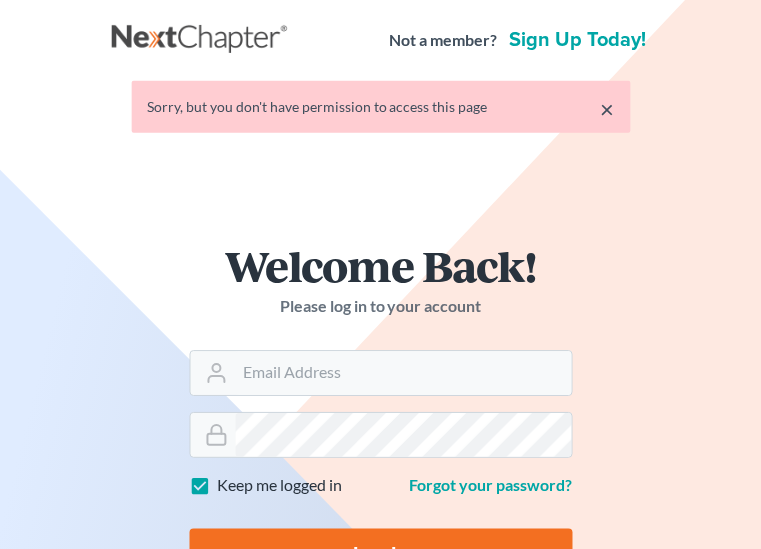 scroll, scrollTop: 0, scrollLeft: 0, axis: both 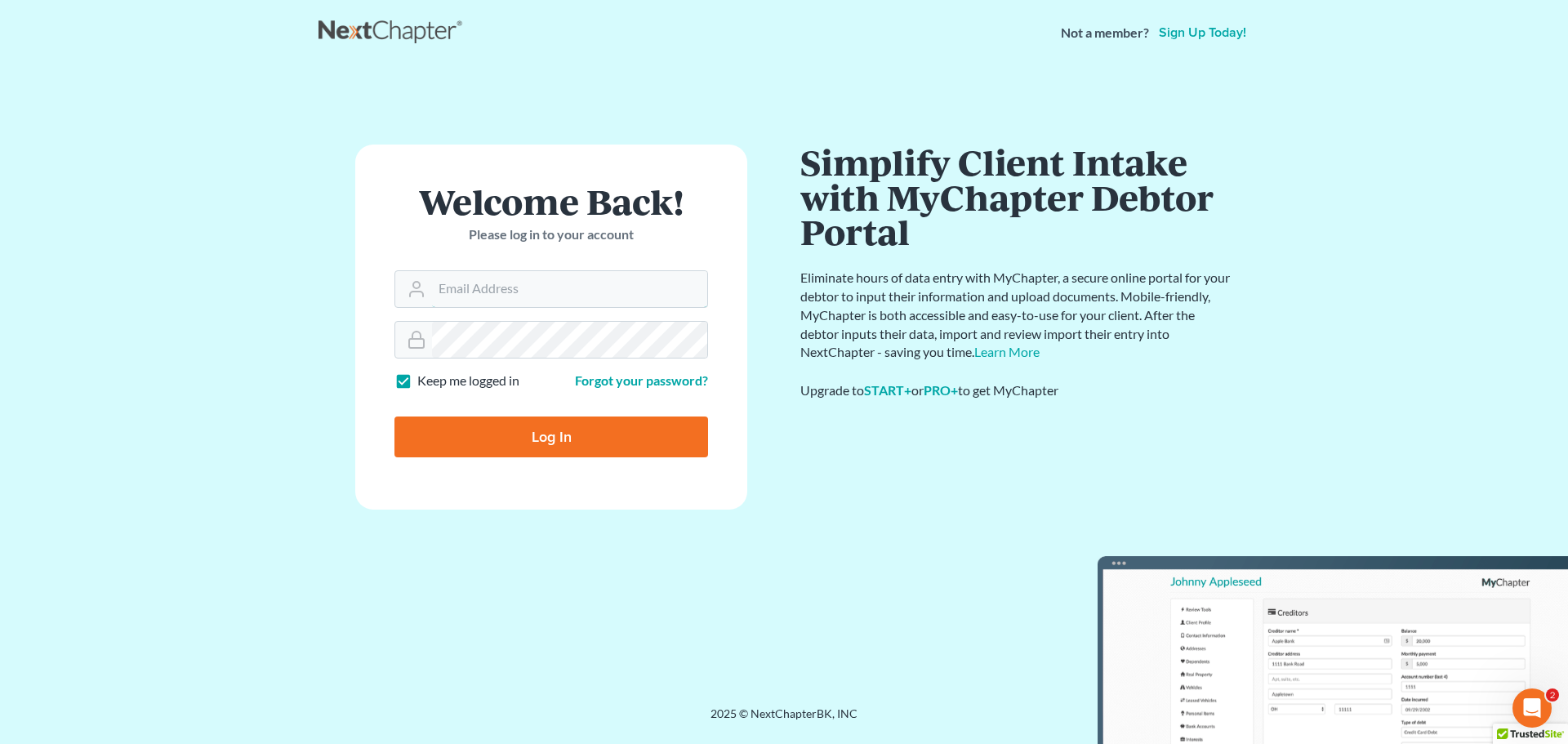 type on "steven@hollandlaw970.com" 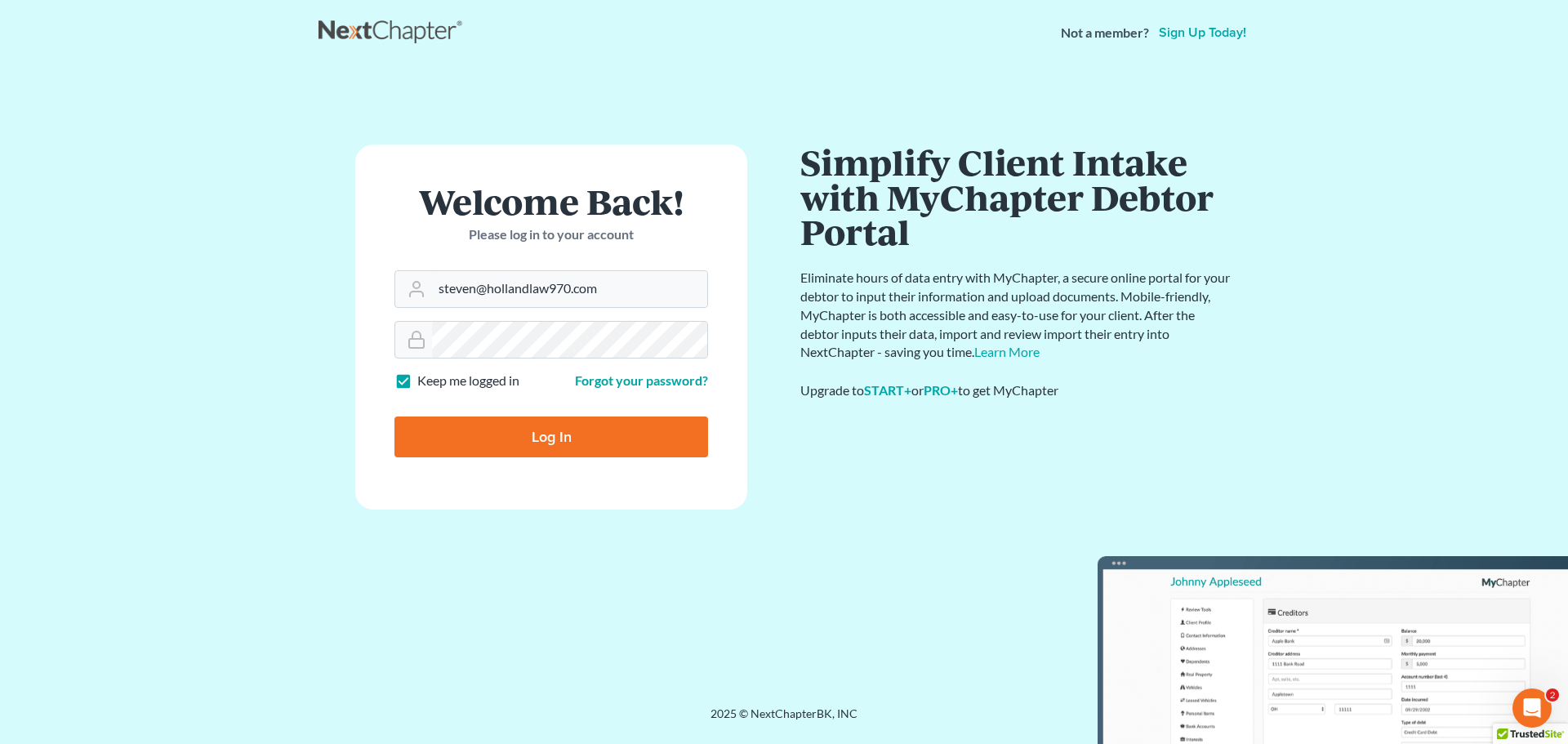 click on "Log In" at bounding box center [551, 437] 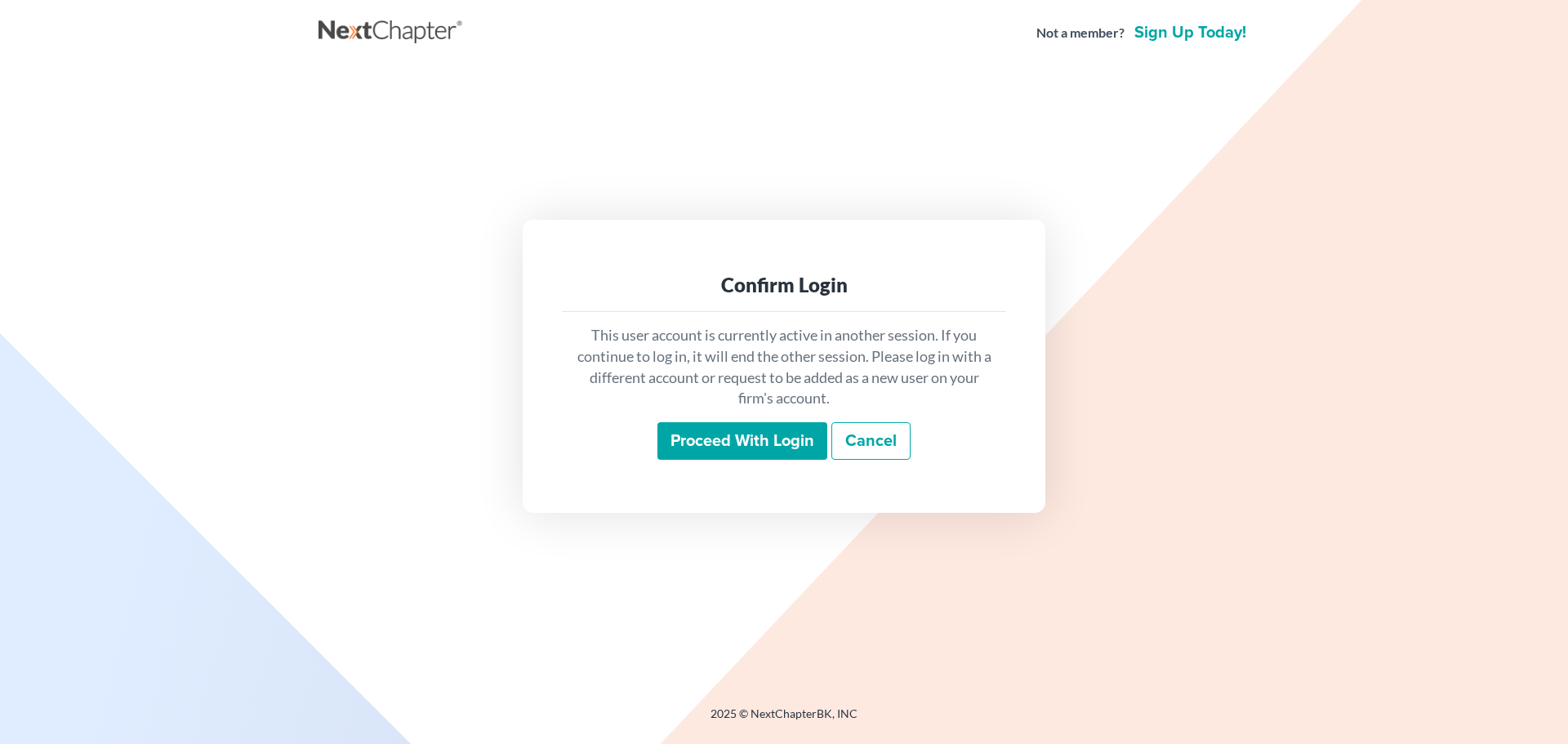 scroll, scrollTop: 0, scrollLeft: 0, axis: both 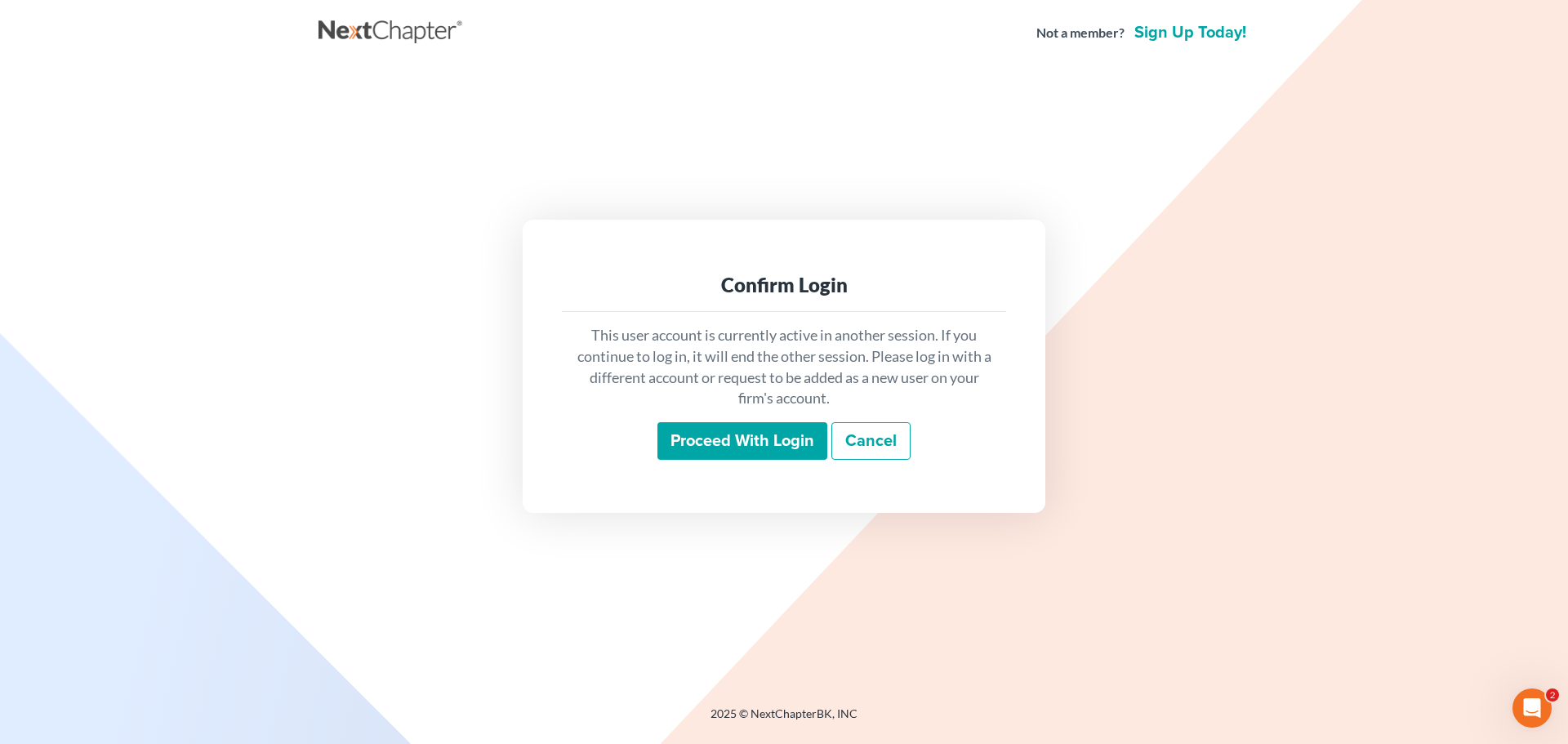 click on "Proceed with login" at bounding box center (742, 441) 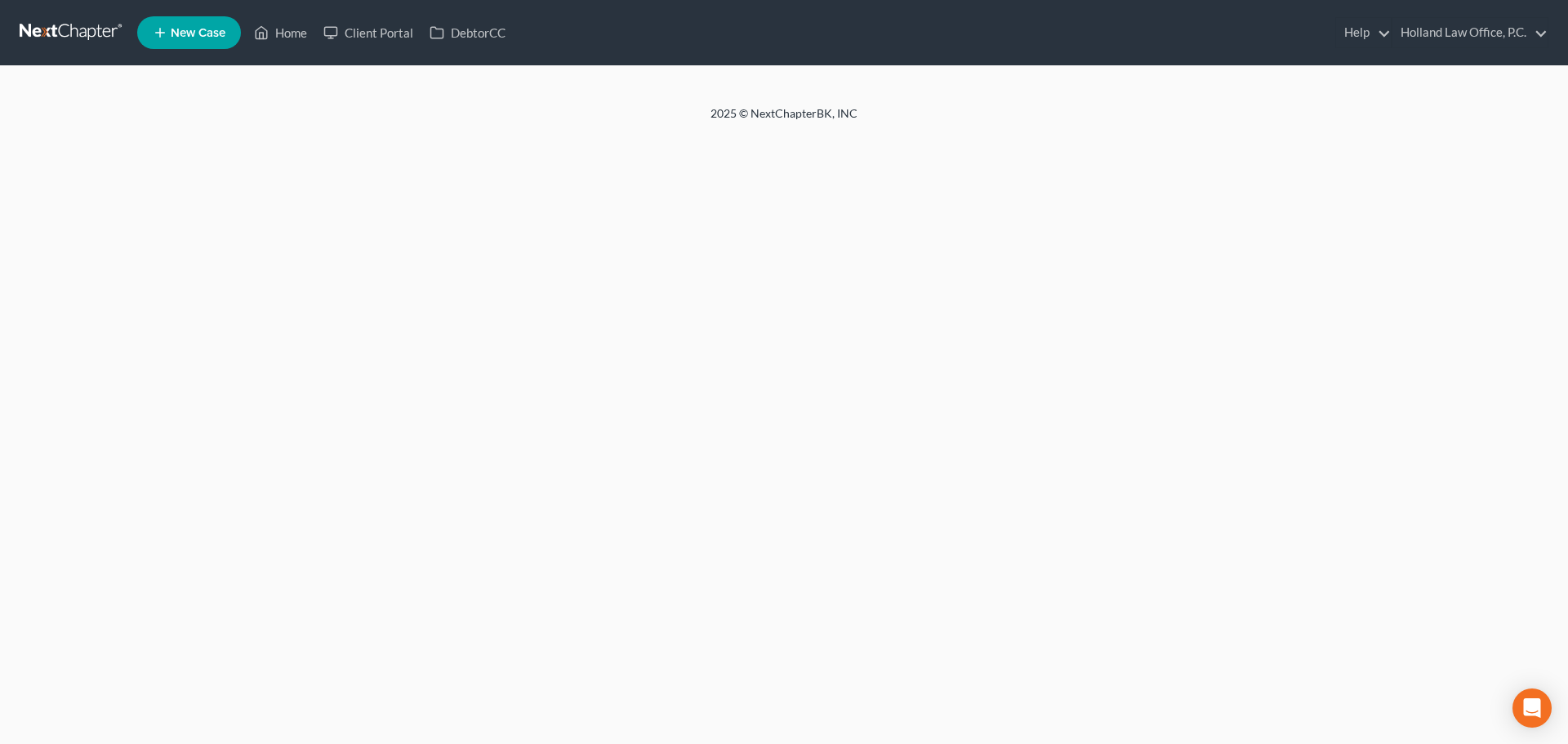 scroll, scrollTop: 0, scrollLeft: 0, axis: both 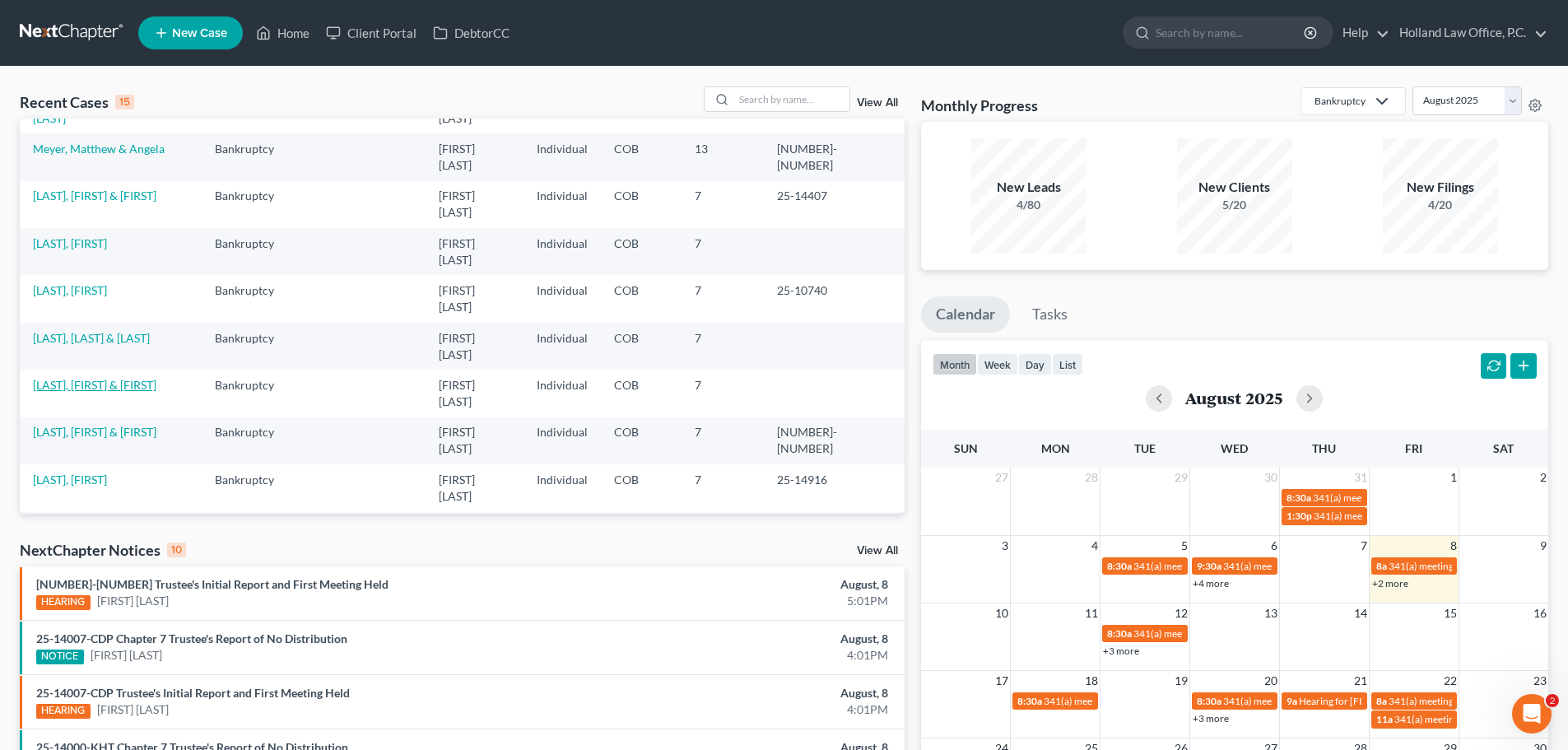 click on "[LAST], [FIRST] & [FIRST]" at bounding box center (95, 384) 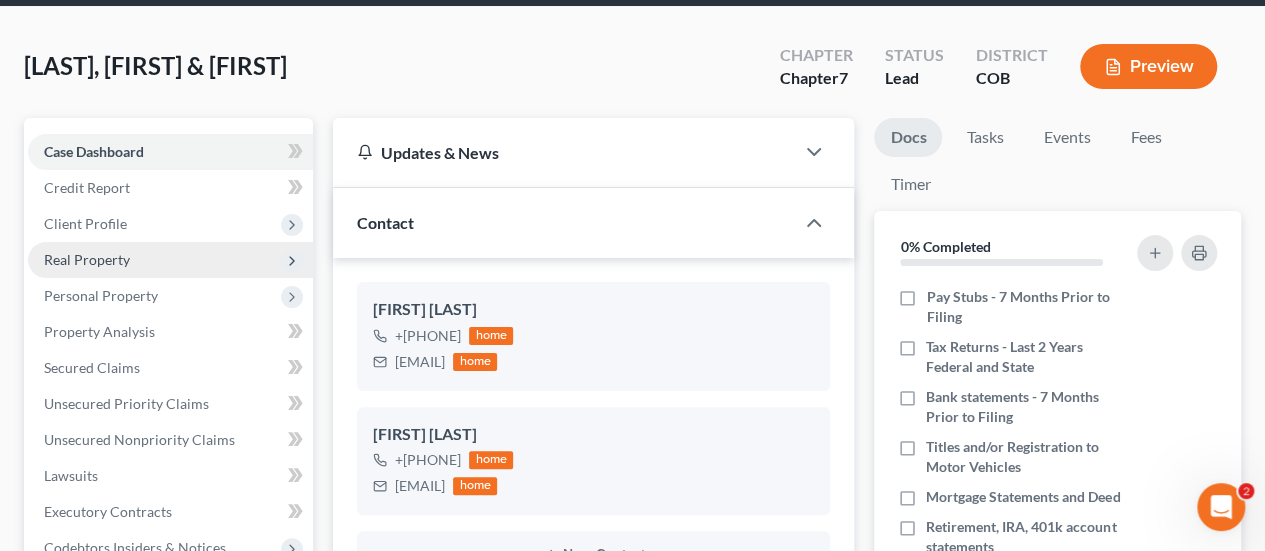 scroll, scrollTop: 200, scrollLeft: 0, axis: vertical 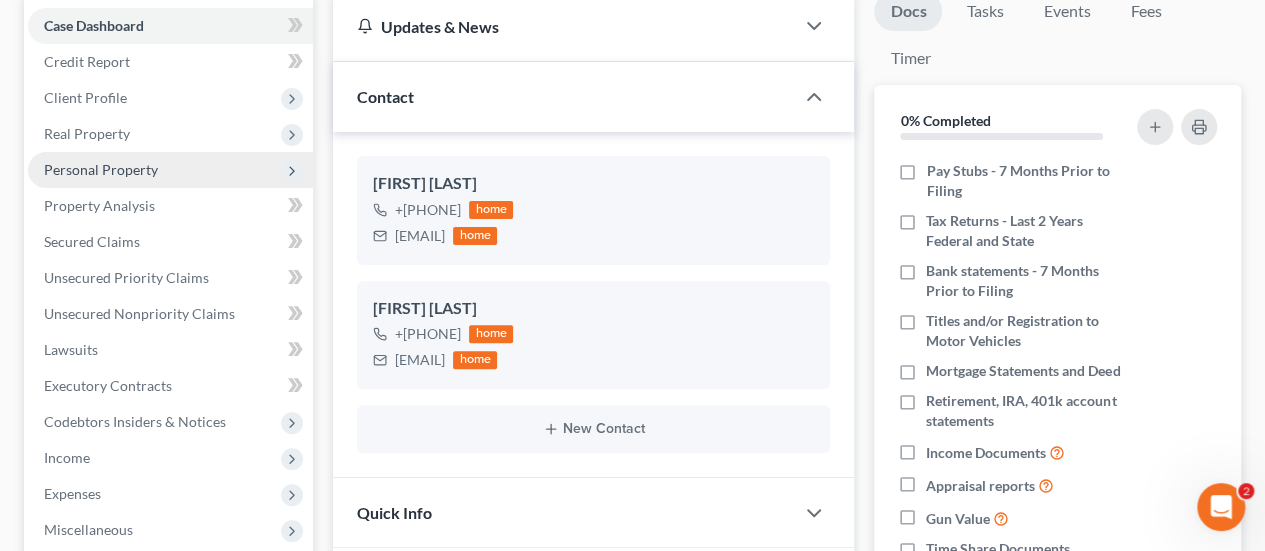 click on "Personal Property" at bounding box center [101, 169] 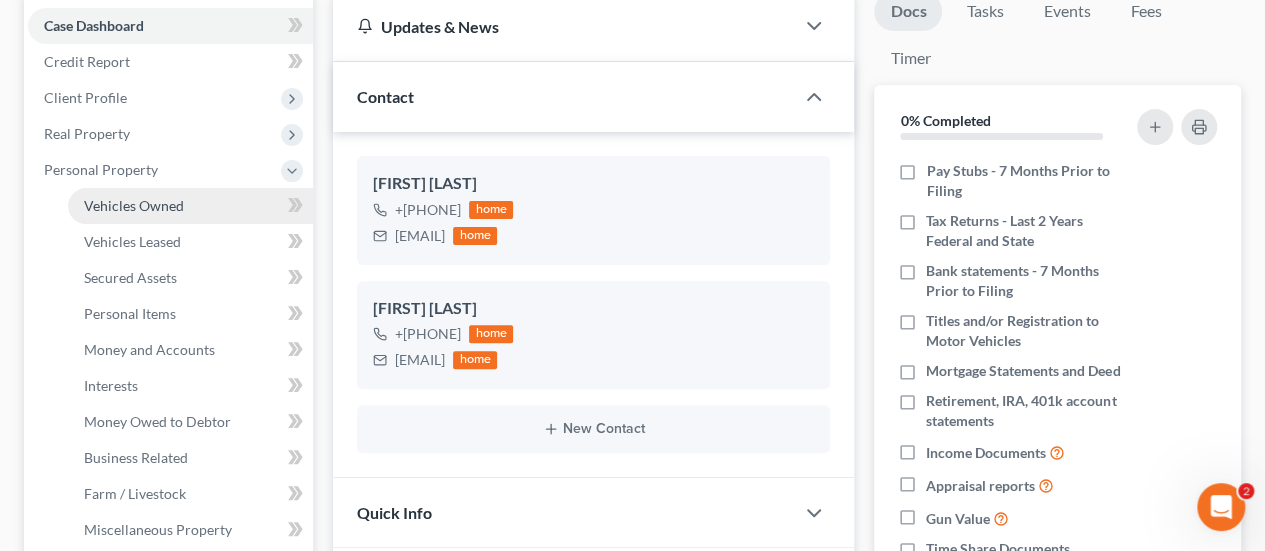 click on "Vehicles Owned" at bounding box center (134, 205) 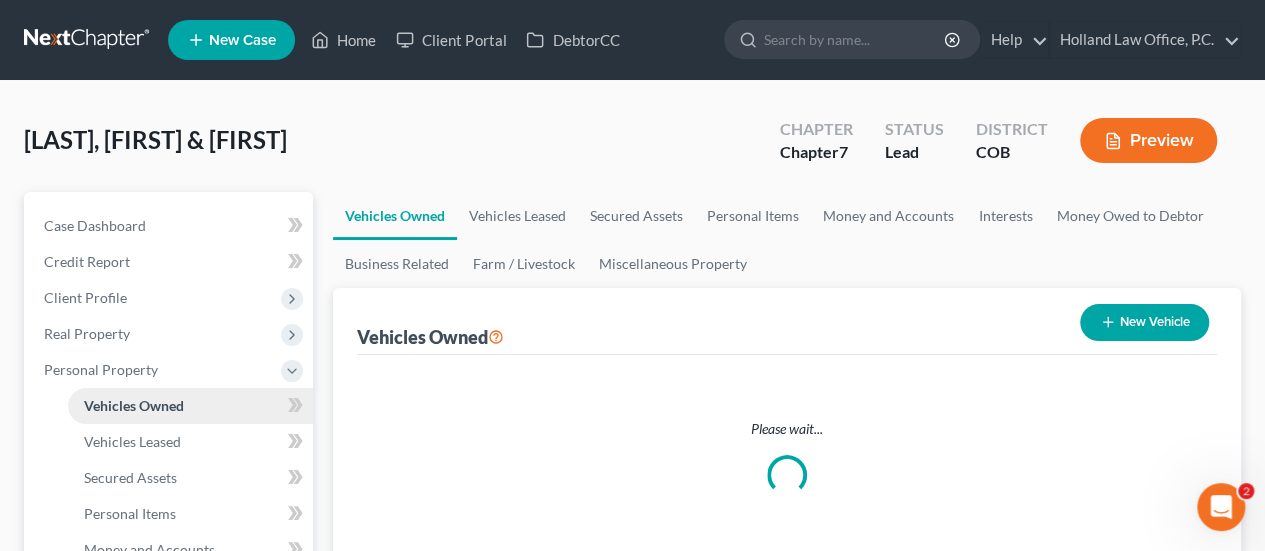 scroll, scrollTop: 0, scrollLeft: 0, axis: both 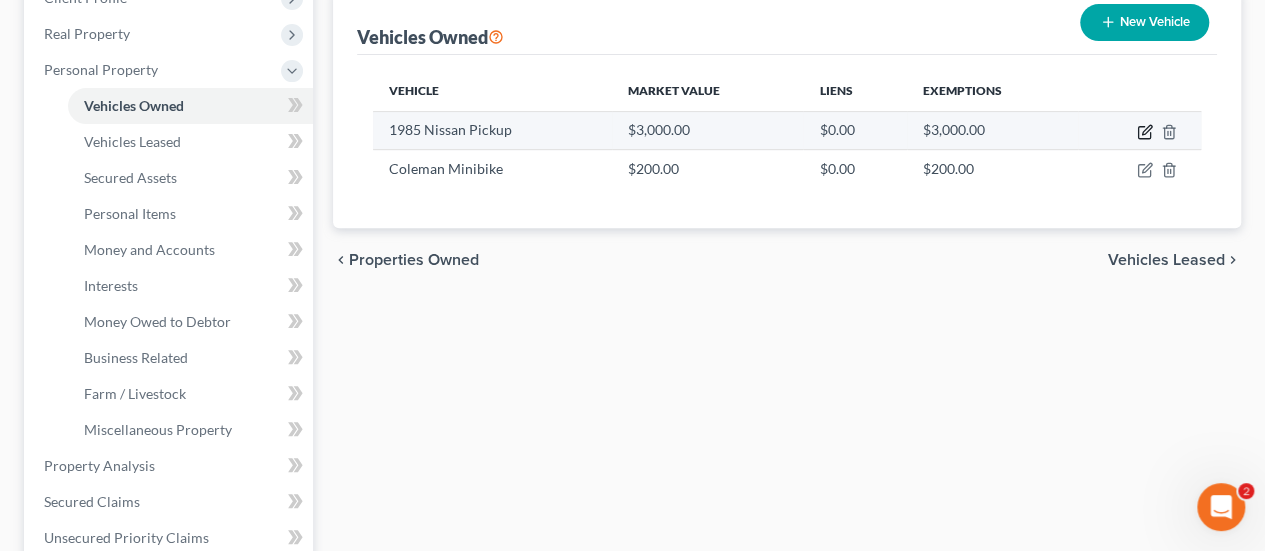 click 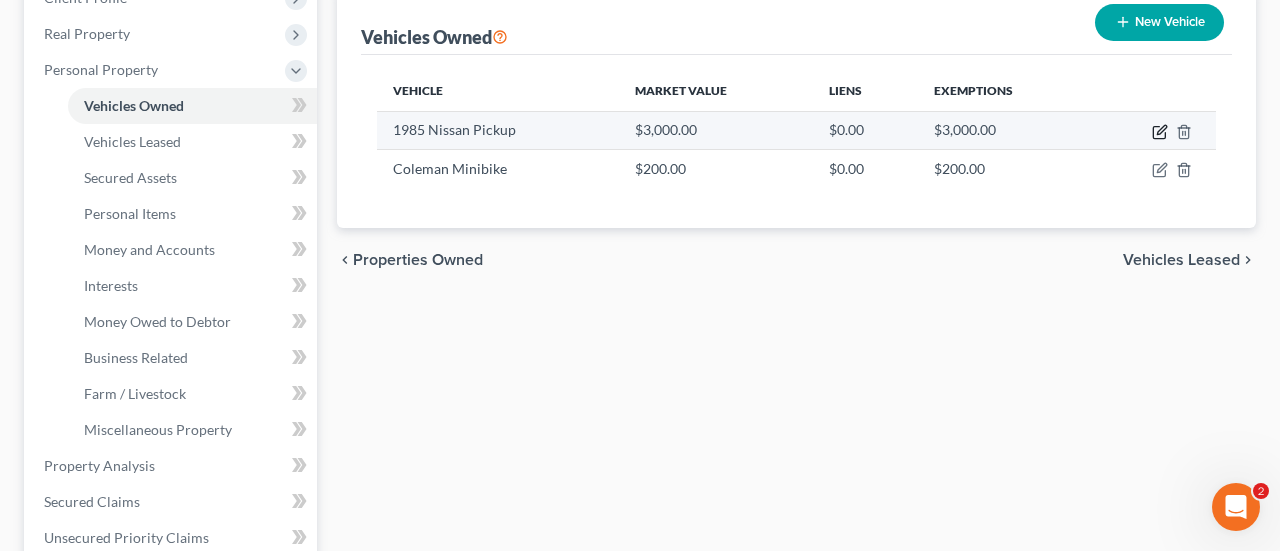 select on "0" 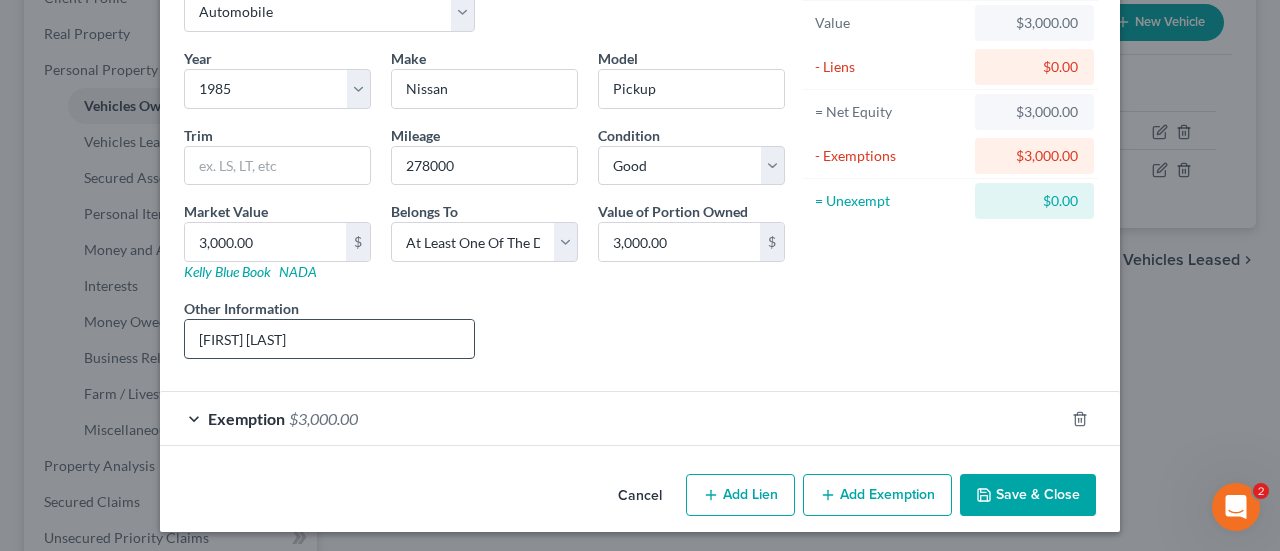 scroll, scrollTop: 21, scrollLeft: 0, axis: vertical 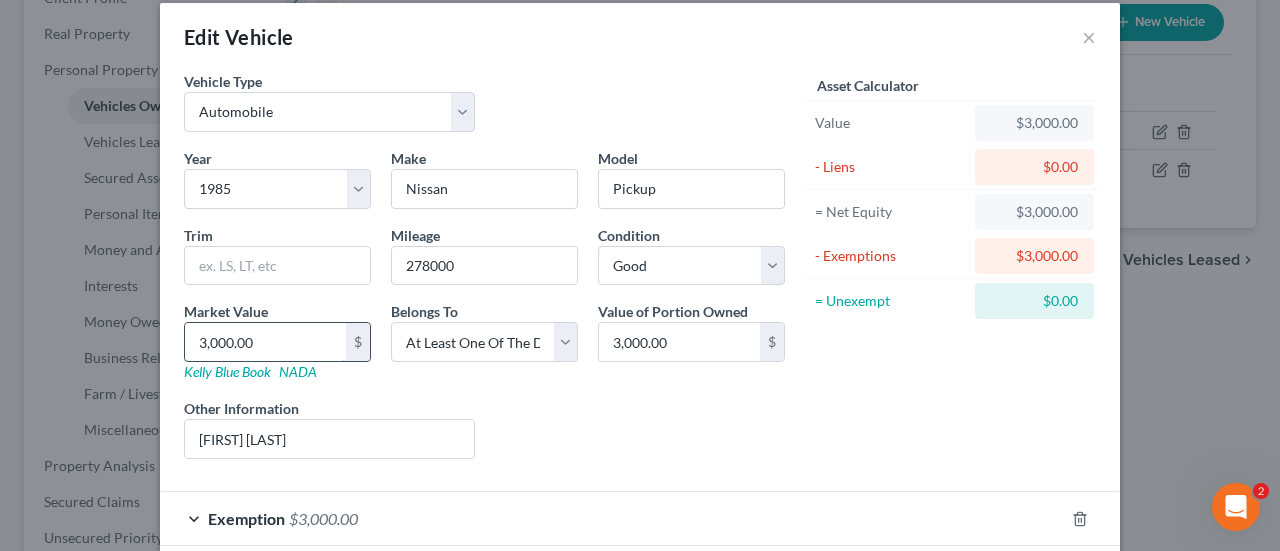 click on "3,000.00" at bounding box center (265, 342) 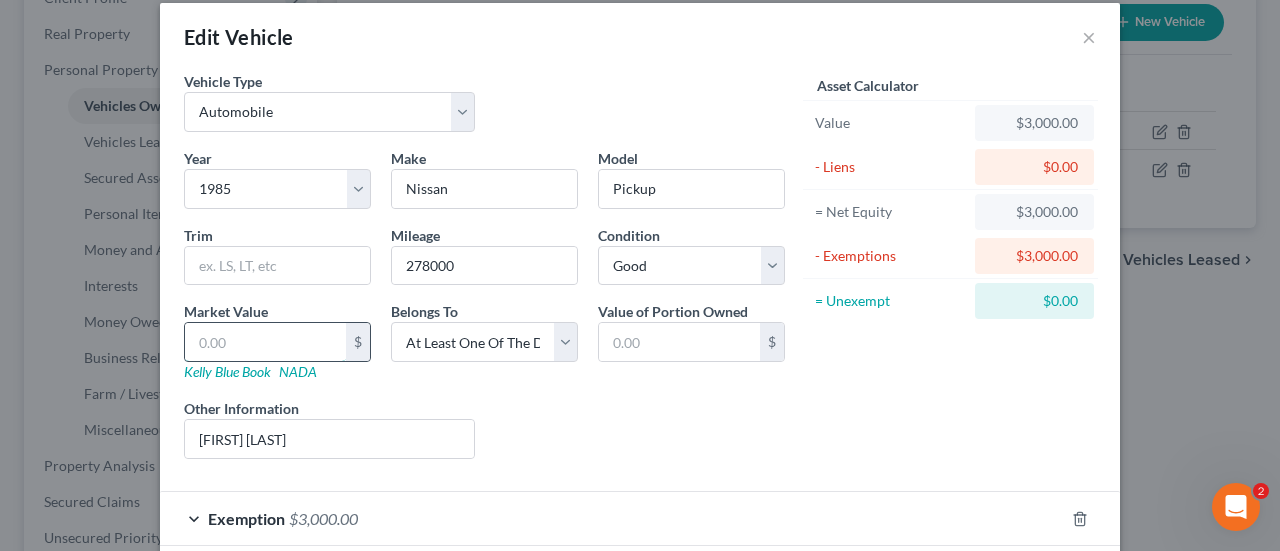 type on "1" 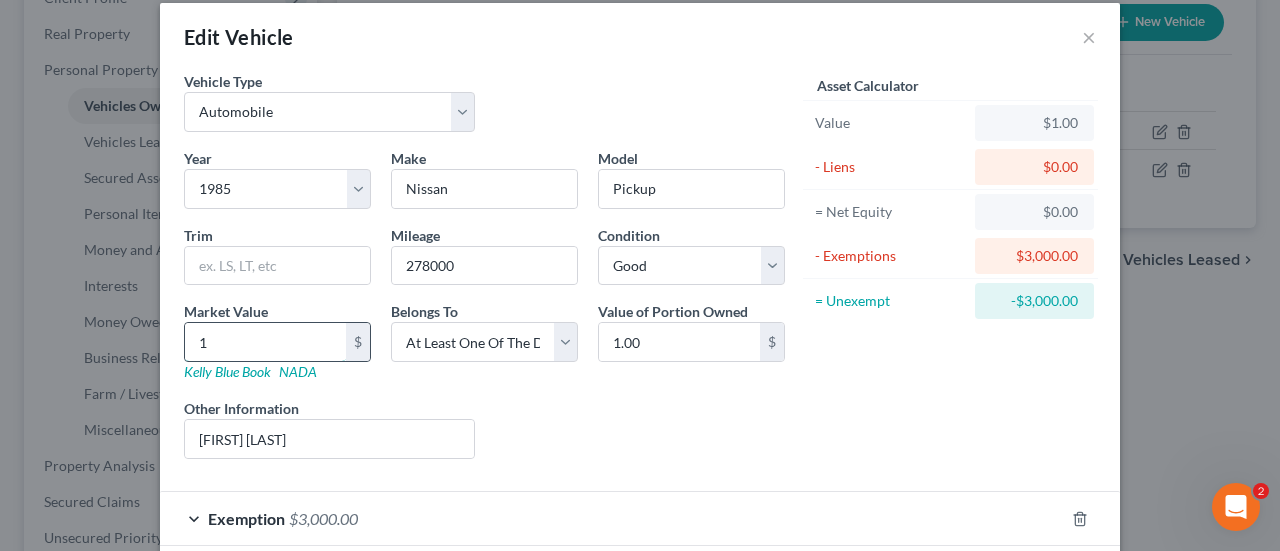 type on "10" 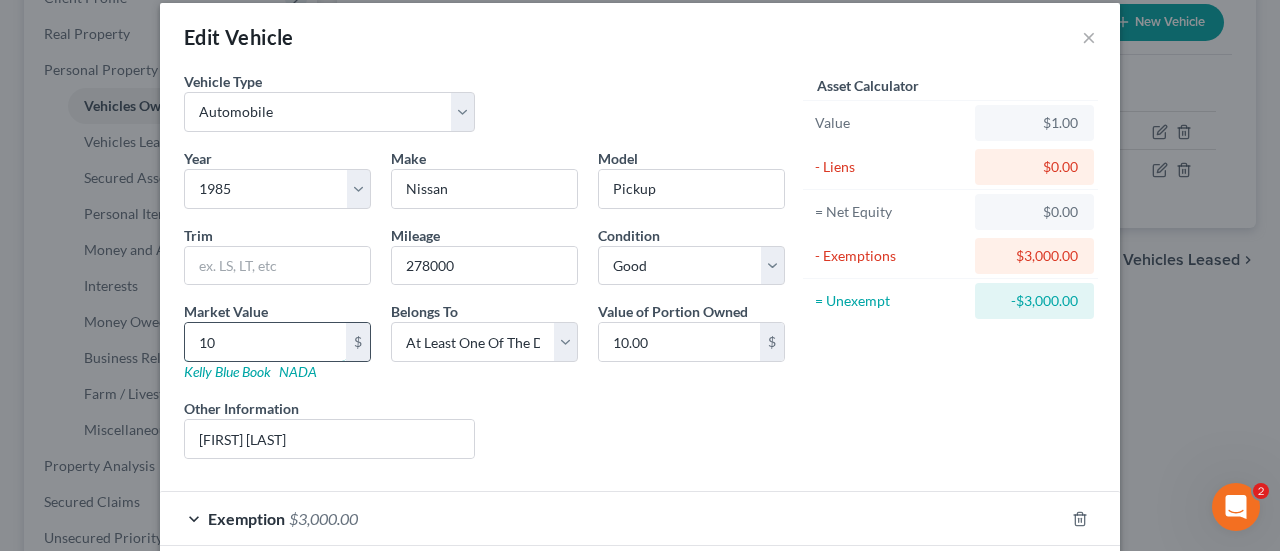 type on "100" 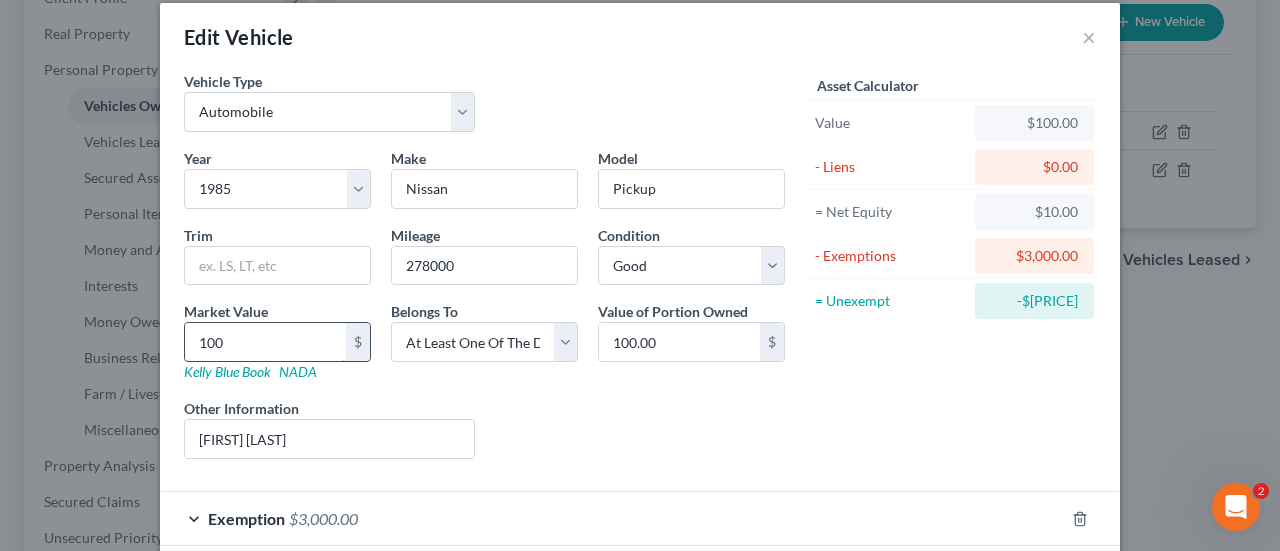 type on "1000" 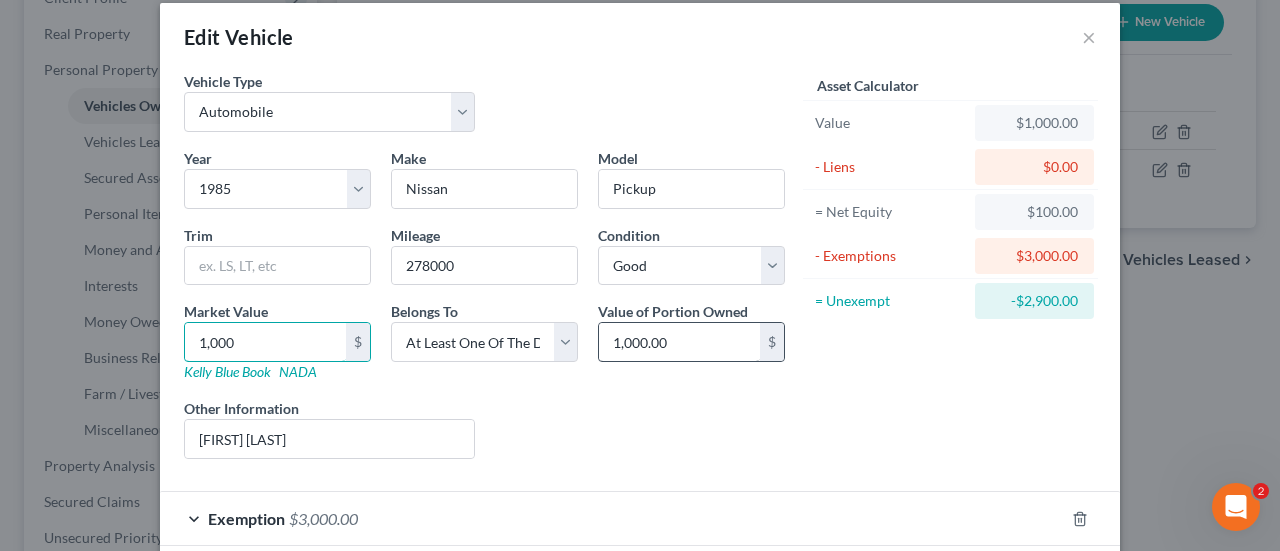 type on "1,000" 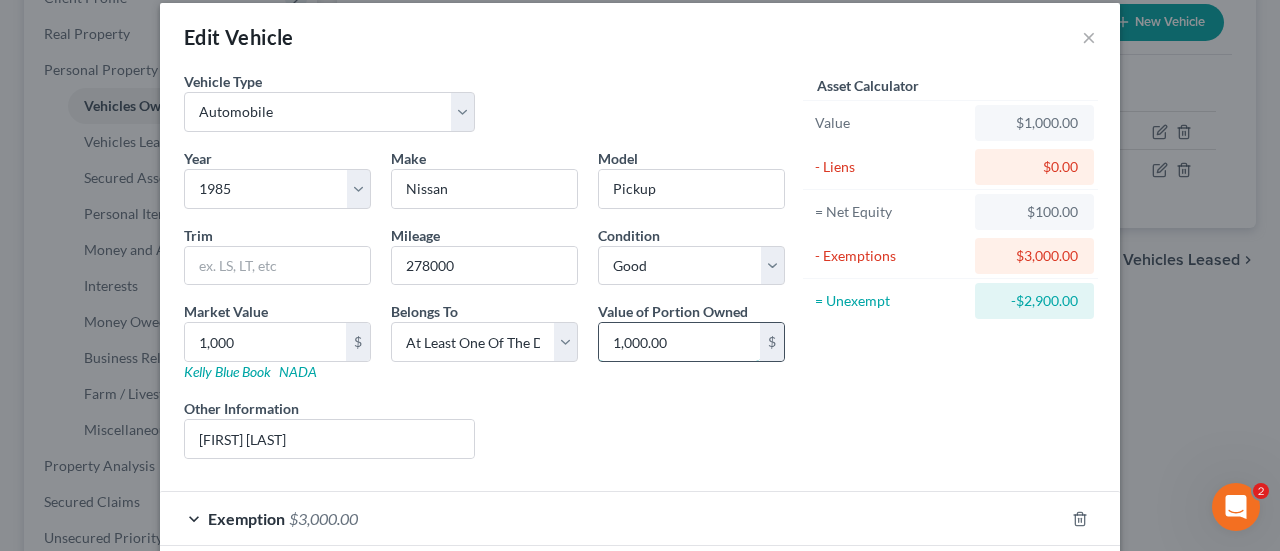 click on "1,000.00" at bounding box center (679, 342) 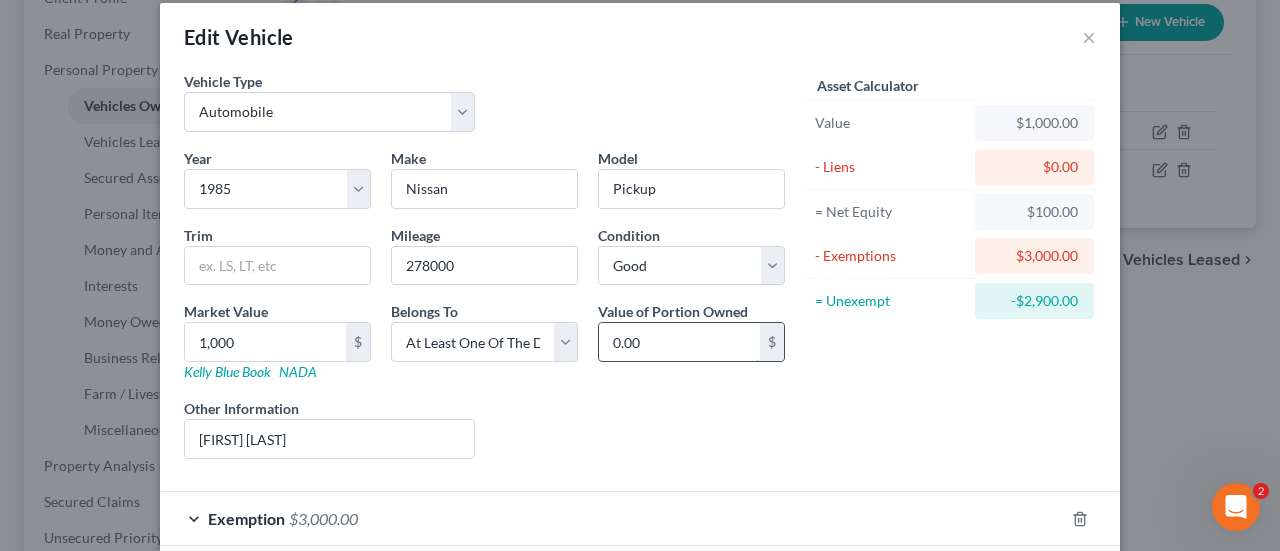 scroll, scrollTop: 121, scrollLeft: 0, axis: vertical 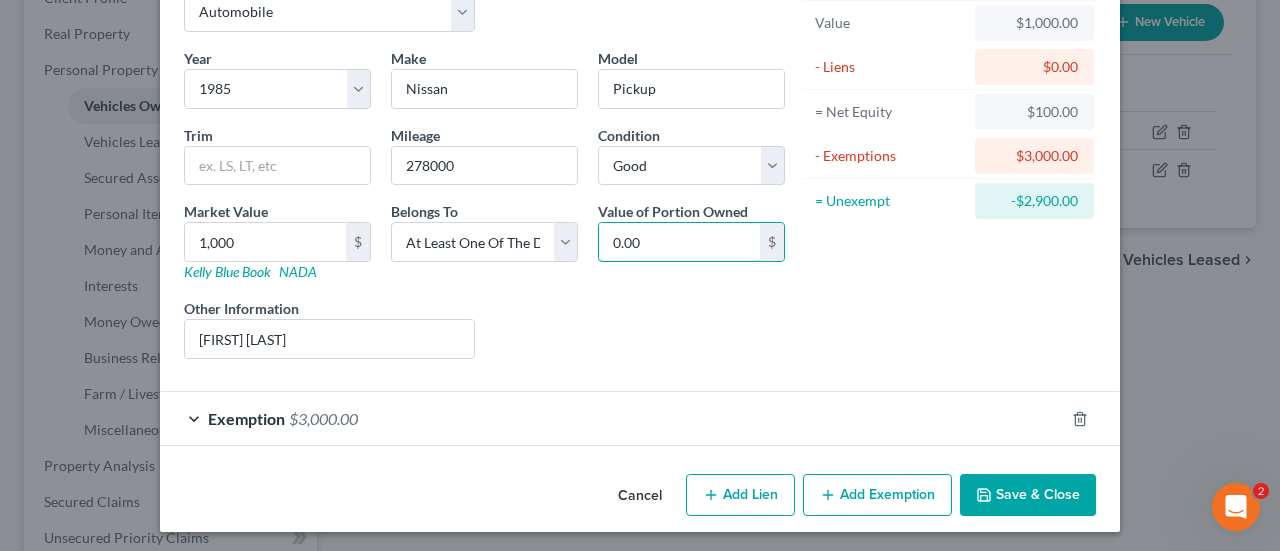 type on "0.00" 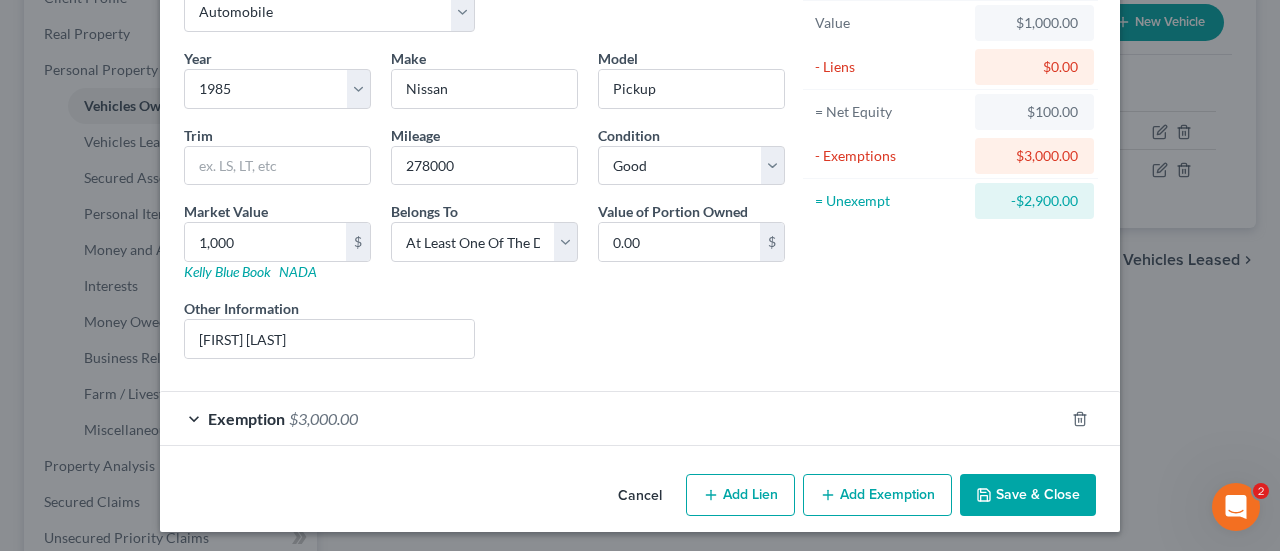 click on "Exemption" at bounding box center (246, 418) 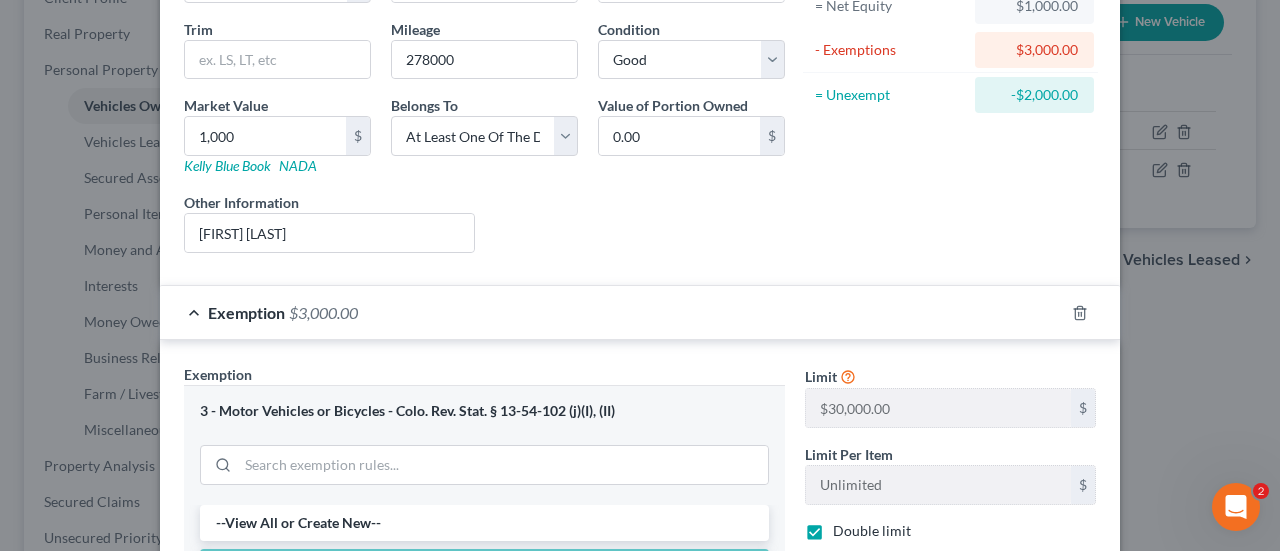scroll, scrollTop: 421, scrollLeft: 0, axis: vertical 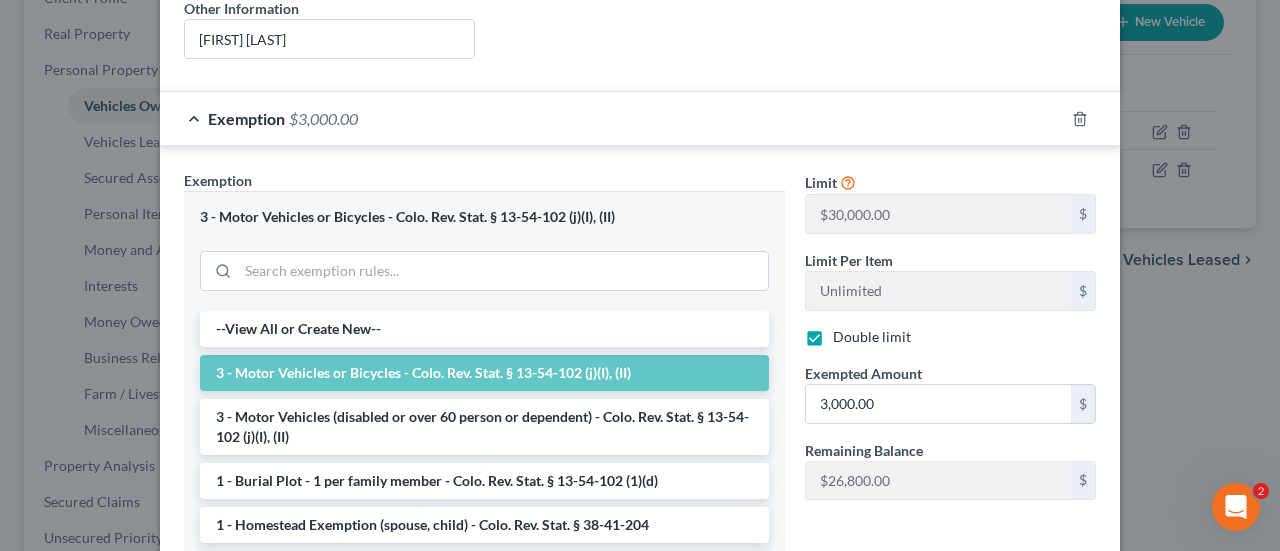 click on "3 - Motor Vehicles or Bicycles  - Colo. Rev. Stat. § 13-54-102 (j)(I), (II)" at bounding box center (484, 373) 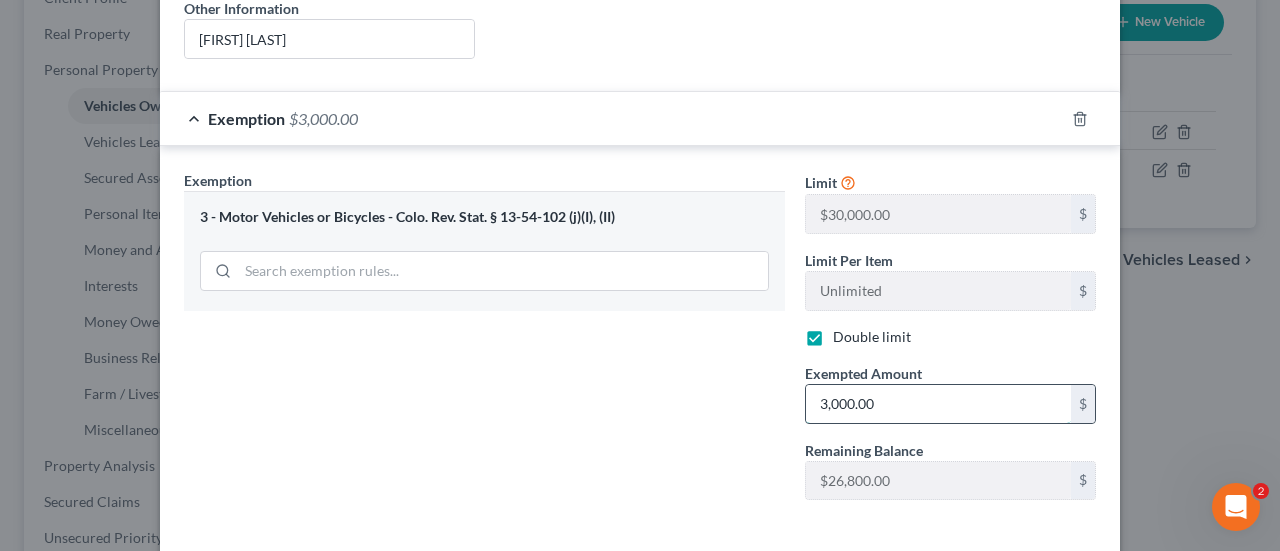 click on "3,000.00" at bounding box center [938, 404] 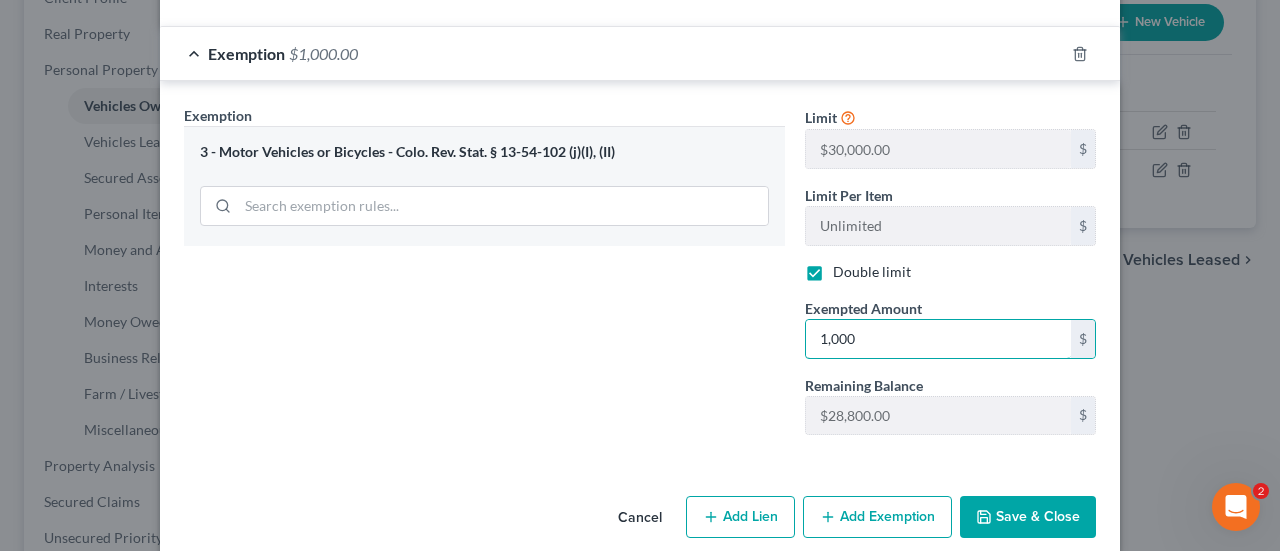 scroll, scrollTop: 506, scrollLeft: 0, axis: vertical 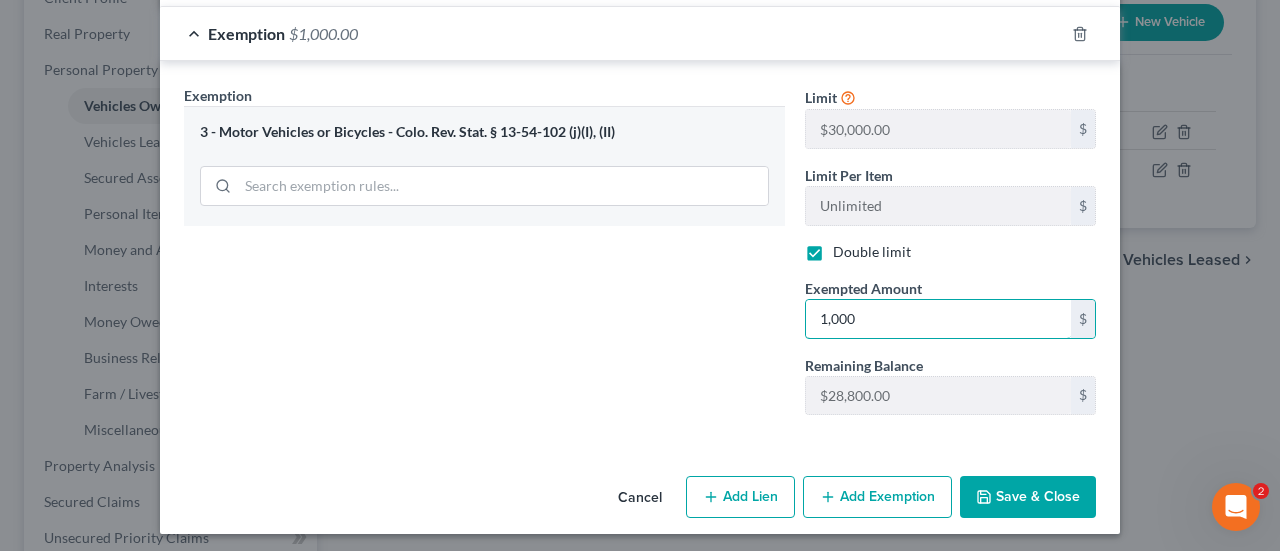type on "1,000" 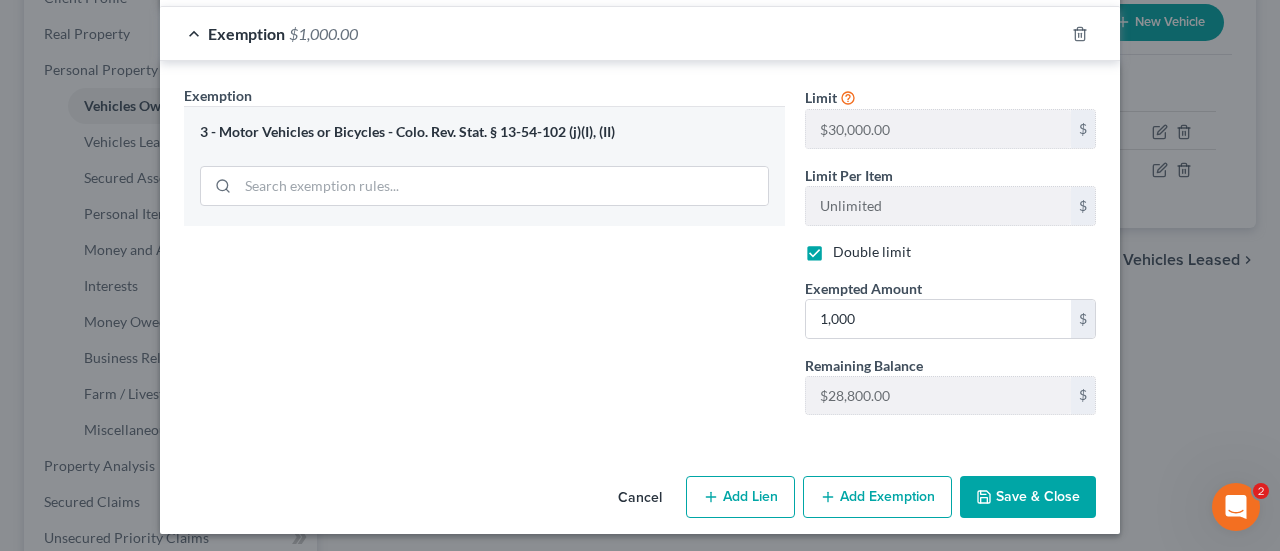click on "Save & Close" at bounding box center [1028, 497] 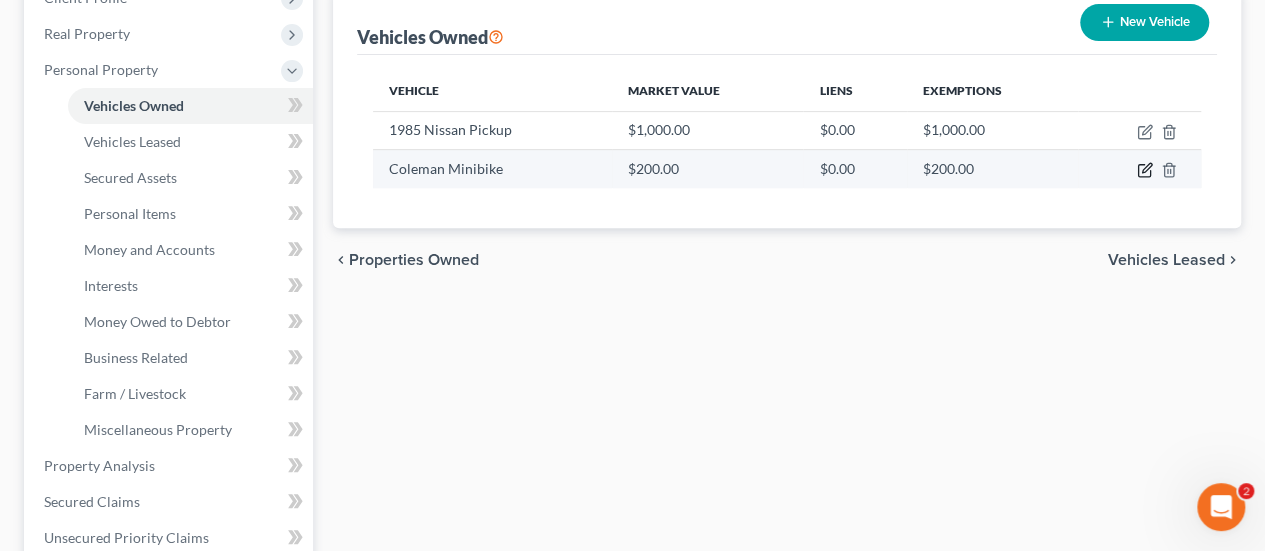click 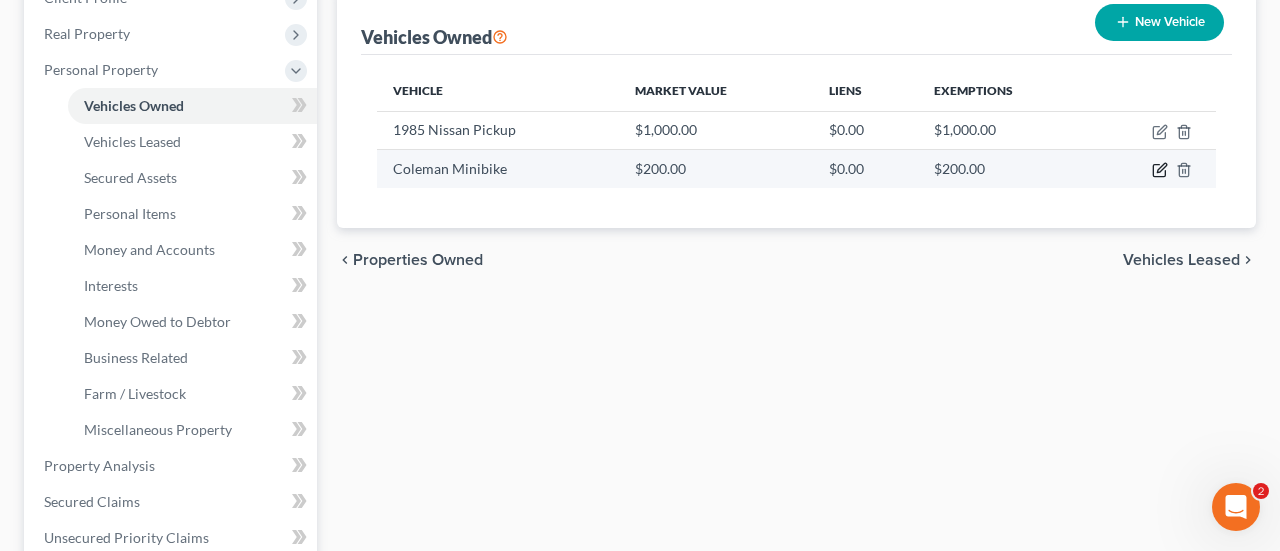 select on "7" 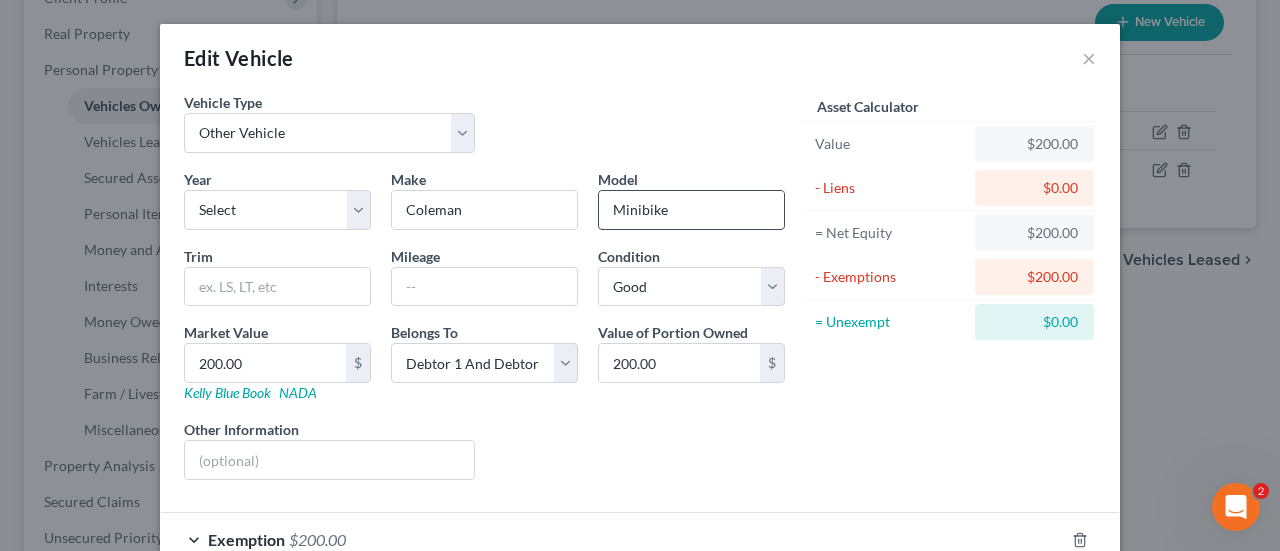 scroll, scrollTop: 0, scrollLeft: 0, axis: both 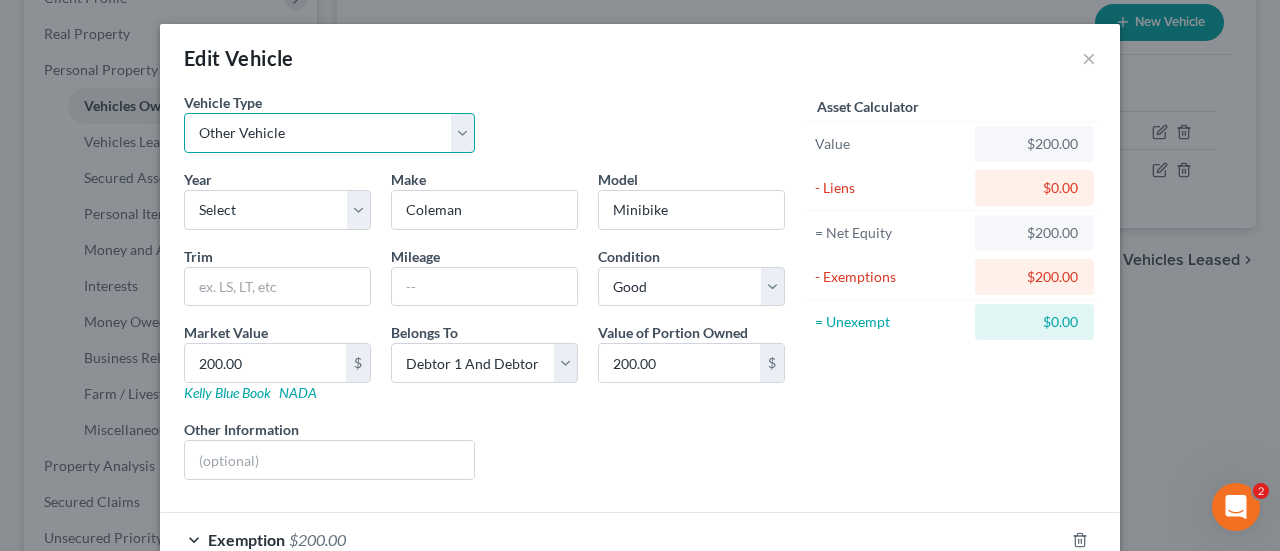 click on "Select Automobile Truck Trailer Watercraft Aircraft Motor Home Atv Other Vehicle" at bounding box center (329, 133) 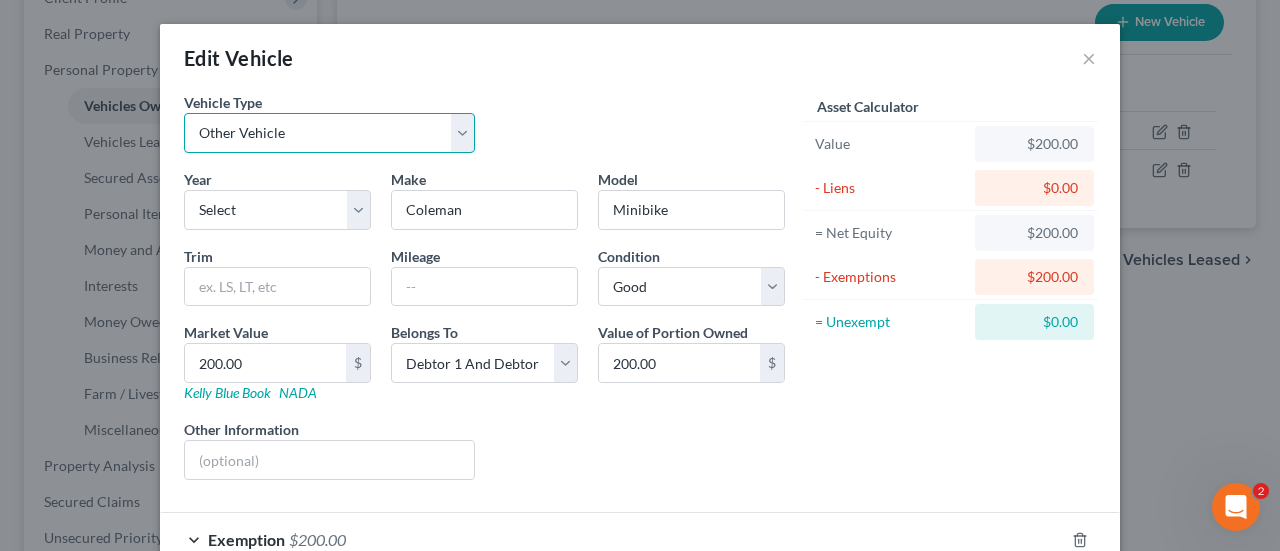 click on "Select Automobile Truck Trailer Watercraft Aircraft Motor Home Atv Other Vehicle" at bounding box center [329, 133] 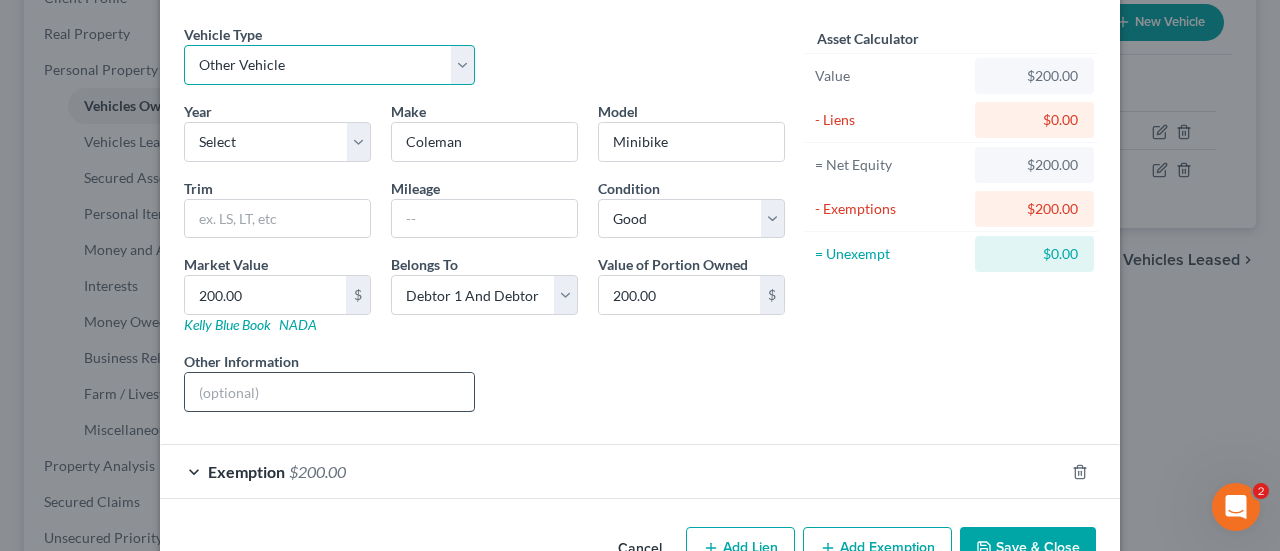 scroll, scrollTop: 121, scrollLeft: 0, axis: vertical 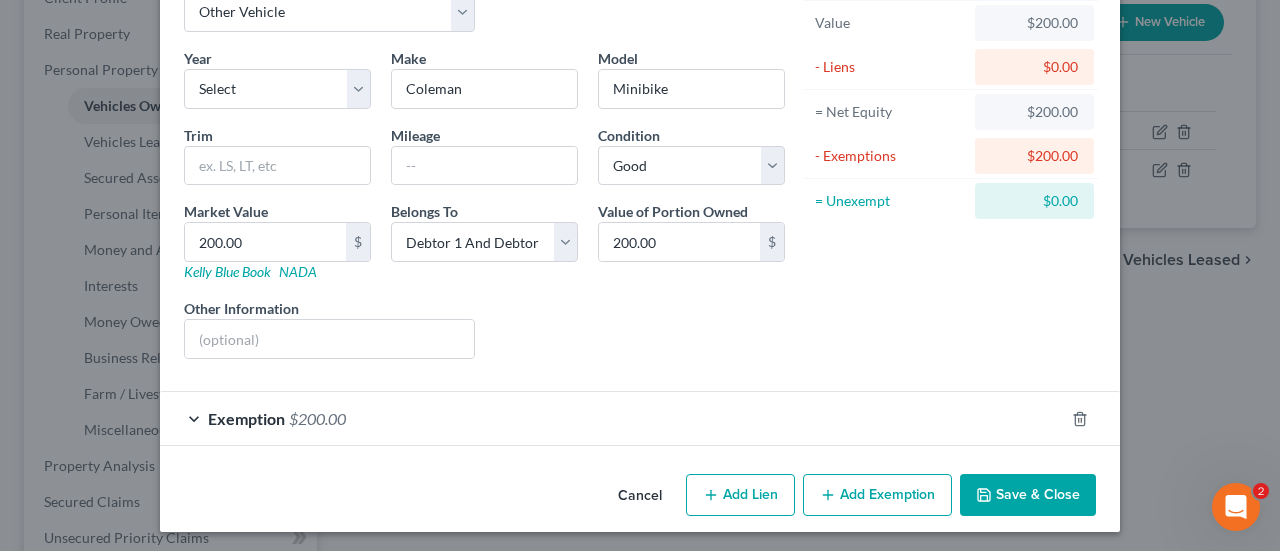 click on "$200.00" at bounding box center (317, 418) 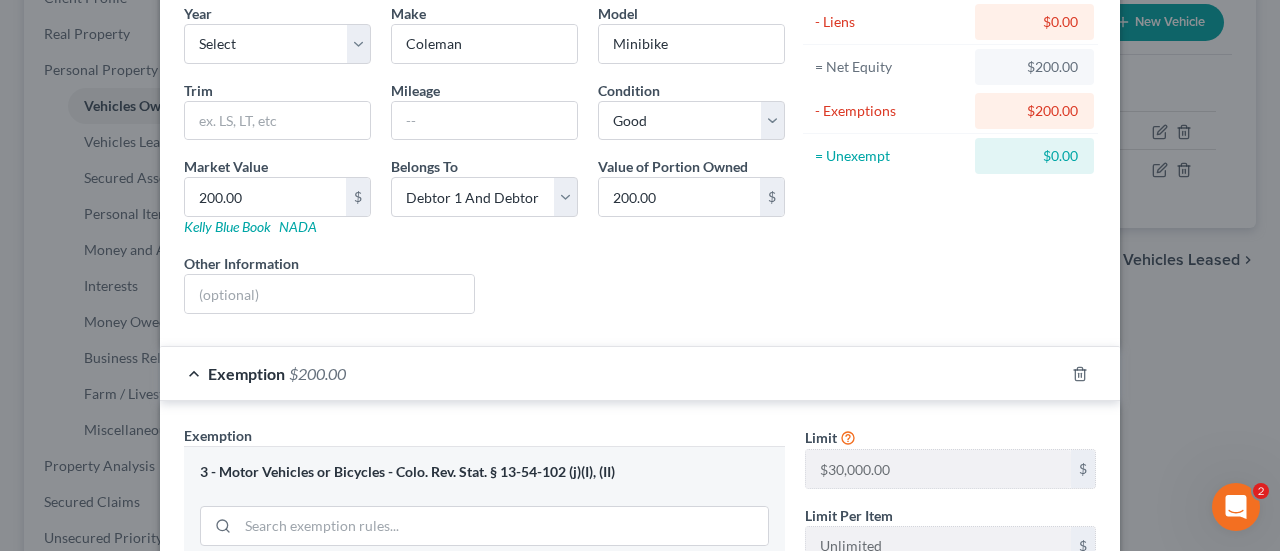 scroll, scrollTop: 121, scrollLeft: 0, axis: vertical 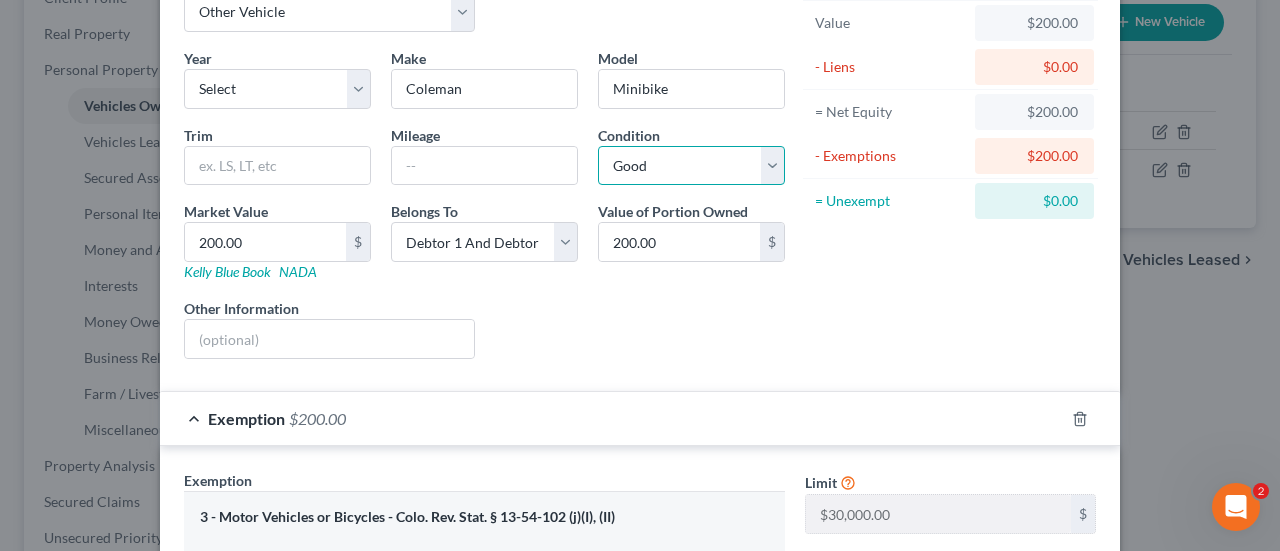 click on "Select Excellent Very Good Good Fair Poor" at bounding box center [691, 166] 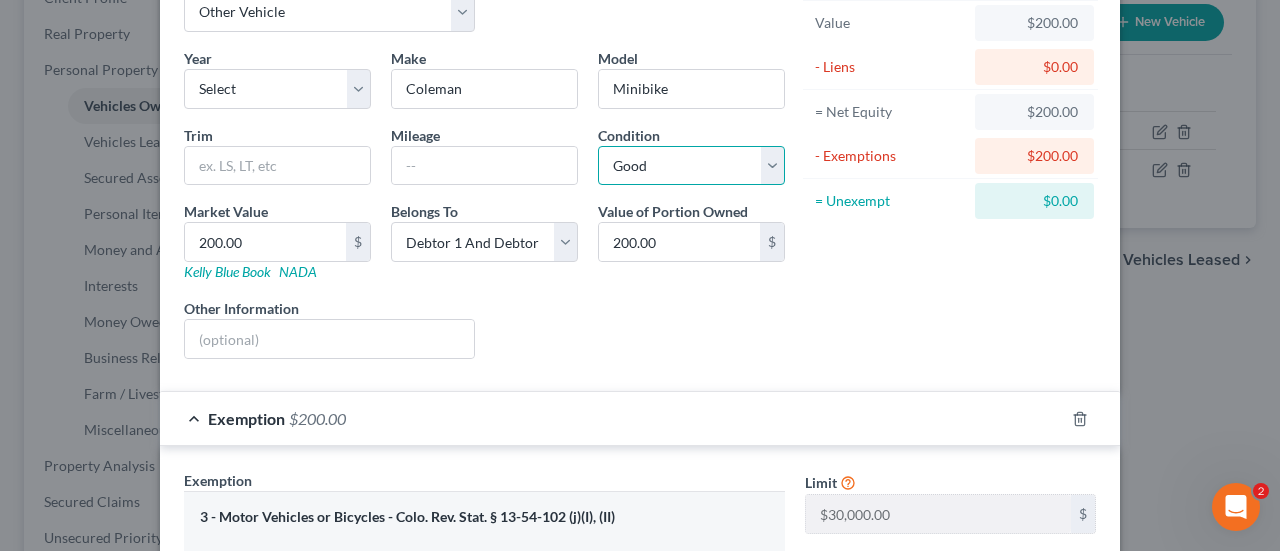 select on "3" 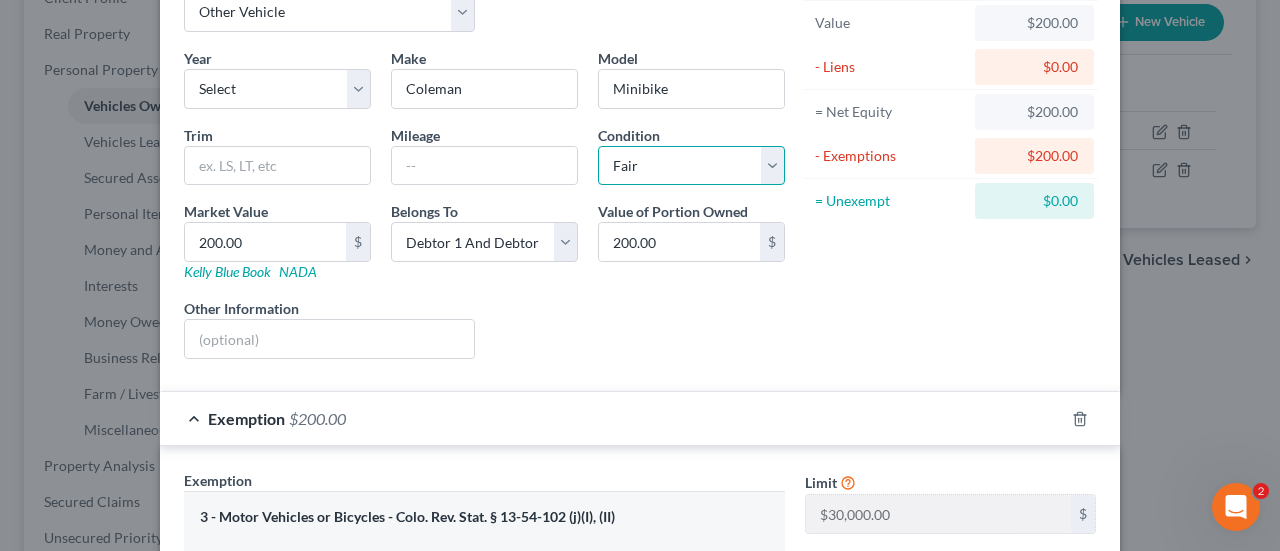 click on "Select Excellent Very Good Good Fair Poor" at bounding box center (691, 166) 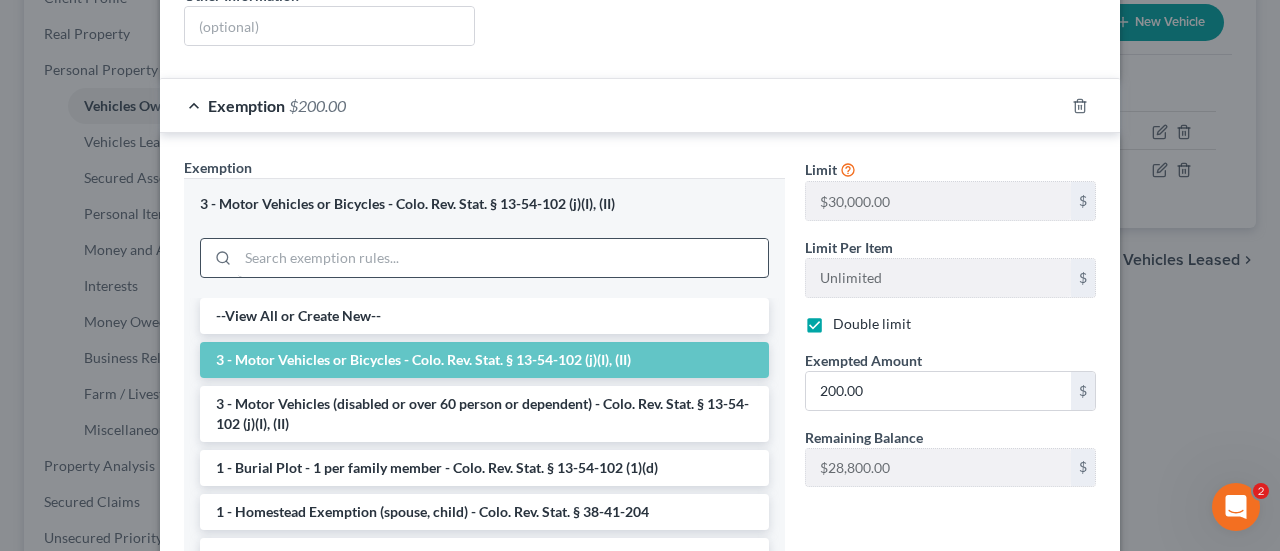 scroll, scrollTop: 521, scrollLeft: 0, axis: vertical 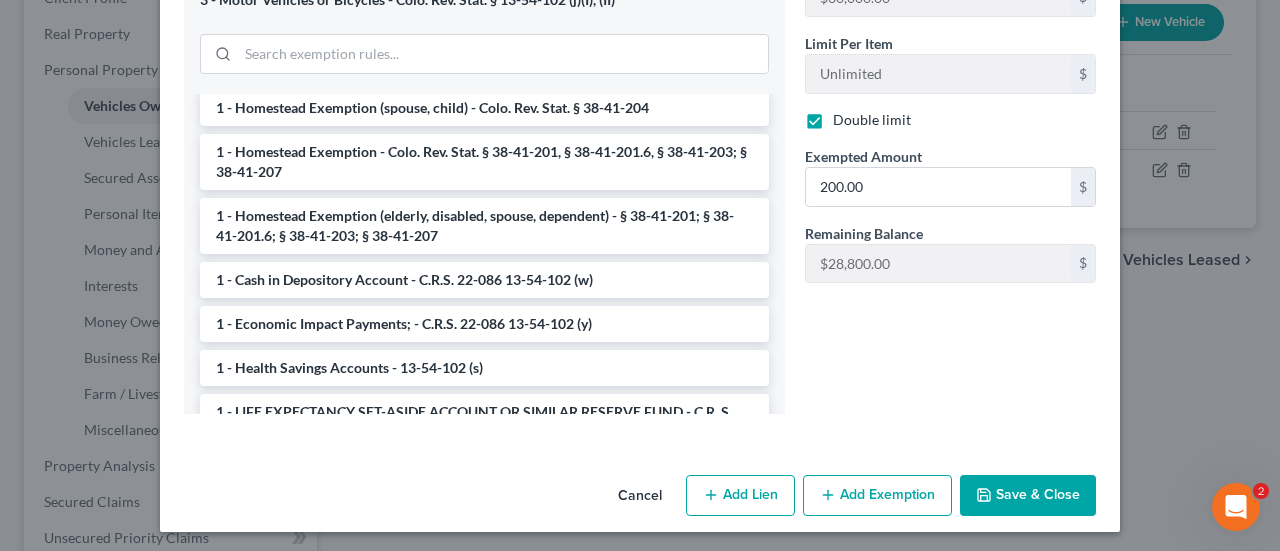 click on "Save & Close" at bounding box center (1028, 496) 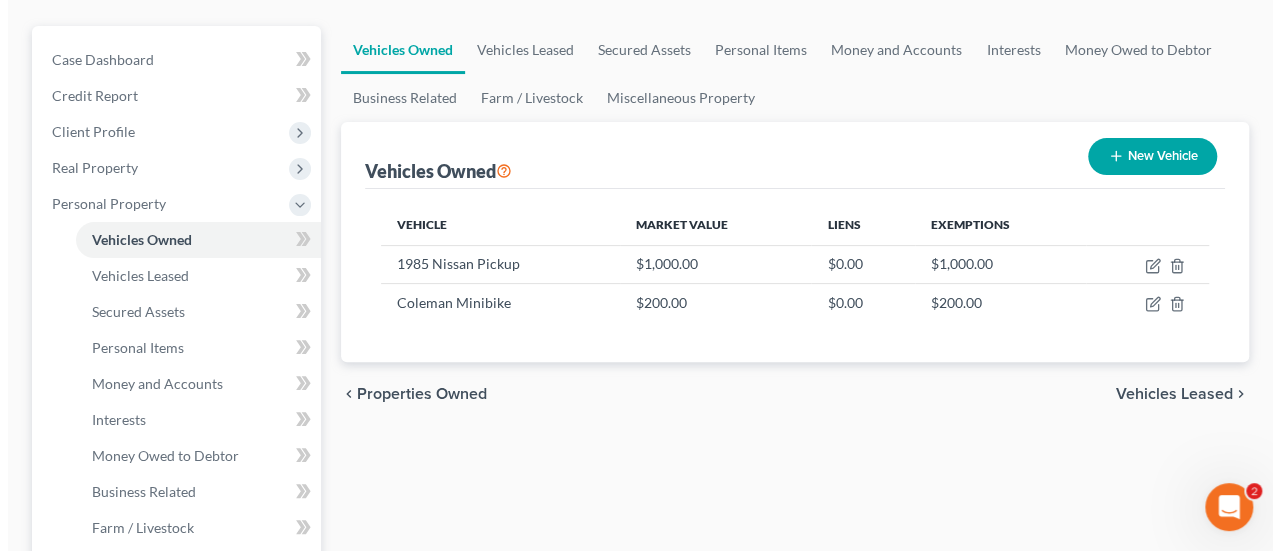 scroll, scrollTop: 100, scrollLeft: 0, axis: vertical 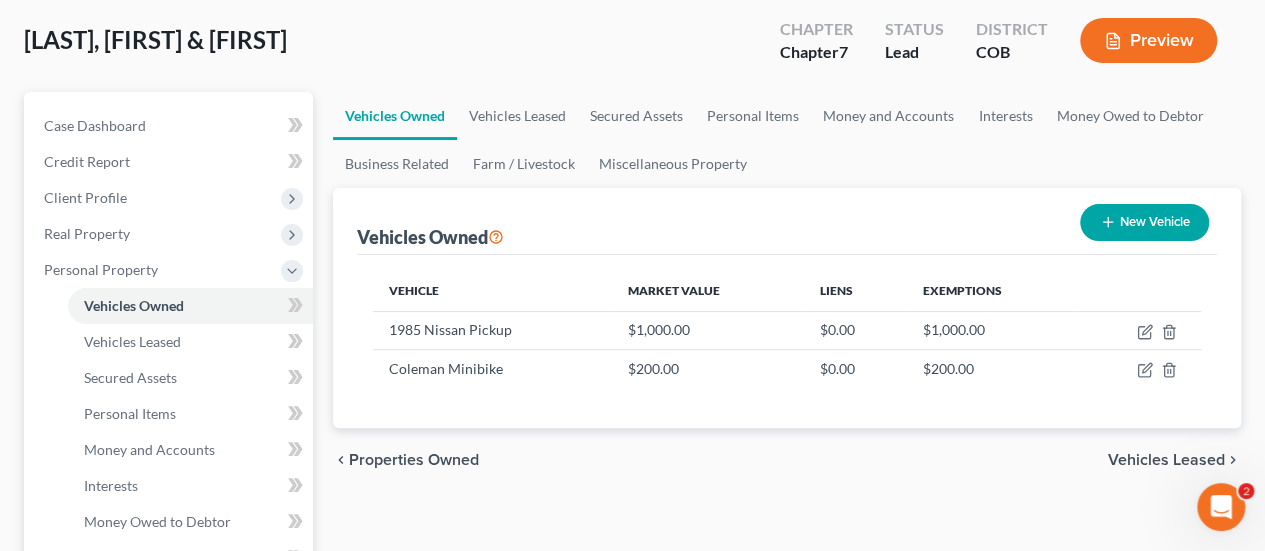 click on "Preview" at bounding box center (1148, 40) 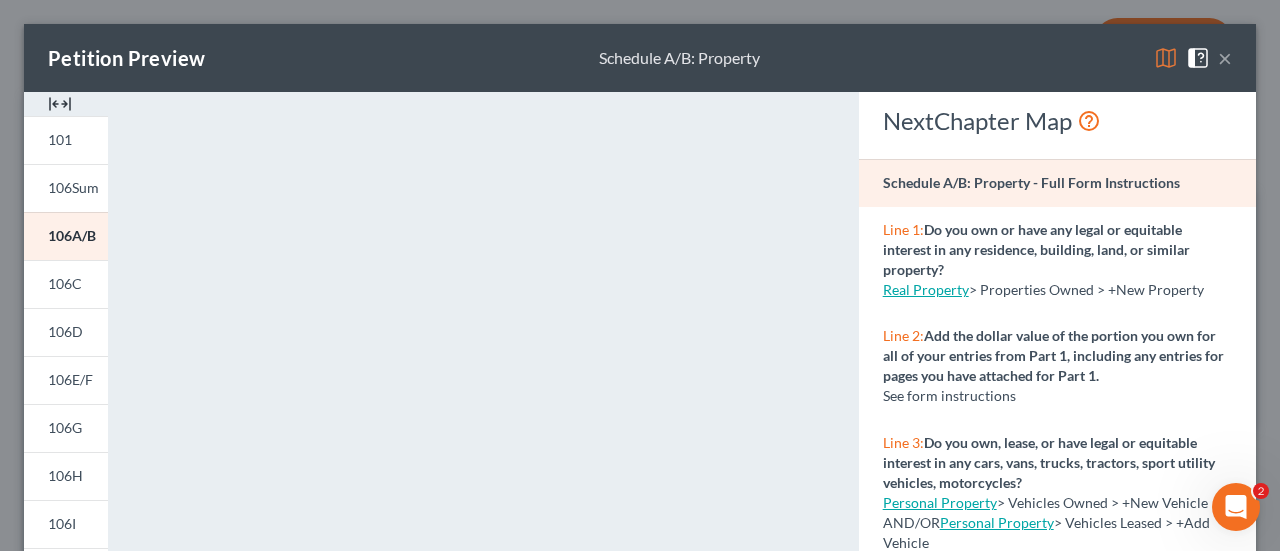 click on "×" at bounding box center (1225, 58) 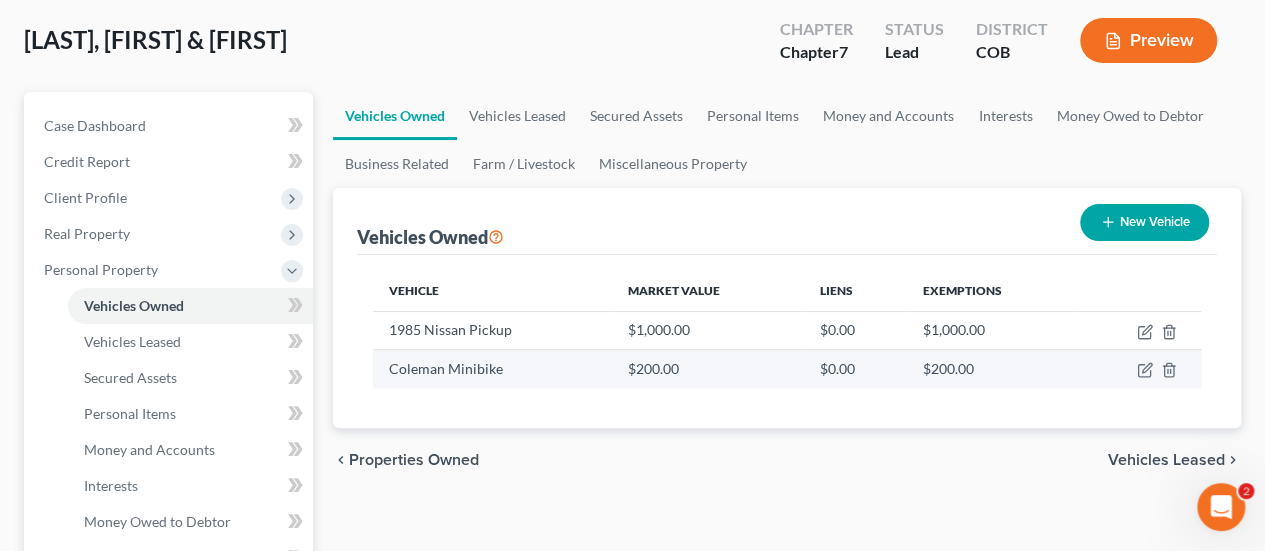 click on "$200.00" at bounding box center [707, 369] 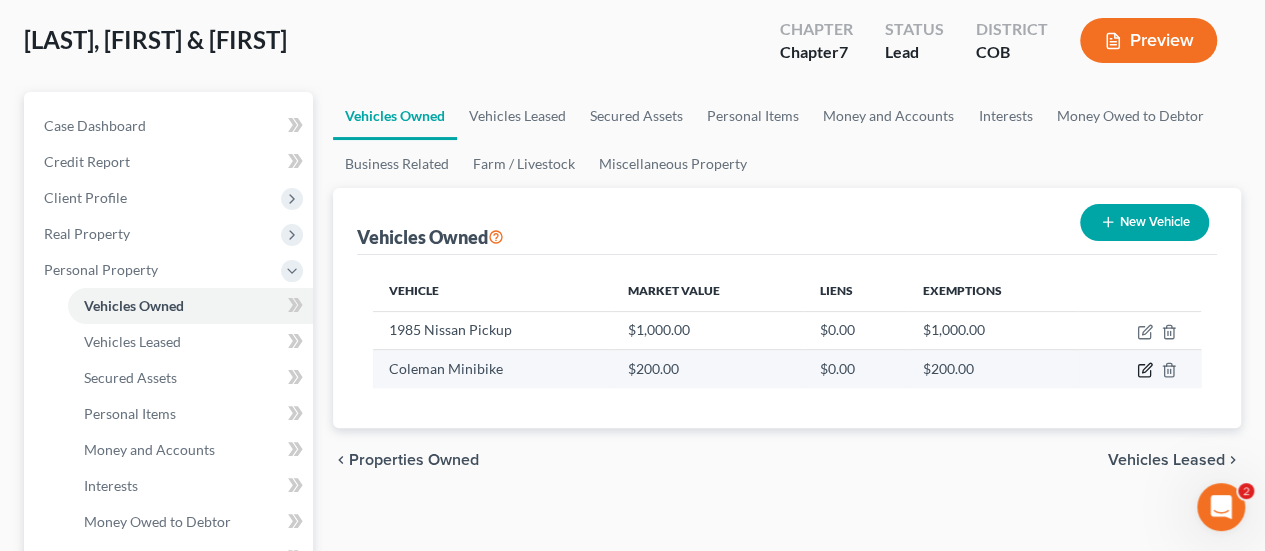 click 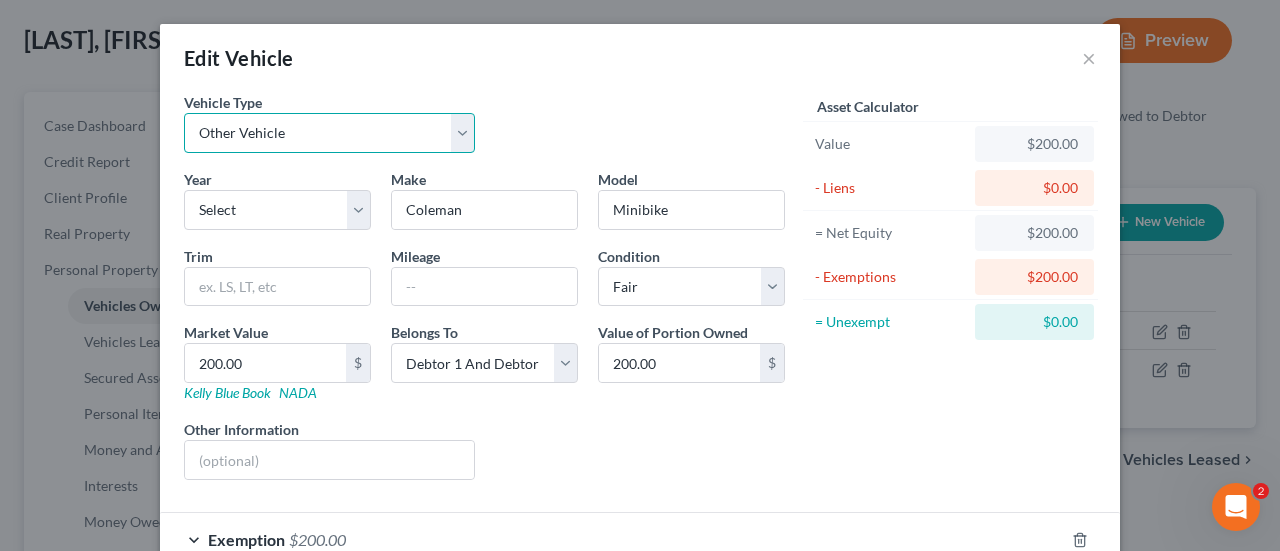 click on "Select Automobile Truck Trailer Watercraft Aircraft Motor Home Atv Other Vehicle" at bounding box center [329, 133] 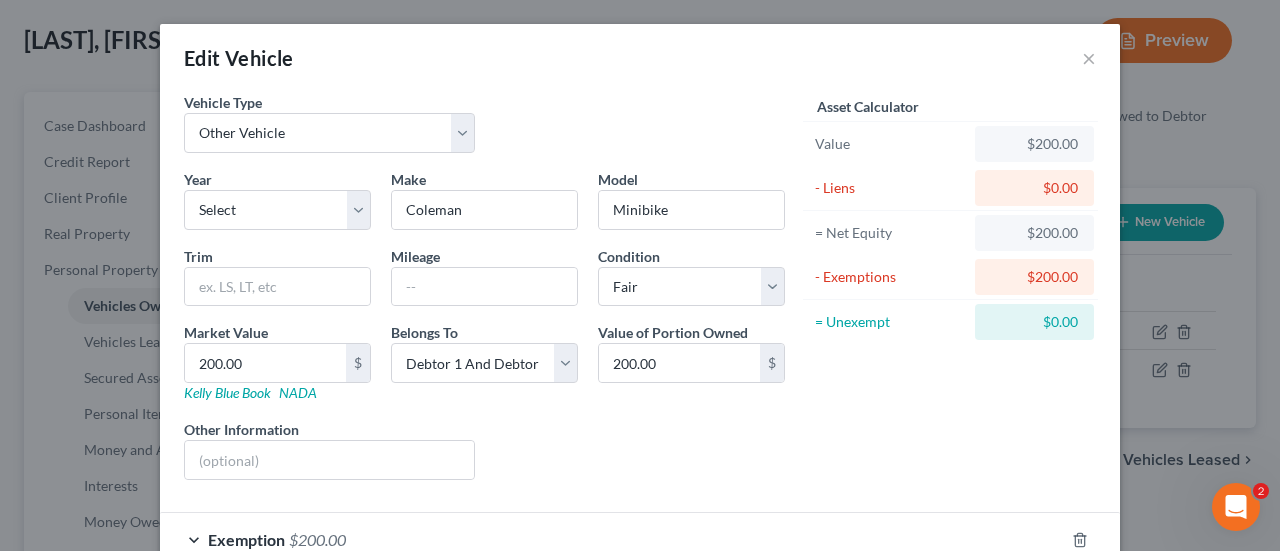 click on "Asset Calculator Value $[PRICE] - Liens $[PRICE] = Net Equity $[PRICE] - Exemptions $[PRICE] = Unexempt $[PRICE]" at bounding box center (950, 294) 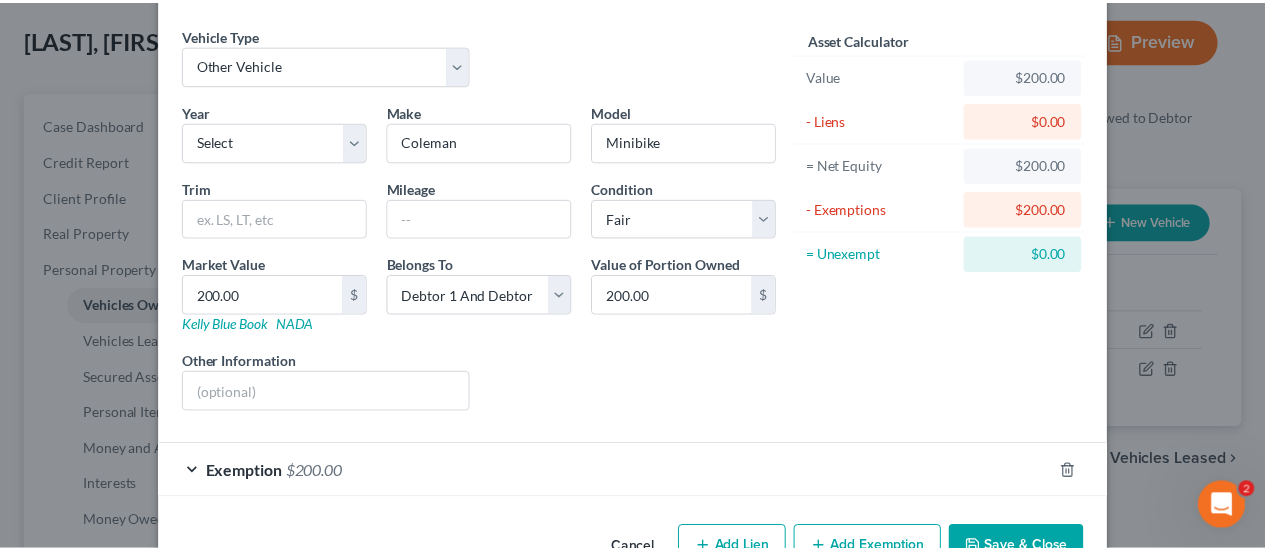 scroll, scrollTop: 121, scrollLeft: 0, axis: vertical 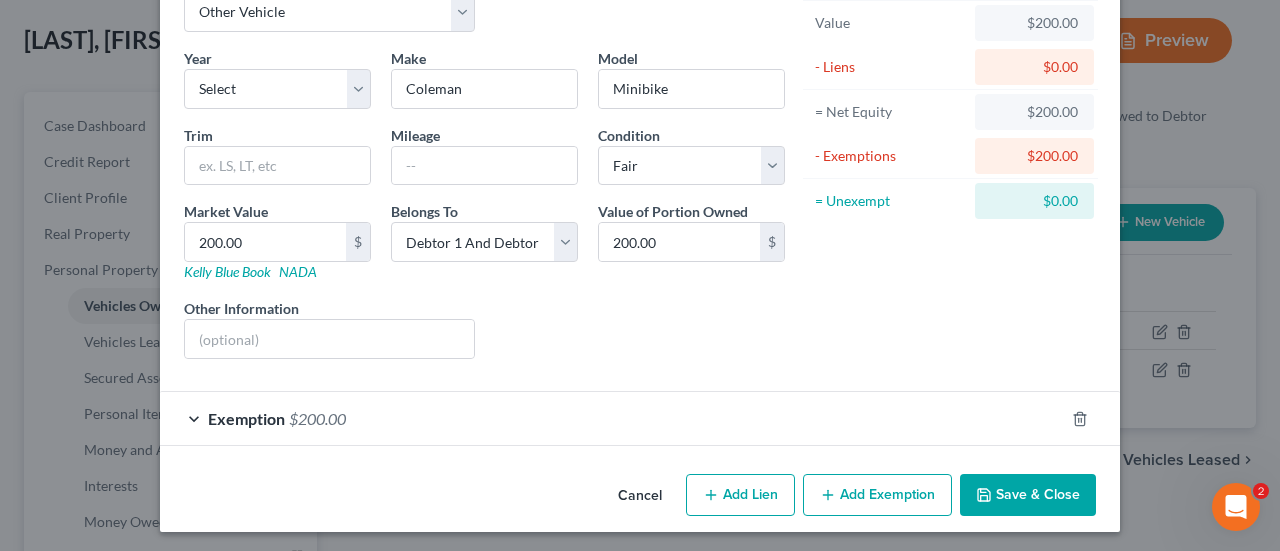 click on "Save & Close" at bounding box center (1028, 495) 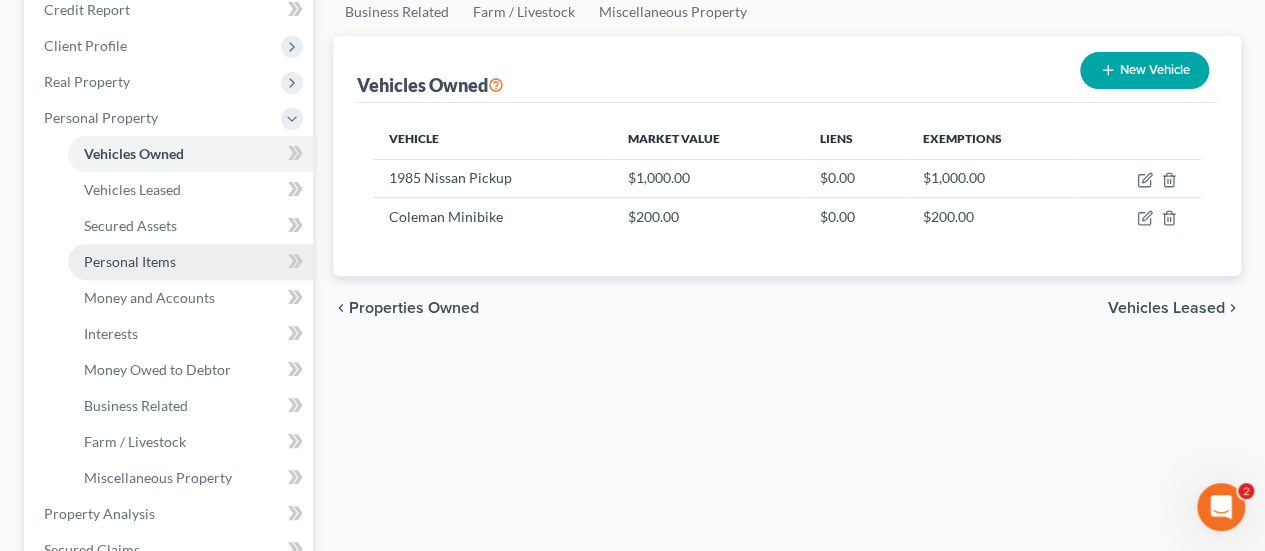 scroll, scrollTop: 400, scrollLeft: 0, axis: vertical 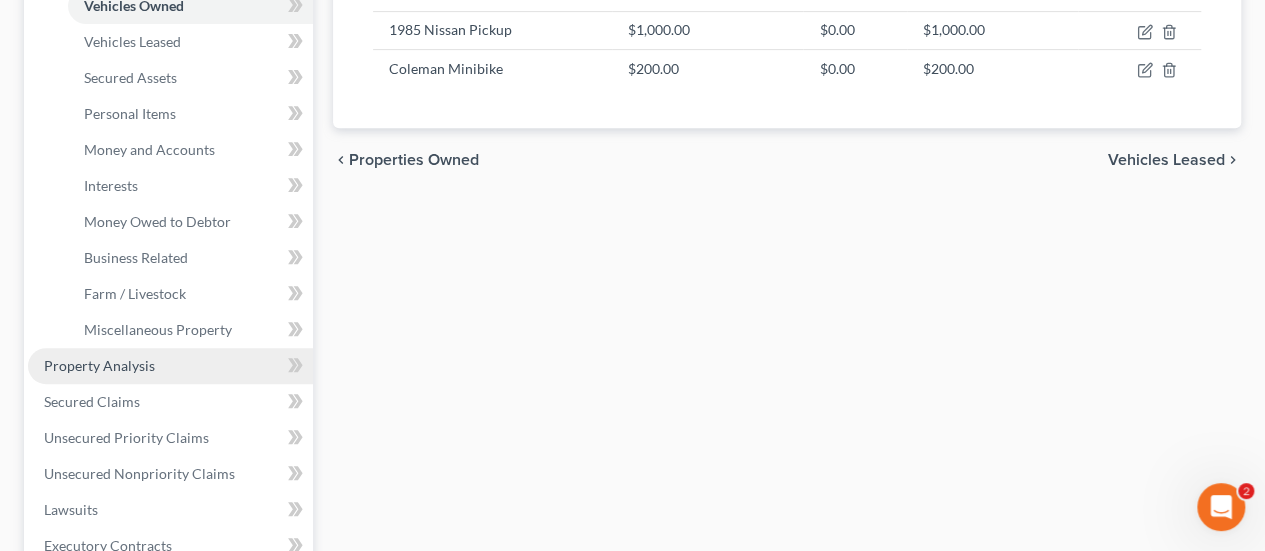 click on "Property Analysis" at bounding box center (99, 365) 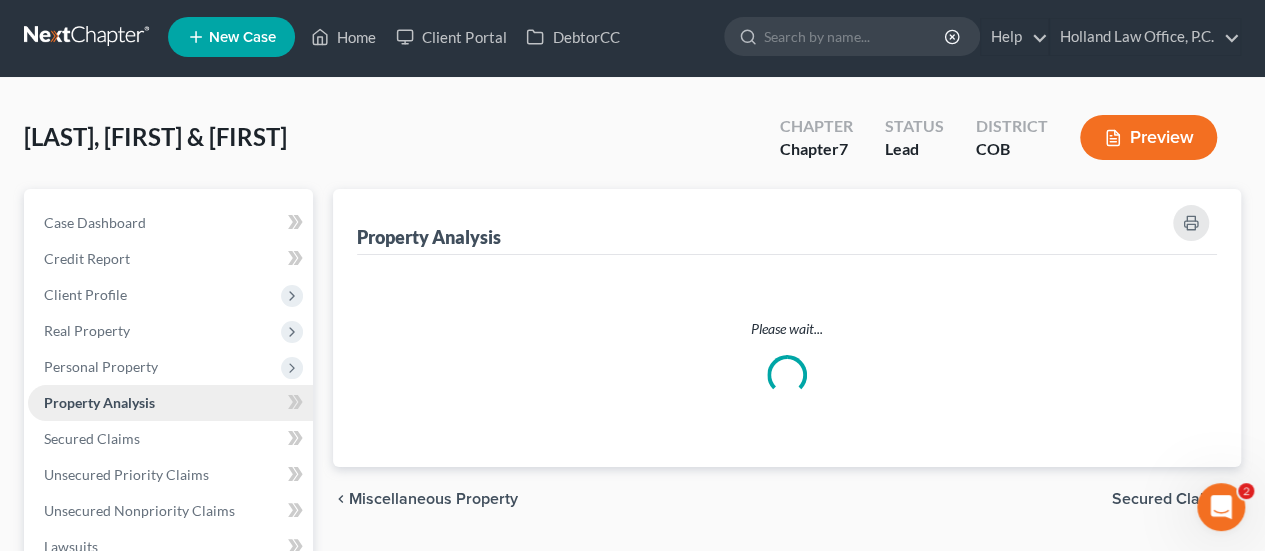 scroll, scrollTop: 0, scrollLeft: 0, axis: both 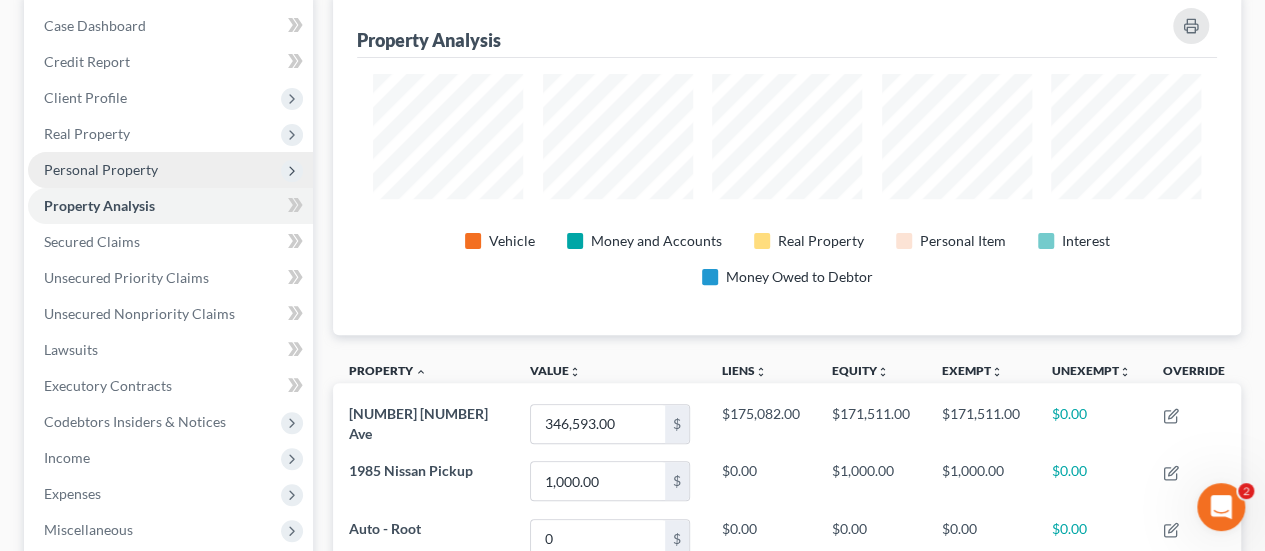 click on "Personal Property" at bounding box center [101, 169] 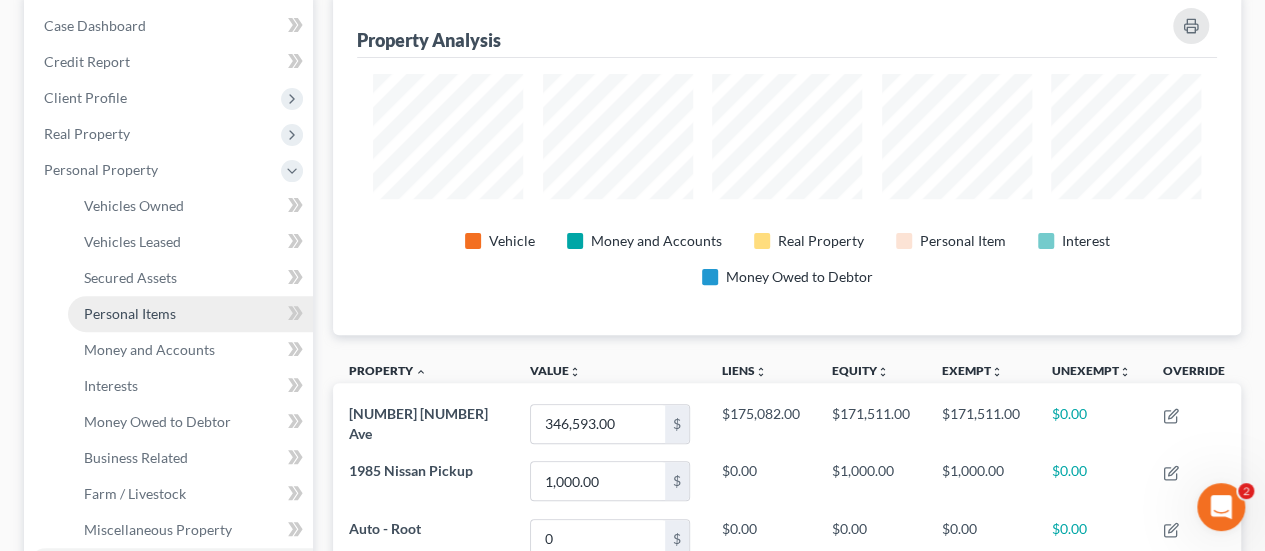 click on "Personal Items" at bounding box center [130, 313] 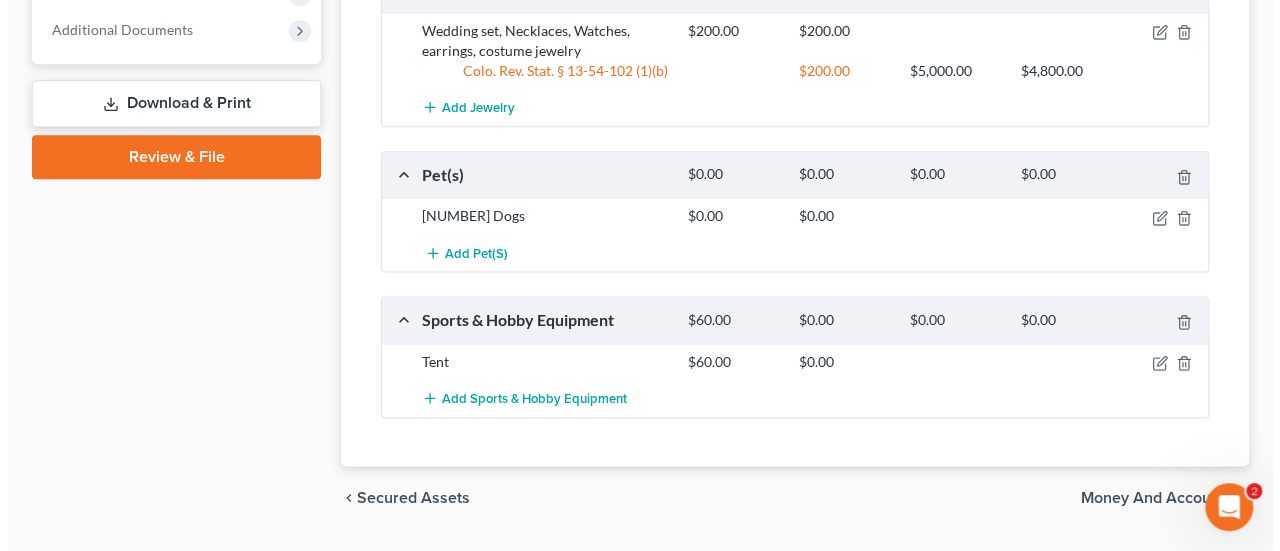 scroll, scrollTop: 1200, scrollLeft: 0, axis: vertical 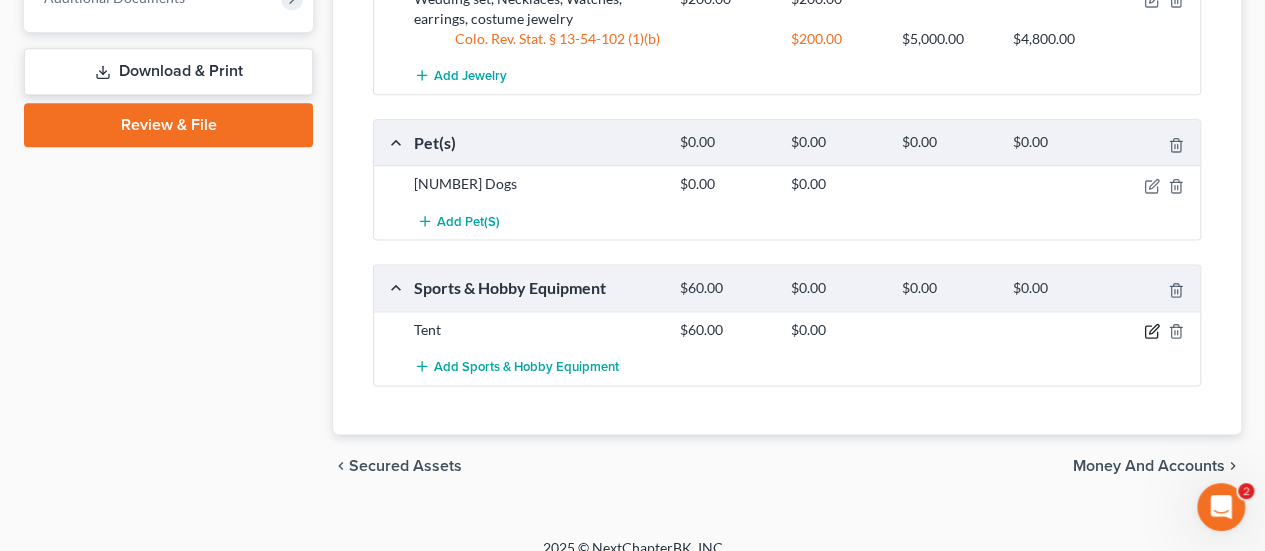 click 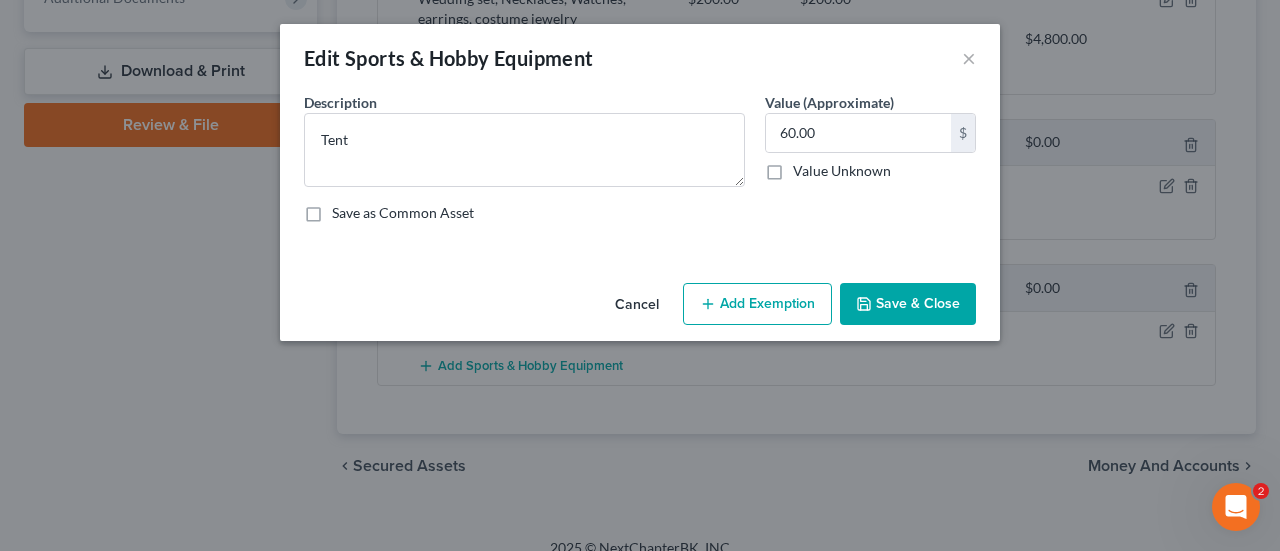 click on "Add Exemption" at bounding box center (757, 304) 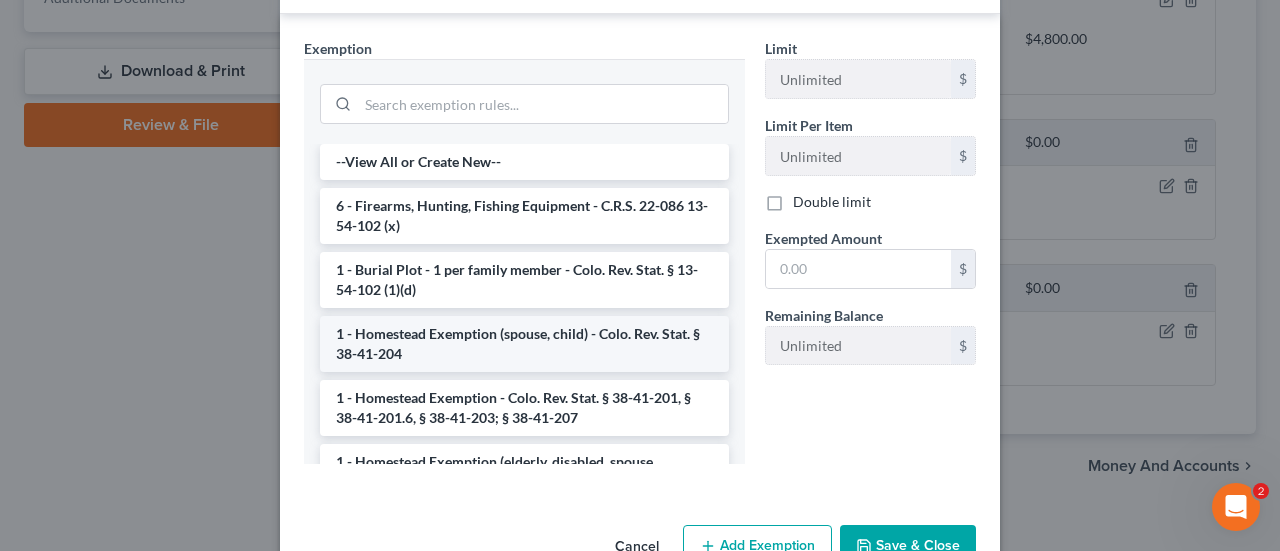 scroll, scrollTop: 300, scrollLeft: 0, axis: vertical 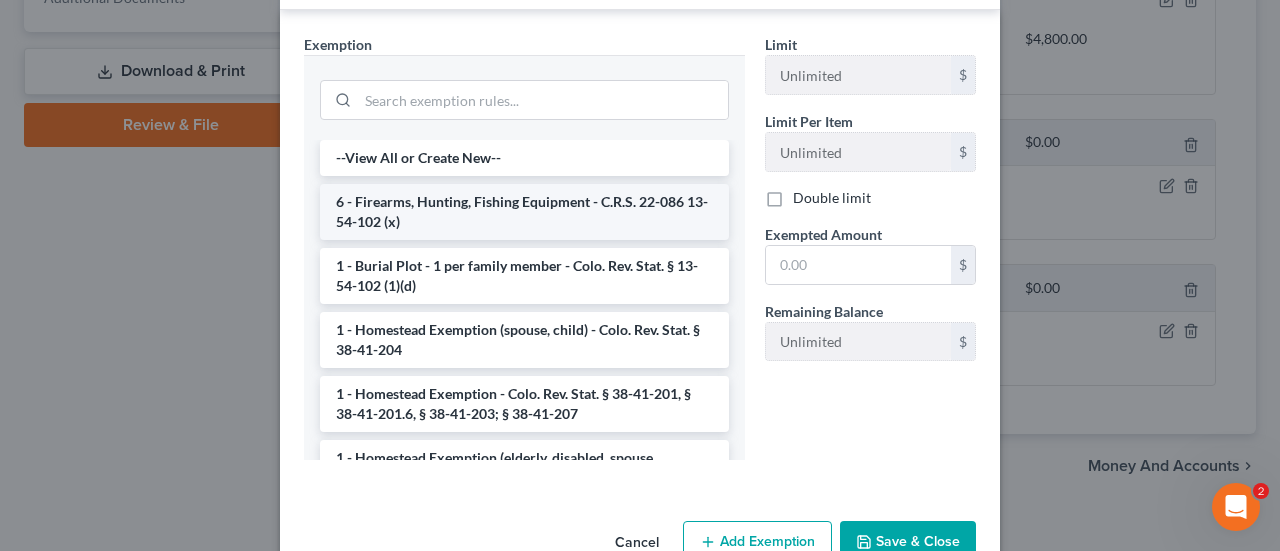 click on "6 - Firearms, Hunting, Fishing Equipment - C.R.S. 22-086 13-54-102 (x)" at bounding box center [524, 212] 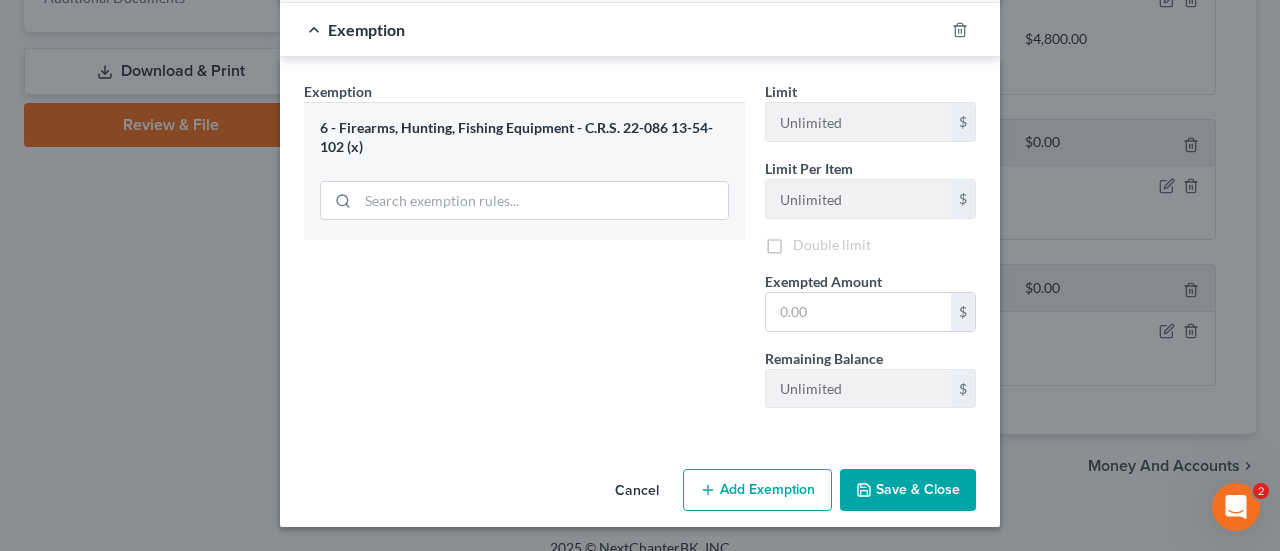 scroll, scrollTop: 252, scrollLeft: 0, axis: vertical 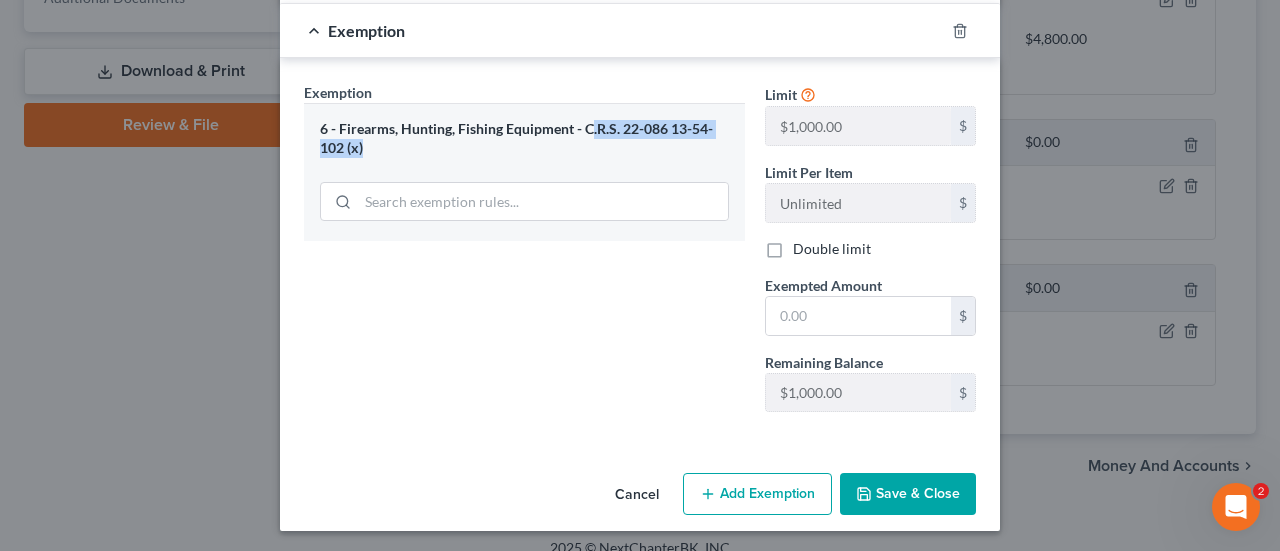 drag, startPoint x: 582, startPoint y: 129, endPoint x: 620, endPoint y: 151, distance: 43.908997 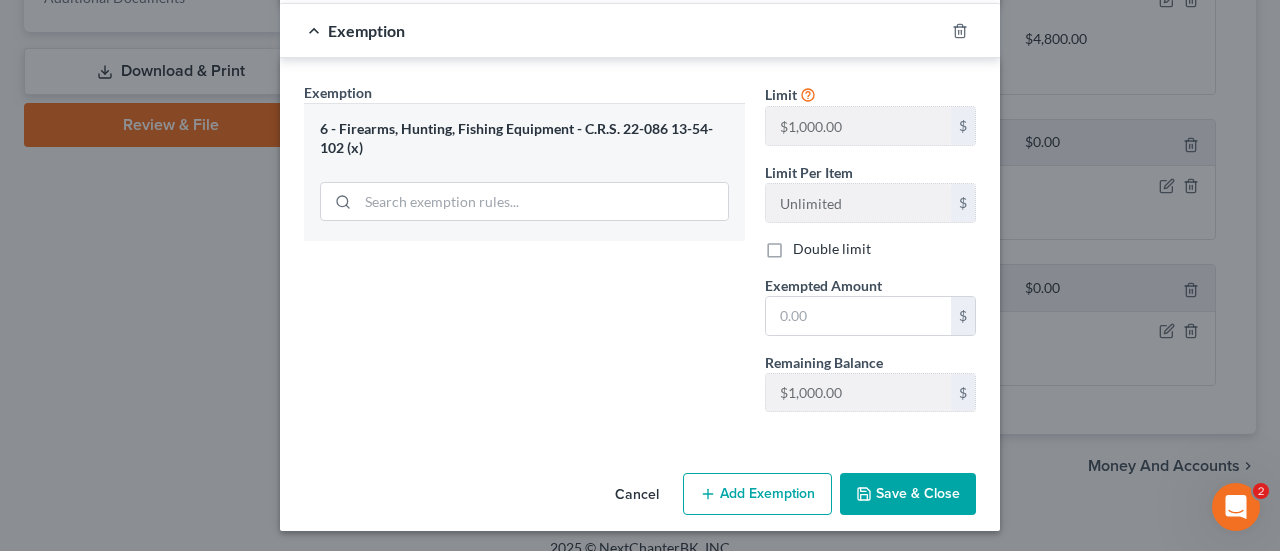 click on "6 - Firearms, Hunting, Fishing Equipment - C.R.S. 22-086 13-54-102 (x)" at bounding box center [524, 138] 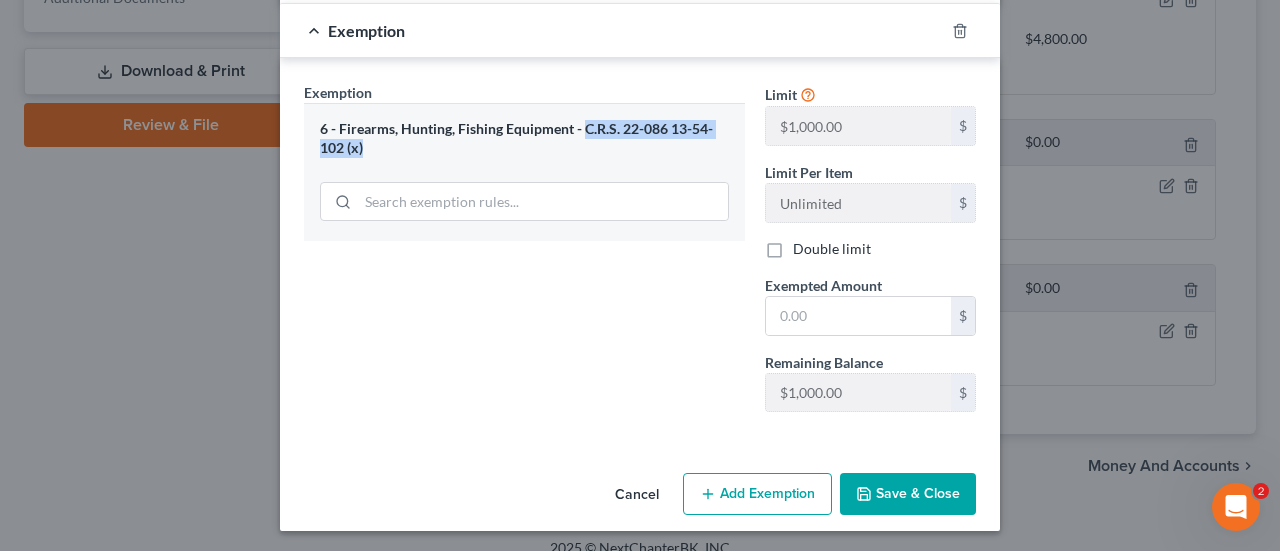 drag, startPoint x: 578, startPoint y: 125, endPoint x: 586, endPoint y: 141, distance: 17.888544 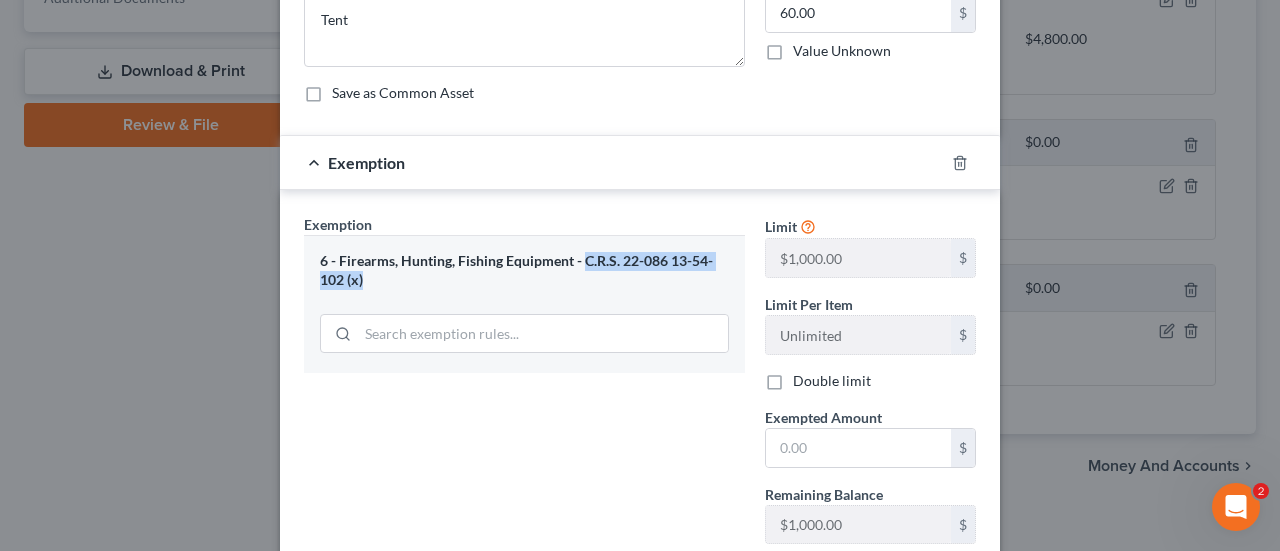 scroll, scrollTop: 252, scrollLeft: 0, axis: vertical 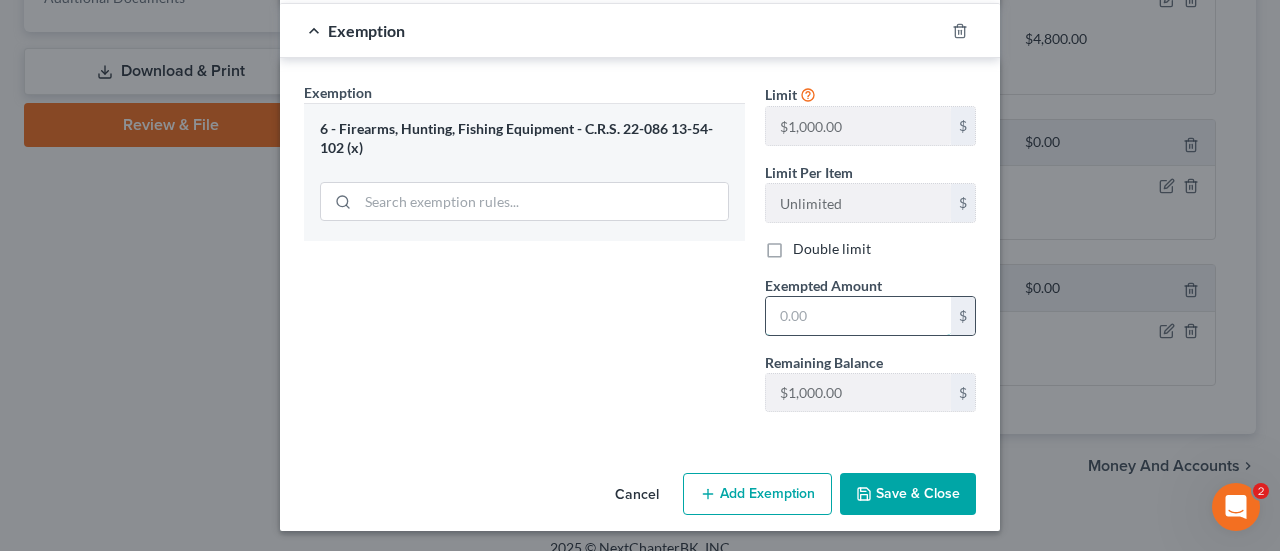 click at bounding box center [858, 316] 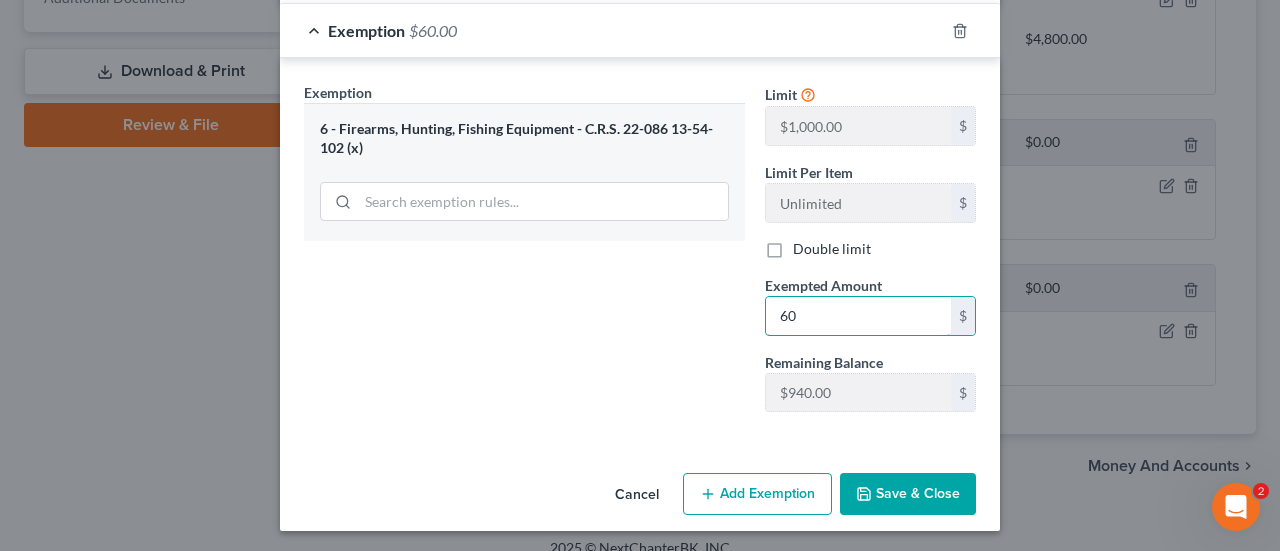 type on "60" 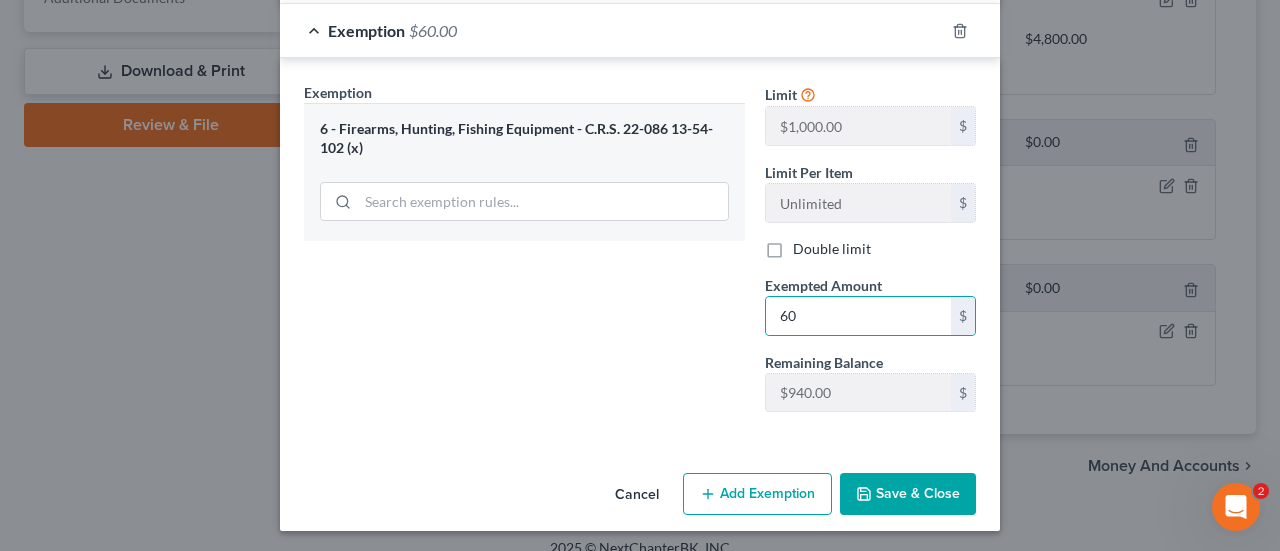 click on "Add Exemption" at bounding box center [757, 494] 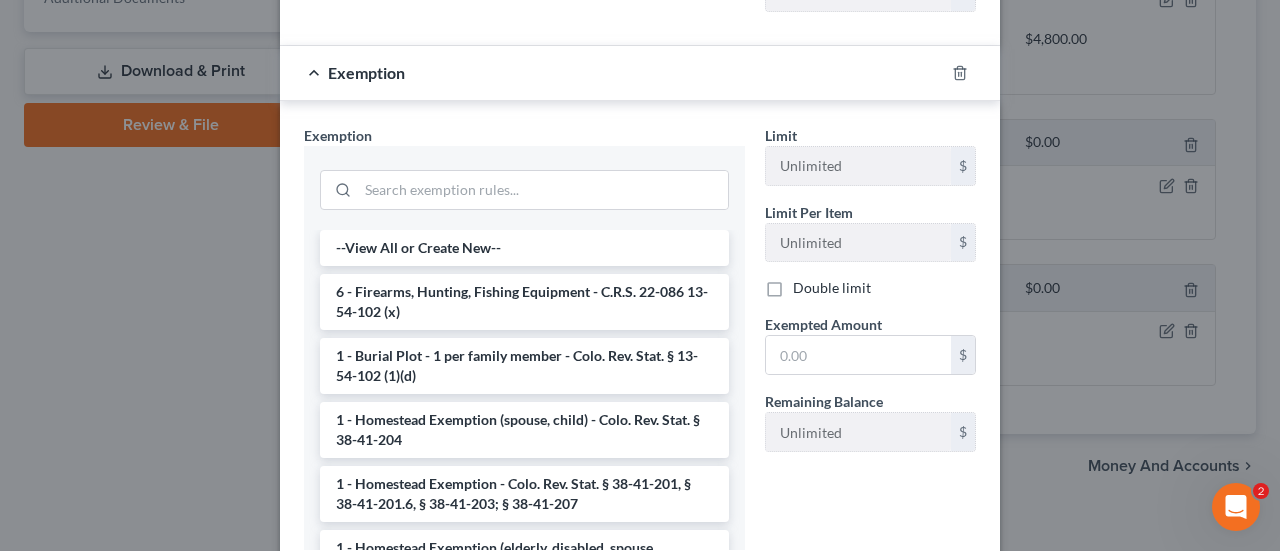 scroll, scrollTop: 787, scrollLeft: 0, axis: vertical 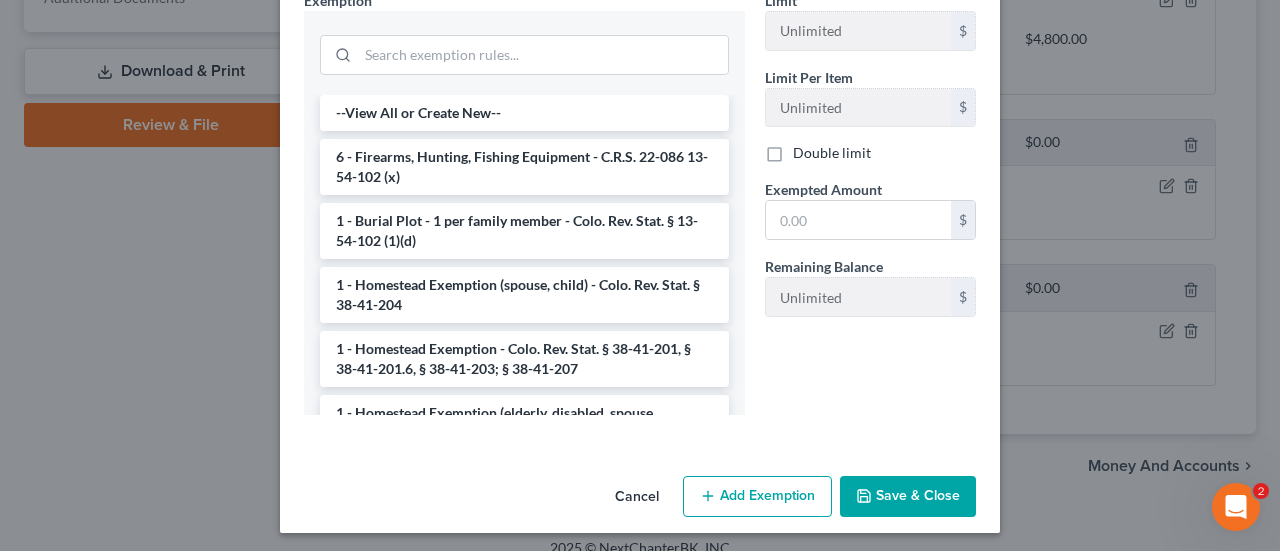 click on "Save & Close" at bounding box center [908, 497] 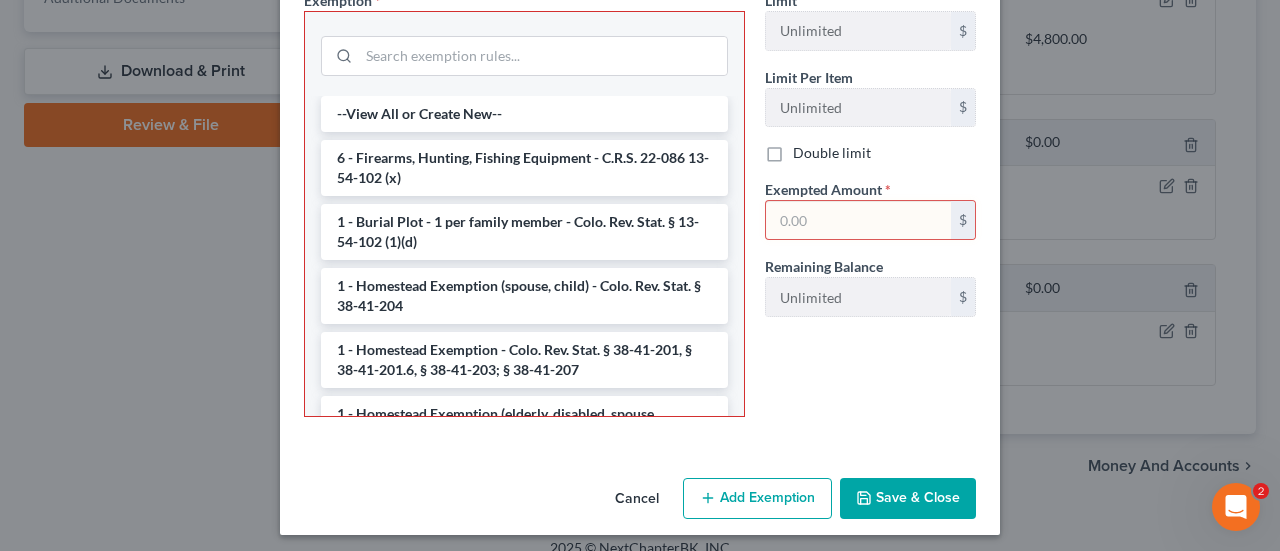 click at bounding box center (858, 220) 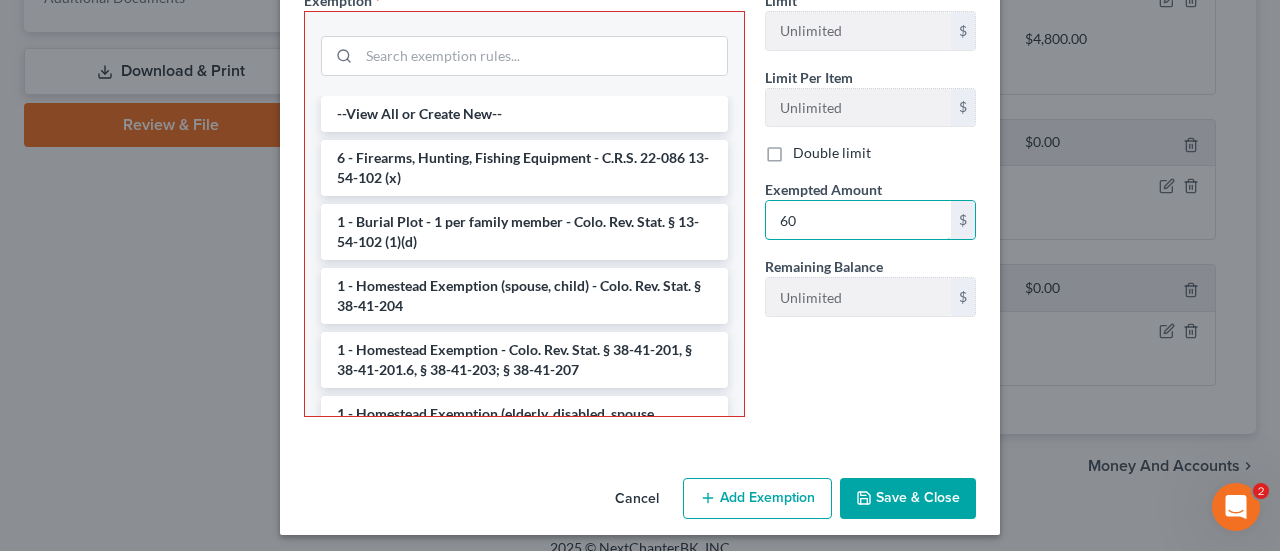 type on "60" 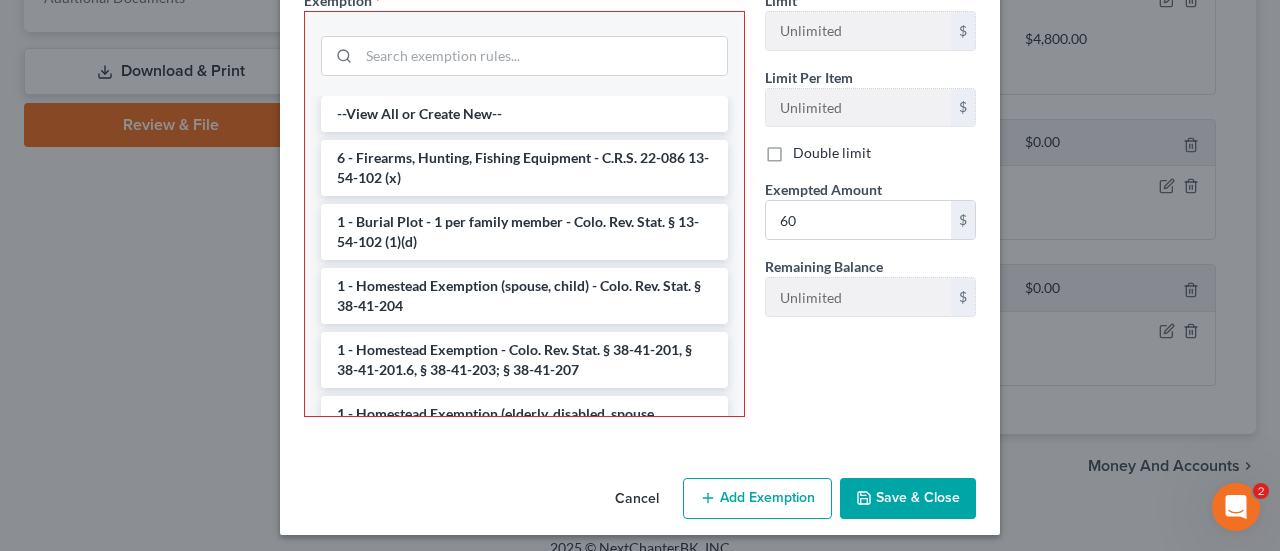 click on "Save & Close" at bounding box center [908, 499] 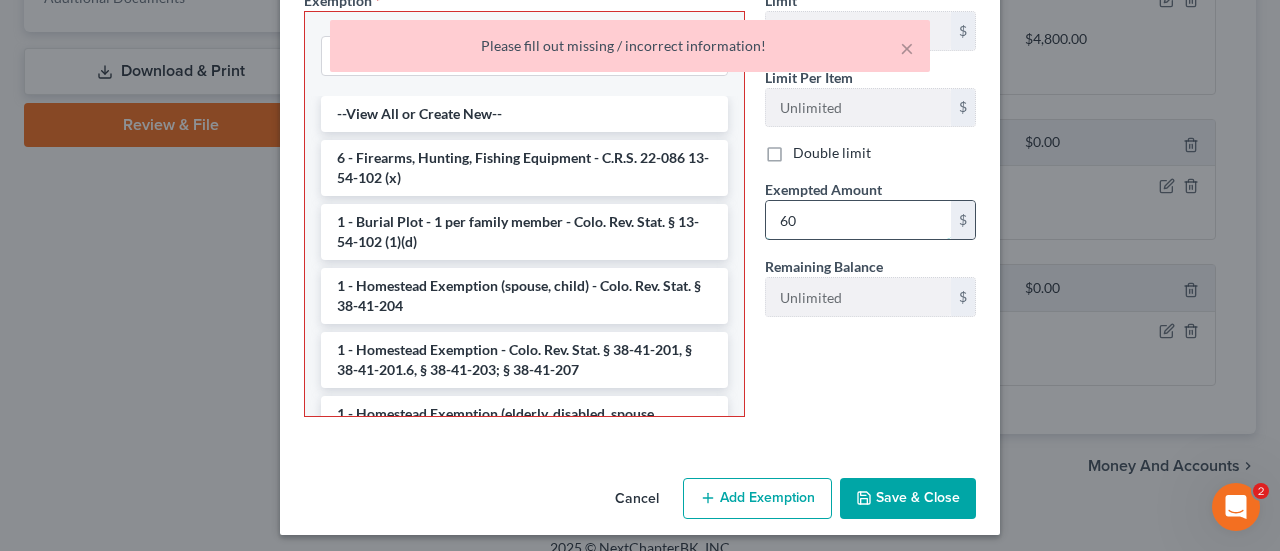 click on "60" at bounding box center (858, 220) 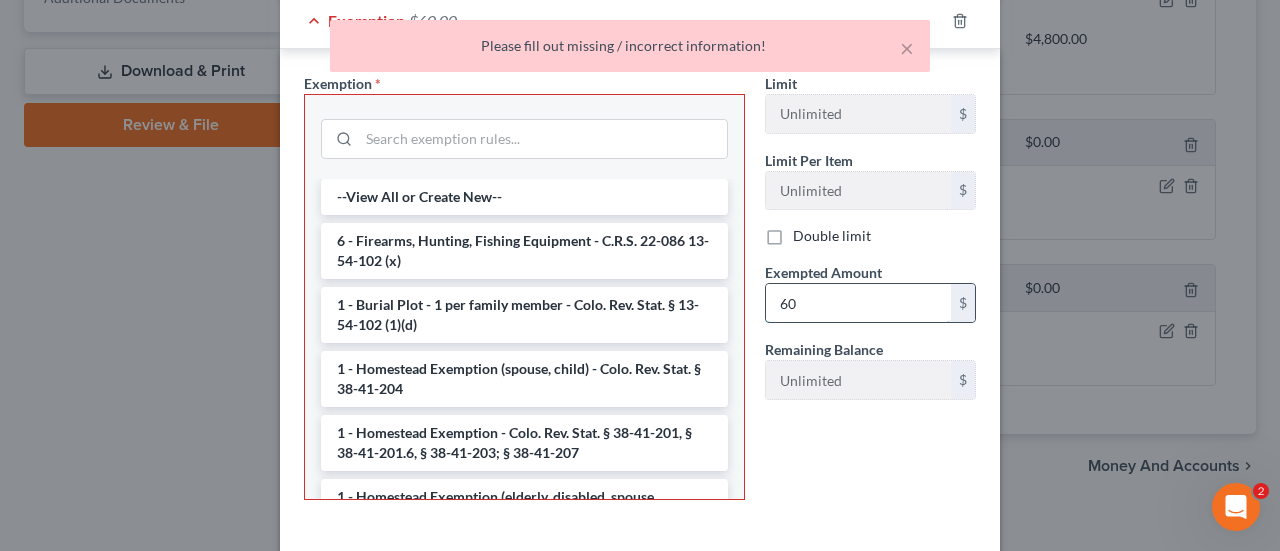 scroll, scrollTop: 587, scrollLeft: 0, axis: vertical 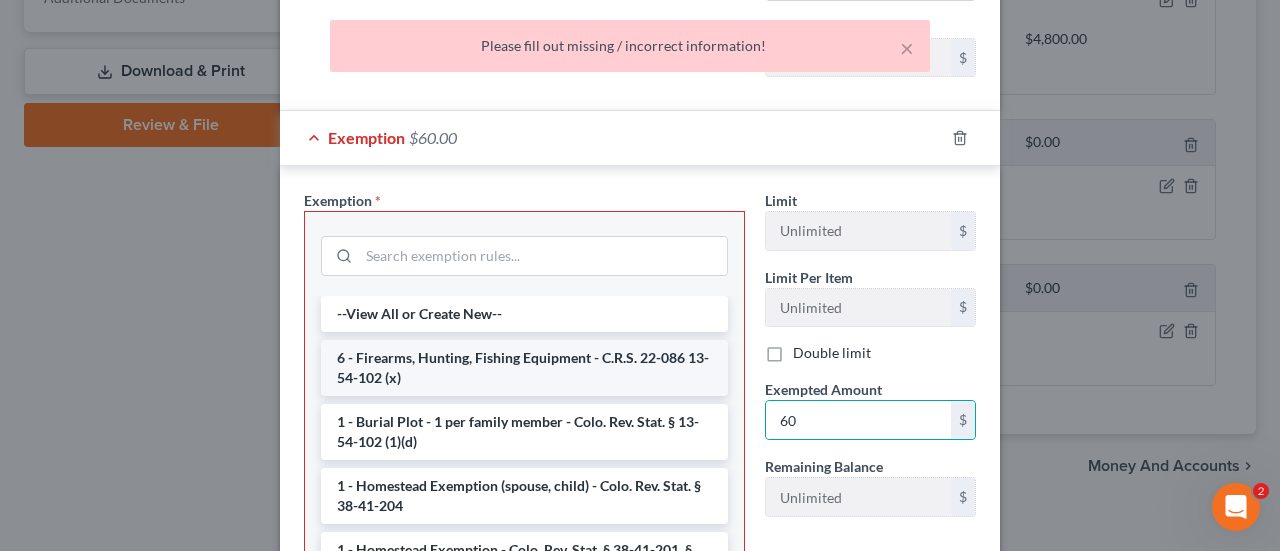 click on "6 - Firearms, Hunting, Fishing Equipment - C.R.S. 22-086 13-54-102 (x)" at bounding box center (524, 368) 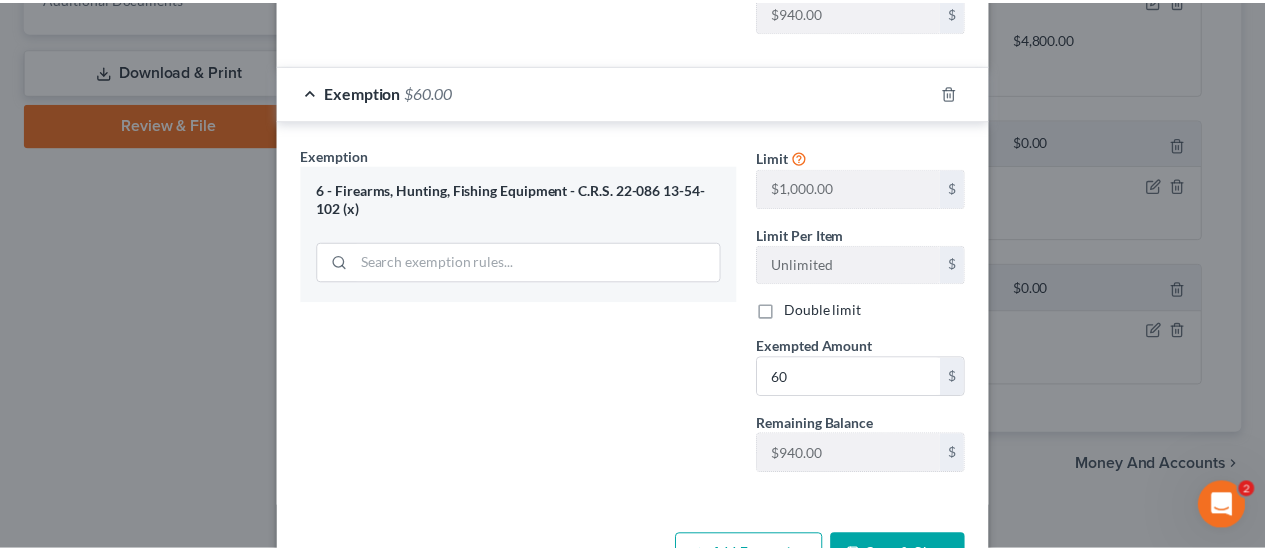 scroll, scrollTop: 690, scrollLeft: 0, axis: vertical 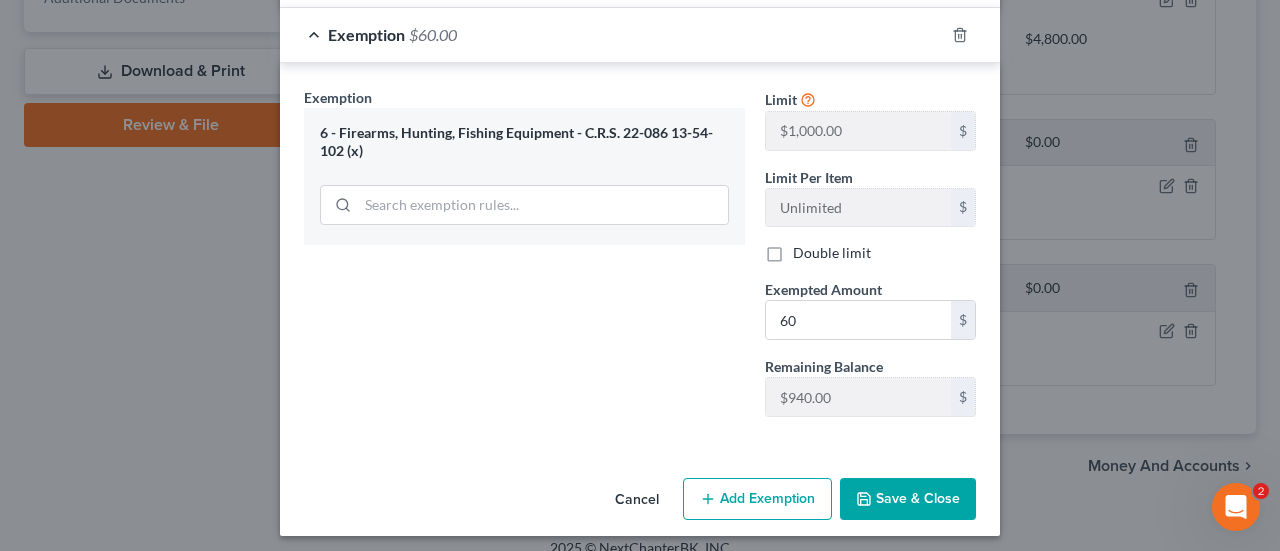 click on "Save & Close" at bounding box center [908, 499] 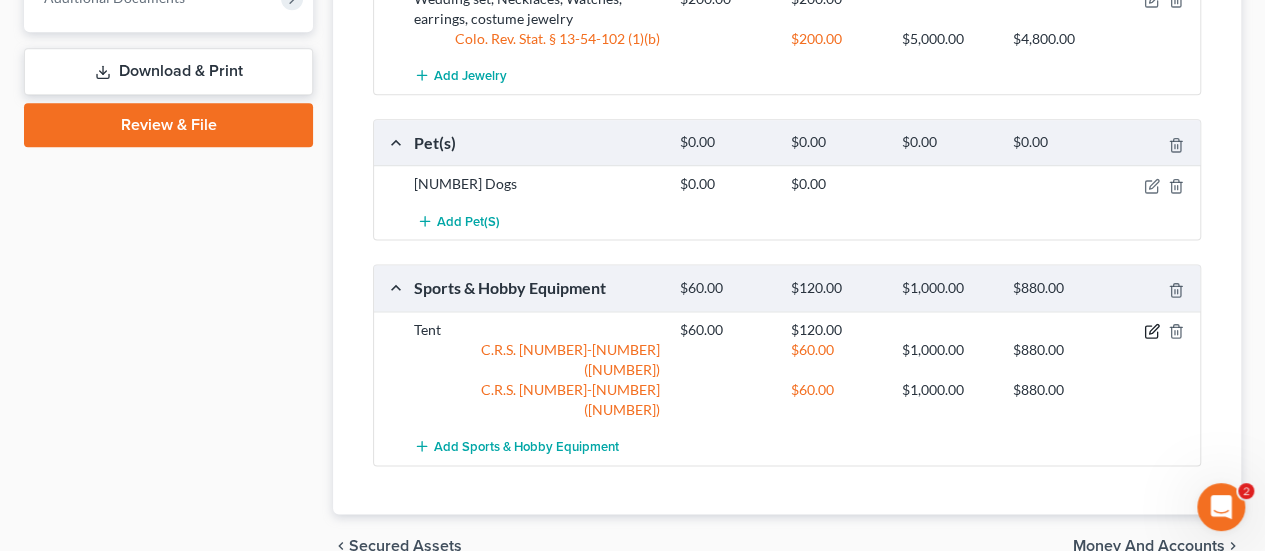click 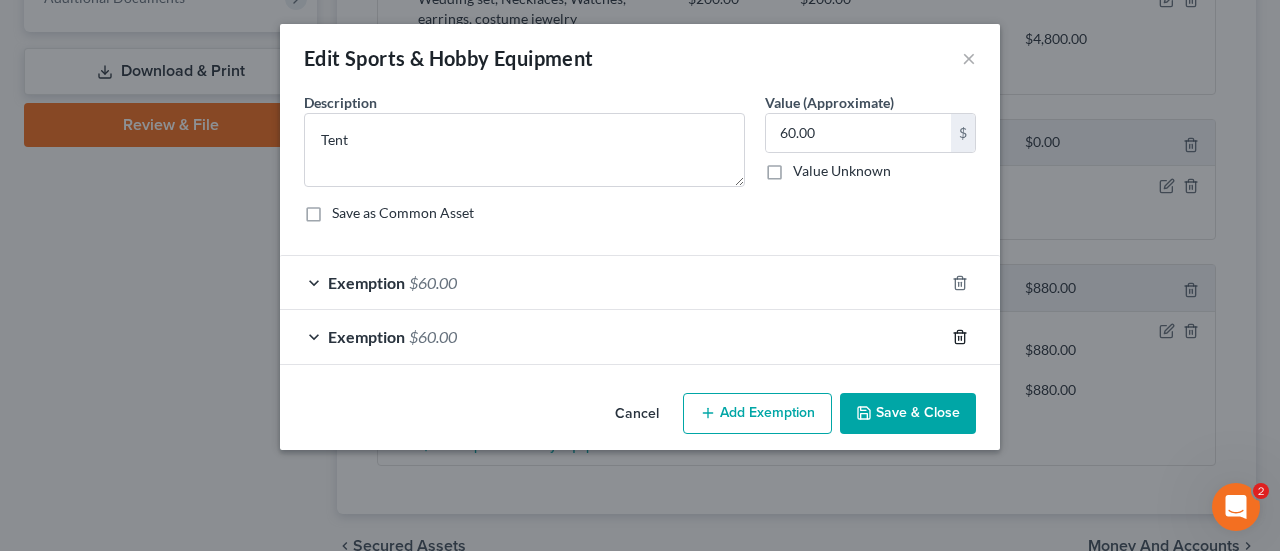 click 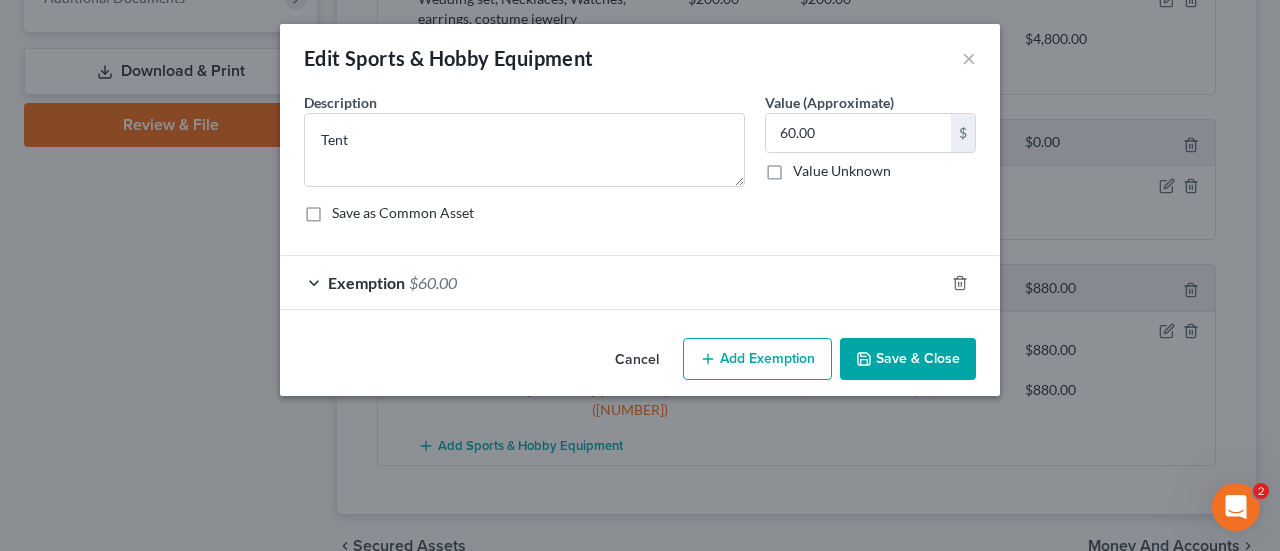 click on "Save & Close" at bounding box center [908, 359] 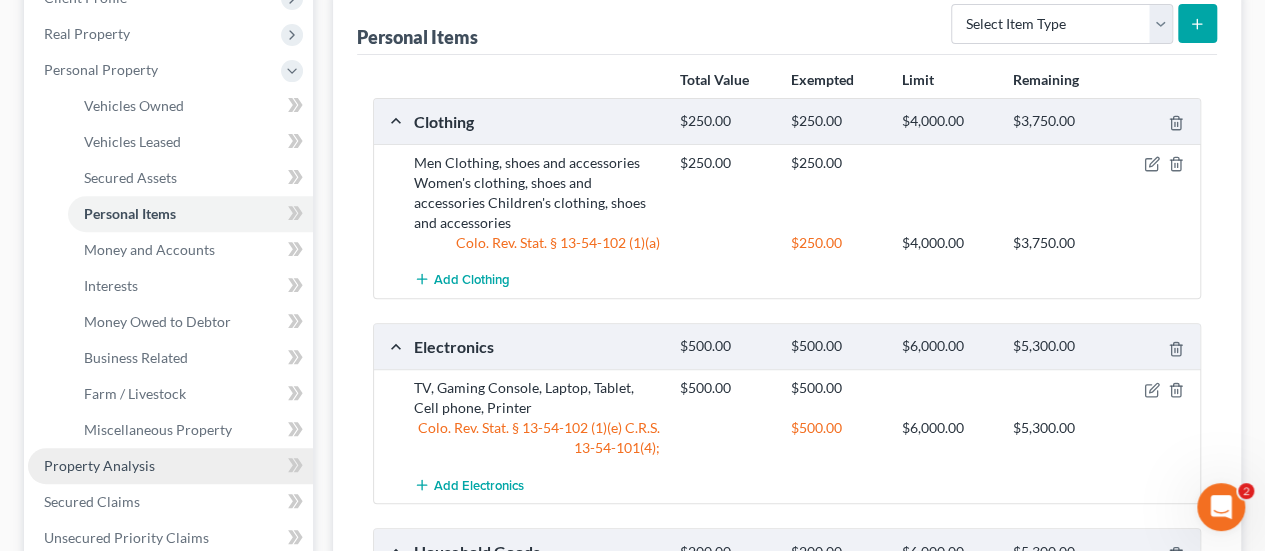 scroll, scrollTop: 500, scrollLeft: 0, axis: vertical 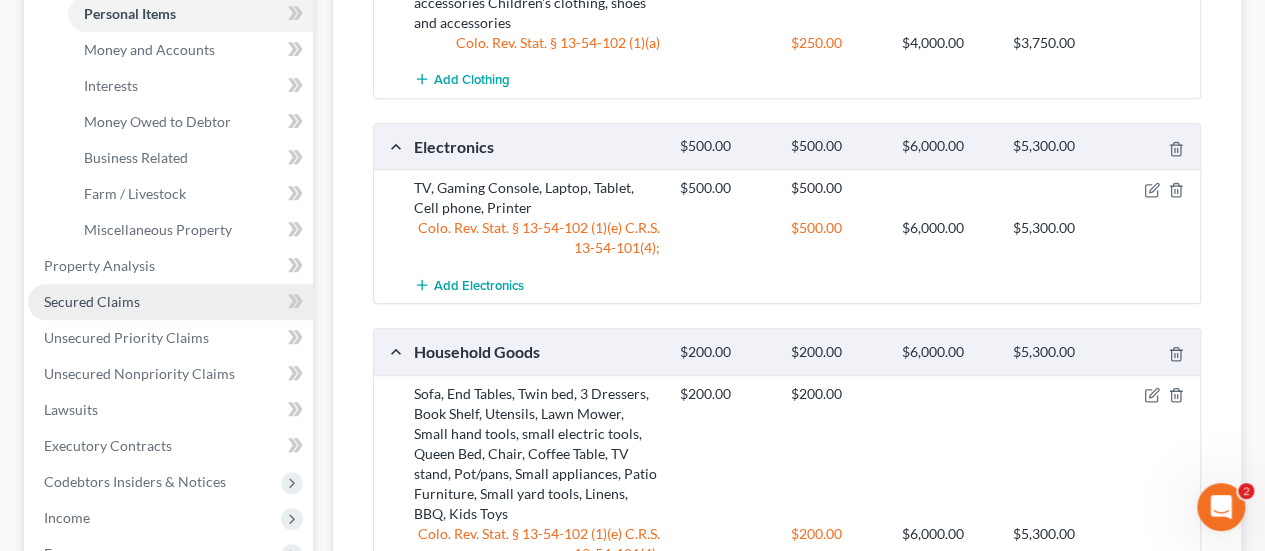 click on "Secured Claims" at bounding box center [92, 301] 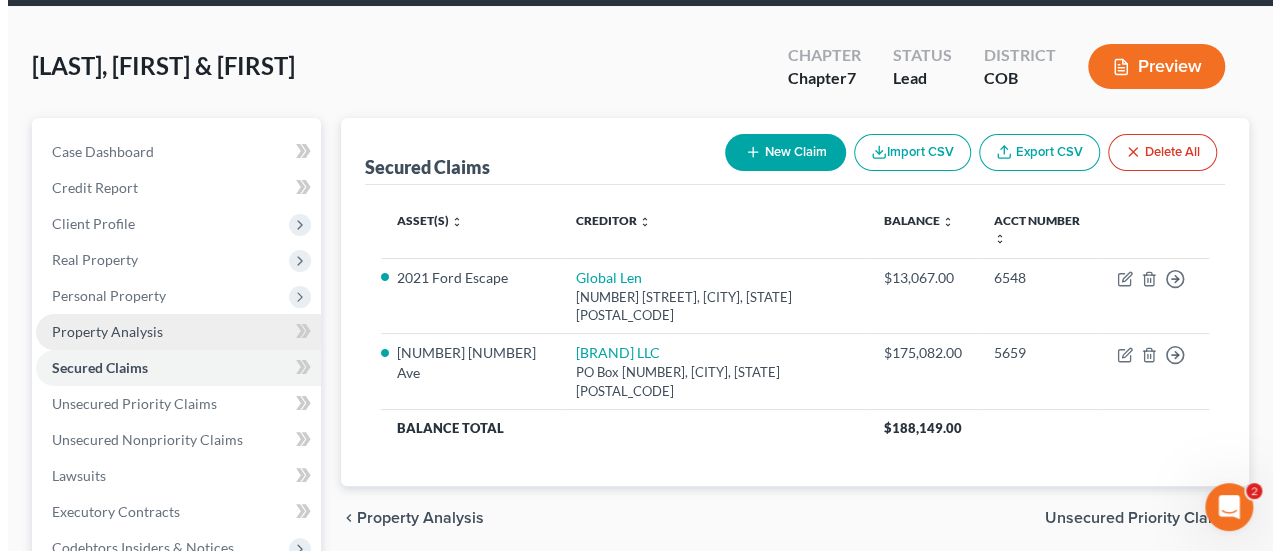 scroll, scrollTop: 200, scrollLeft: 0, axis: vertical 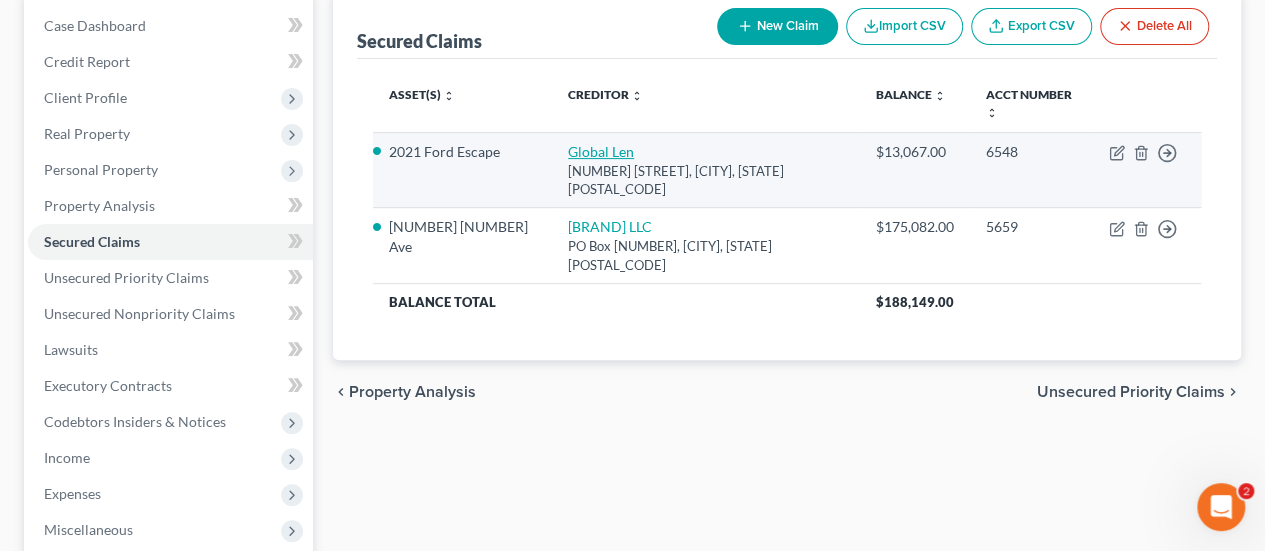 click on "Global Len" at bounding box center (601, 151) 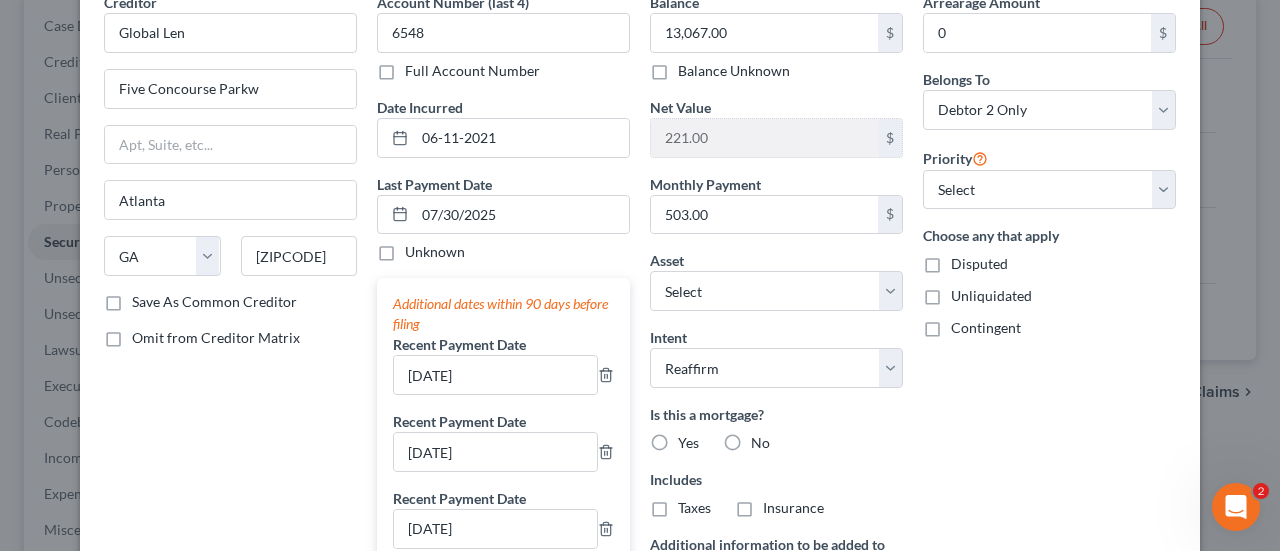 scroll, scrollTop: 200, scrollLeft: 0, axis: vertical 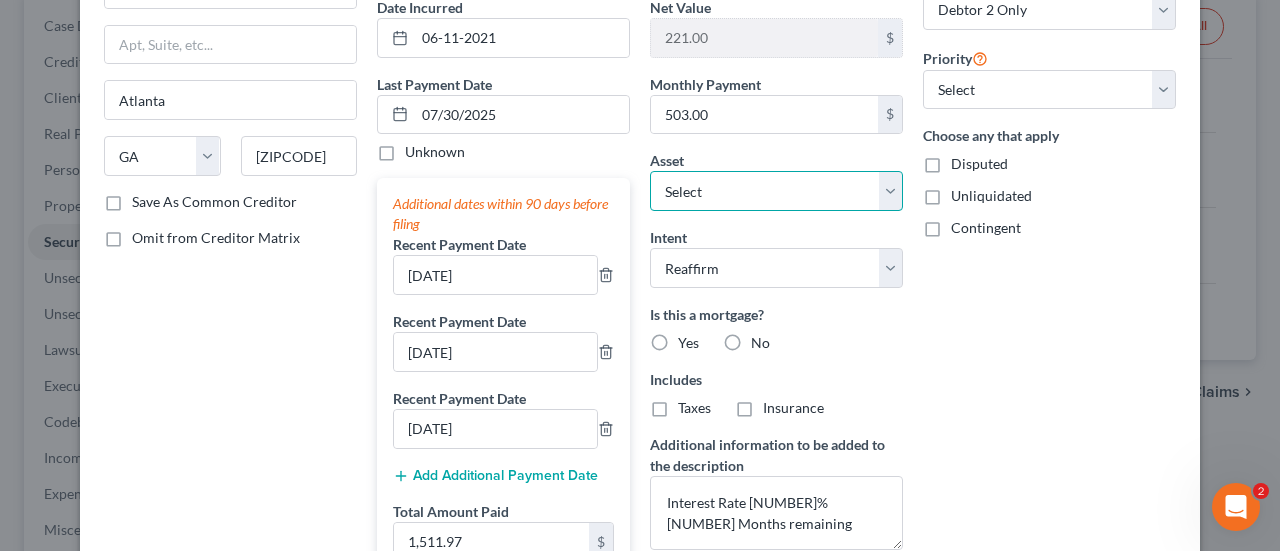 click on "Select Other Multiple Assets 1985 Nissan Pickup - $[PRICE] Coleman Minibike - $[PRICE] Chime Credit Builder - [NUMBER] (Savings Account) - $[PRICE] 1118 35th Ave - $[PRICE] Household Goods - Sofa, End Tables, Twin bed, 3 Dressers, Book Shelf, Utensils, Lawn Mower, Small hand tools, small electric tools, Queen Bed, Chair, Coffee Table, TV stand, Pot/pans, Small appliances, Patio Furniture, Small yard tools, Linens, BBQ, Kids Toys - $[PRICE] Pet(s) - [NUMBER] Dogs - $[PRICE] Chime Checking - [NUMBER] (Checking Account) - $[PRICE] Clothing - Men Clothing, shoes and accessories
Women's clothing, shoes and accessories
Children's clothing, shoes and accessories - $[PRICE] Electronics - TV, Gaming Console, Laptop, Tablet, Cell phone, Printer - $[PRICE] Jewelry - Wedding set, Necklaces, Watches, earrings, costume jewelry - $[PRICE] Sports & Hobby Equipment - Tent - $[PRICE] Chase Checking - [NUMBER] (Checking Account) - $[PRICE] Fidelity 401K - $[PRICE] Vision - Medicaid - $[PRICE] Auto - [BRAND] - $[PRICE] Home - [BRAND] - $[PRICE] Health - Medicaid - $[PRICE]" at bounding box center (776, 191) 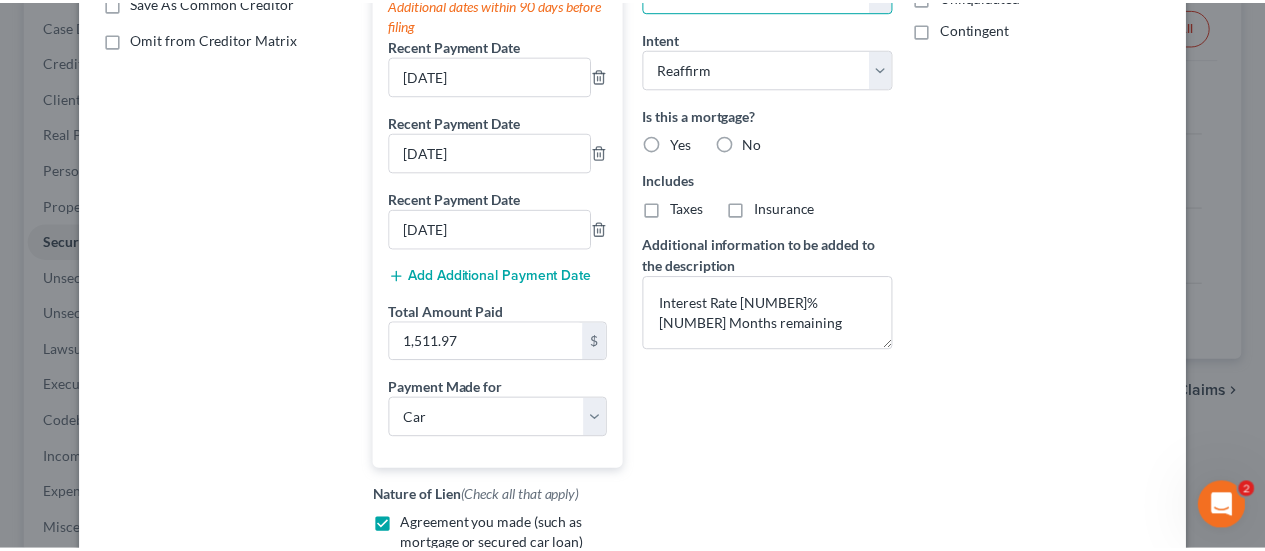 scroll, scrollTop: 748, scrollLeft: 0, axis: vertical 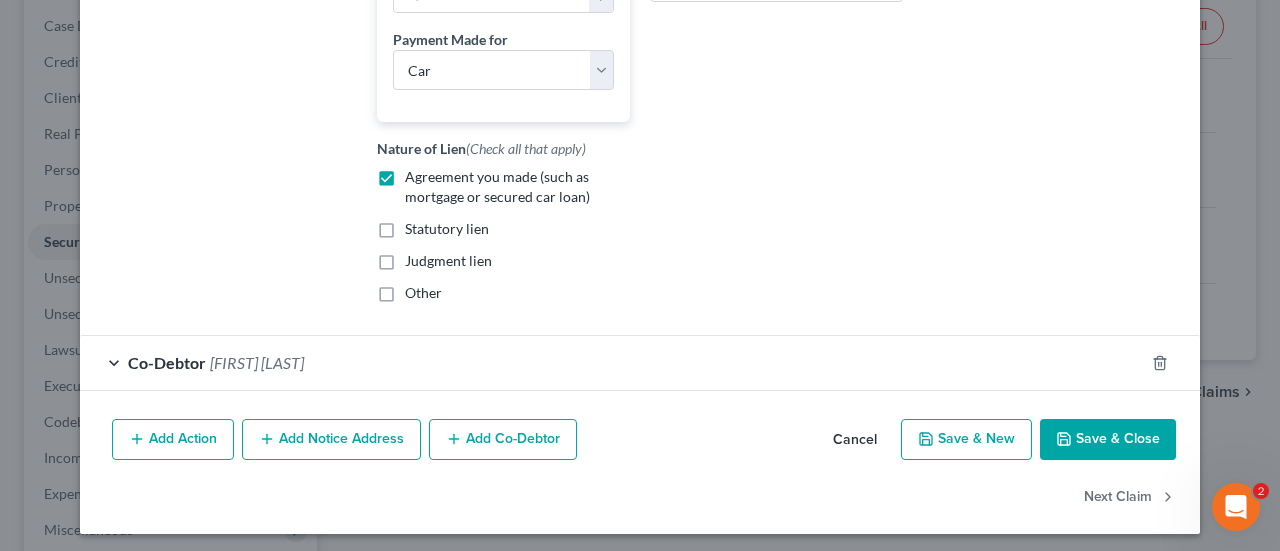 click on "Cancel" at bounding box center (855, 441) 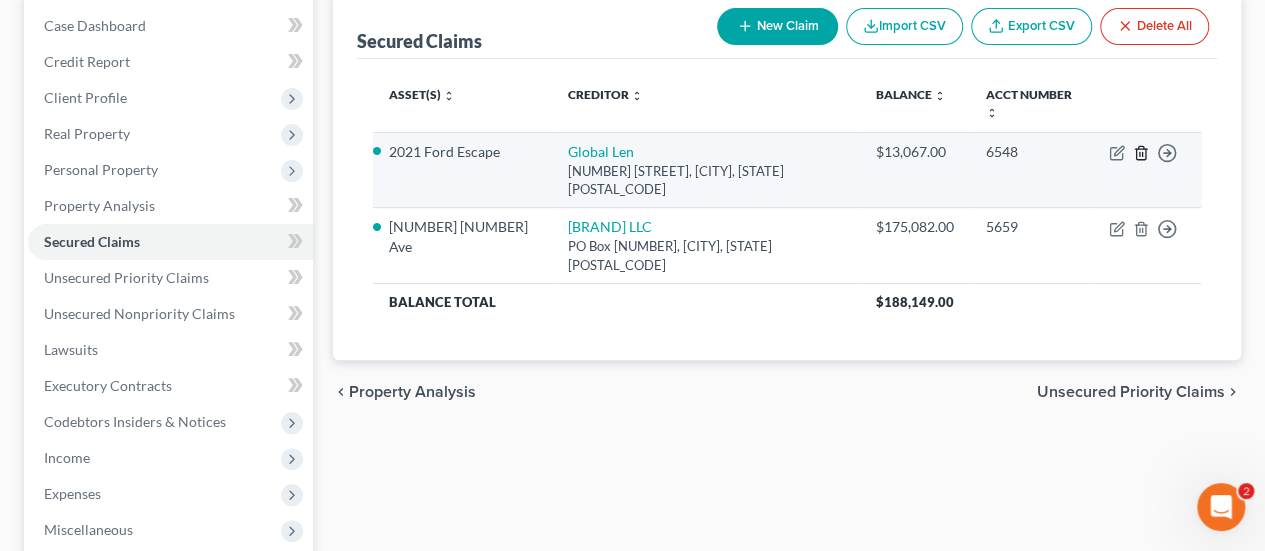 click 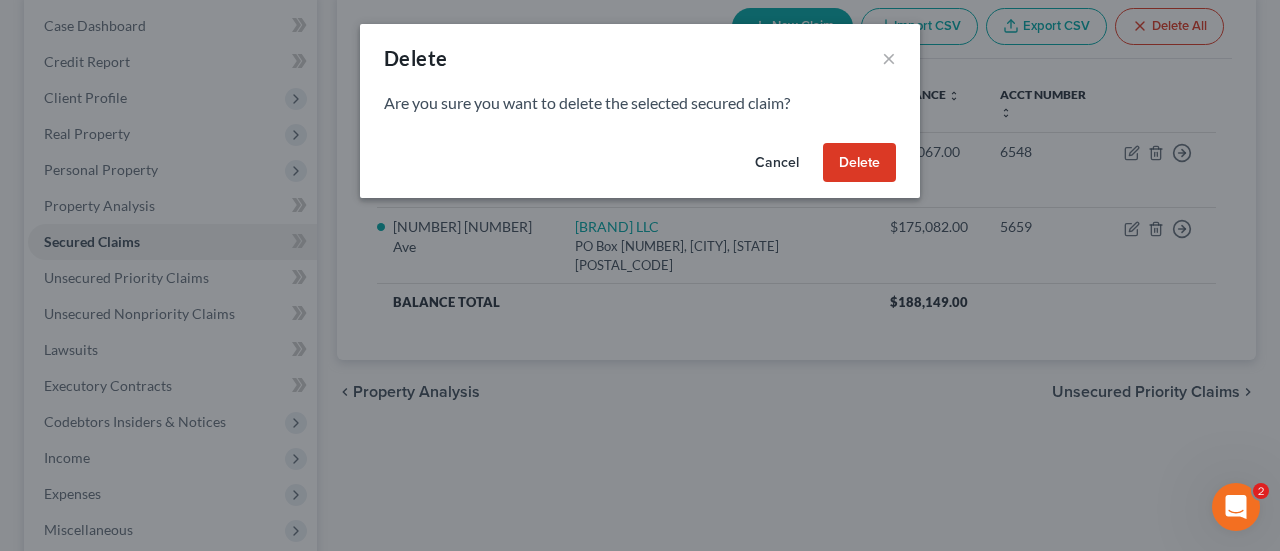 click on "Delete" at bounding box center [859, 163] 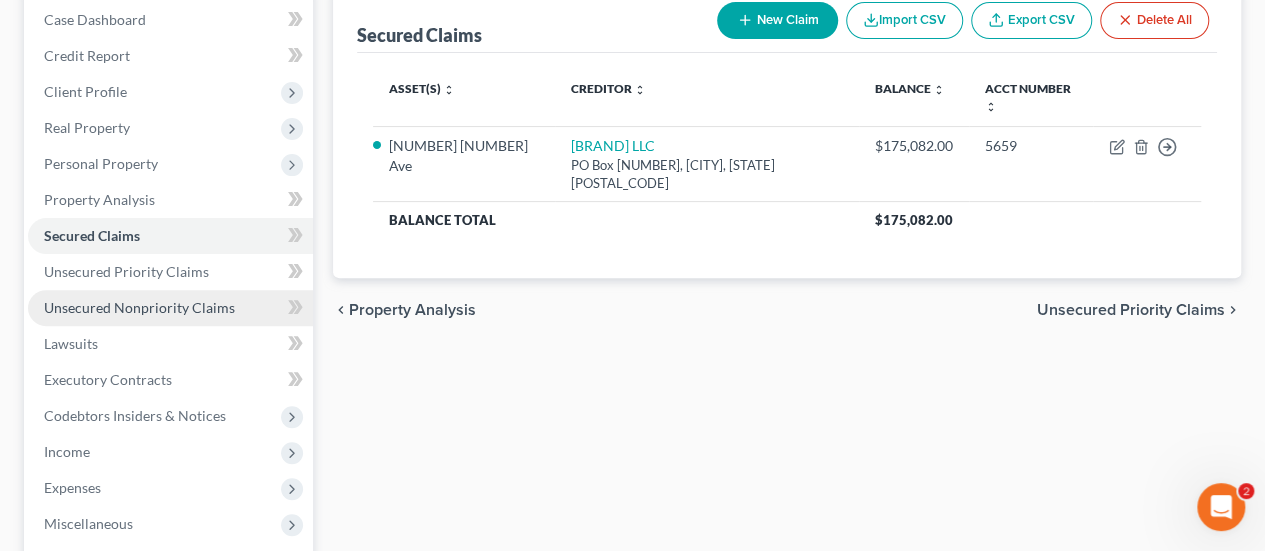 scroll, scrollTop: 300, scrollLeft: 0, axis: vertical 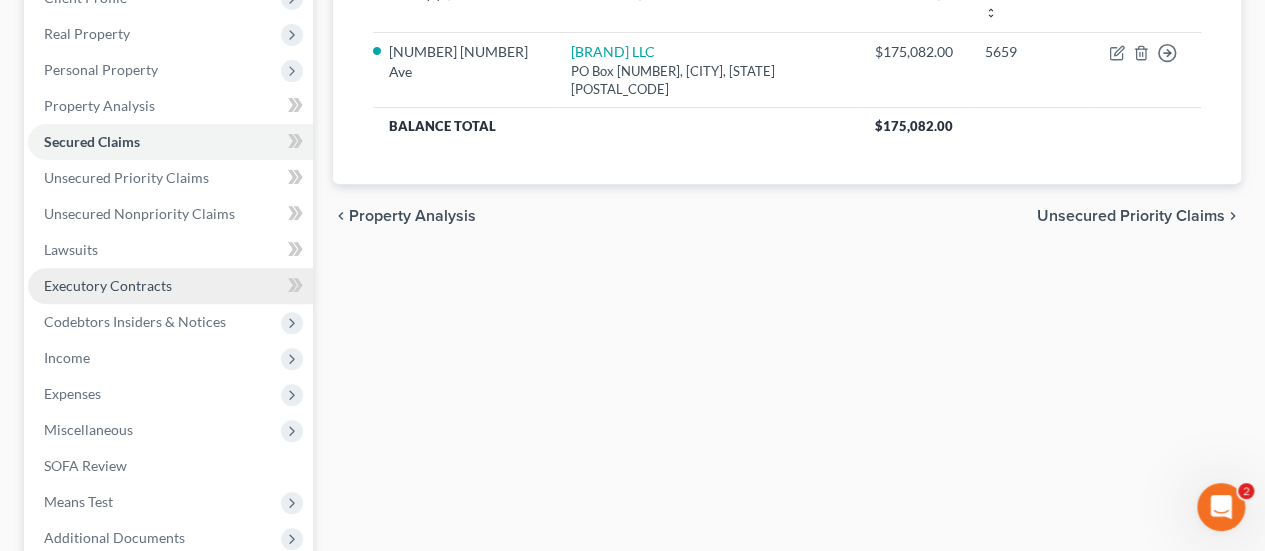 click on "Executory Contracts" at bounding box center (108, 285) 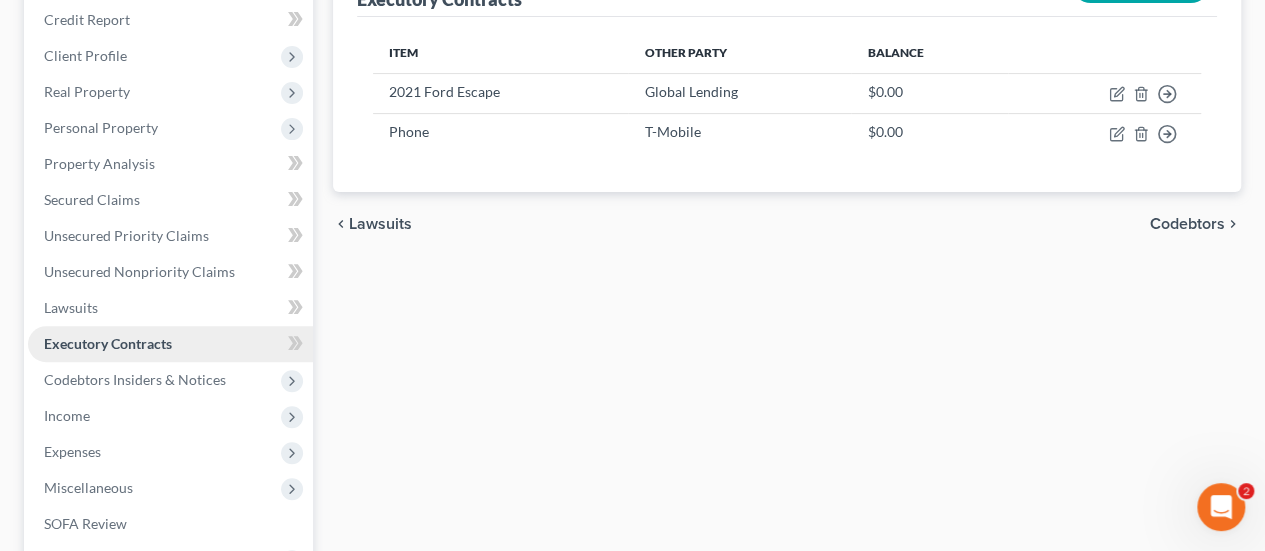 scroll, scrollTop: 300, scrollLeft: 0, axis: vertical 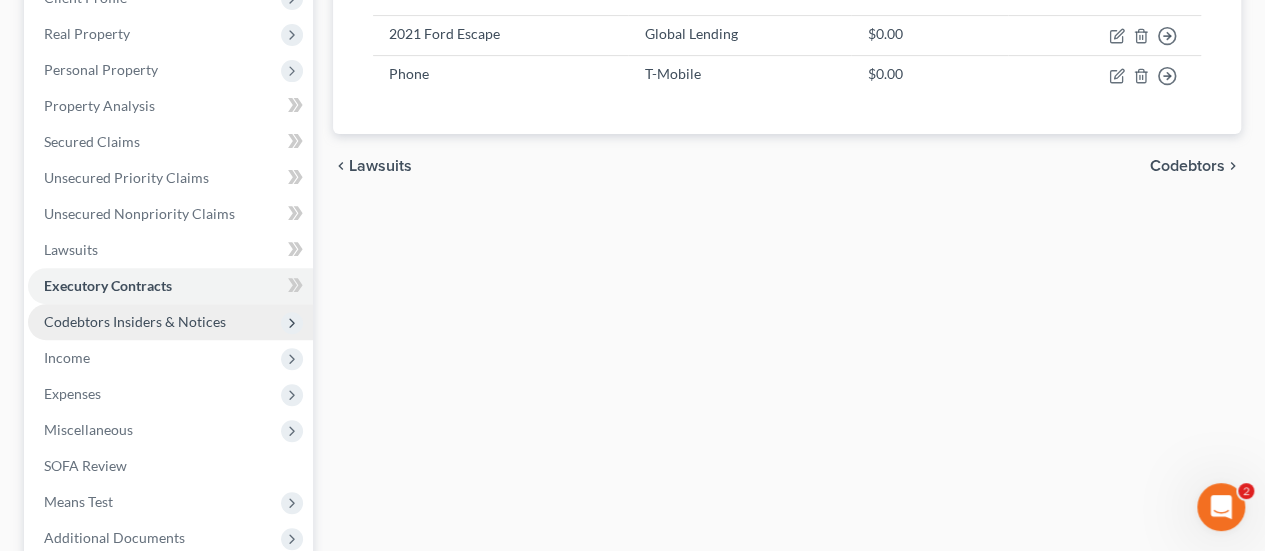 click on "Codebtors Insiders & Notices" at bounding box center (135, 321) 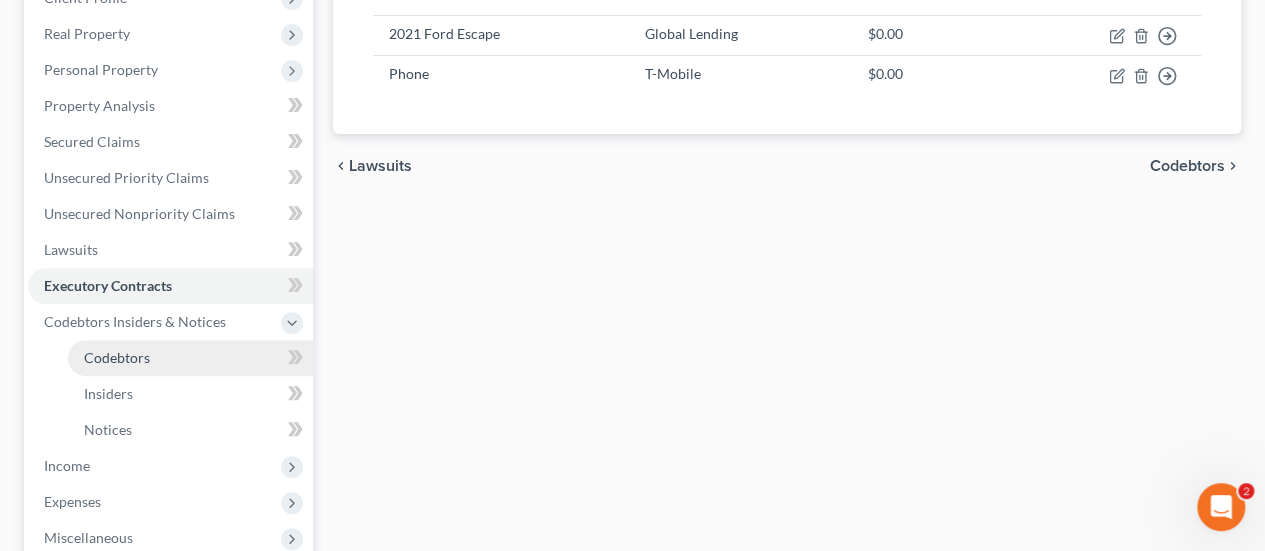 click on "Codebtors" at bounding box center (117, 357) 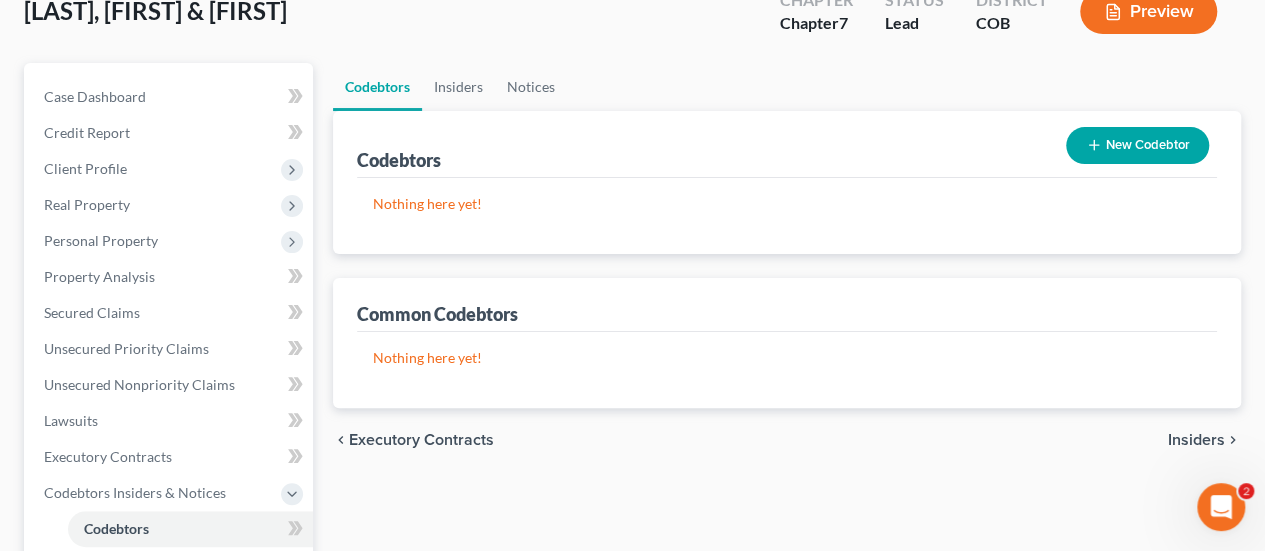 scroll, scrollTop: 400, scrollLeft: 0, axis: vertical 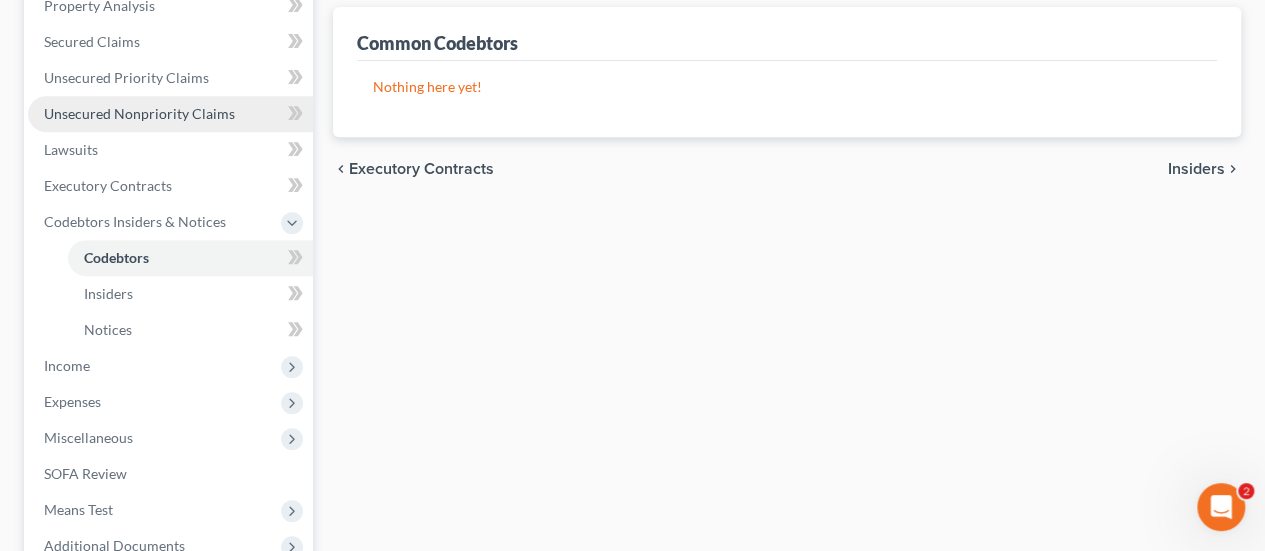 click on "Unsecured Nonpriority Claims" at bounding box center (139, 113) 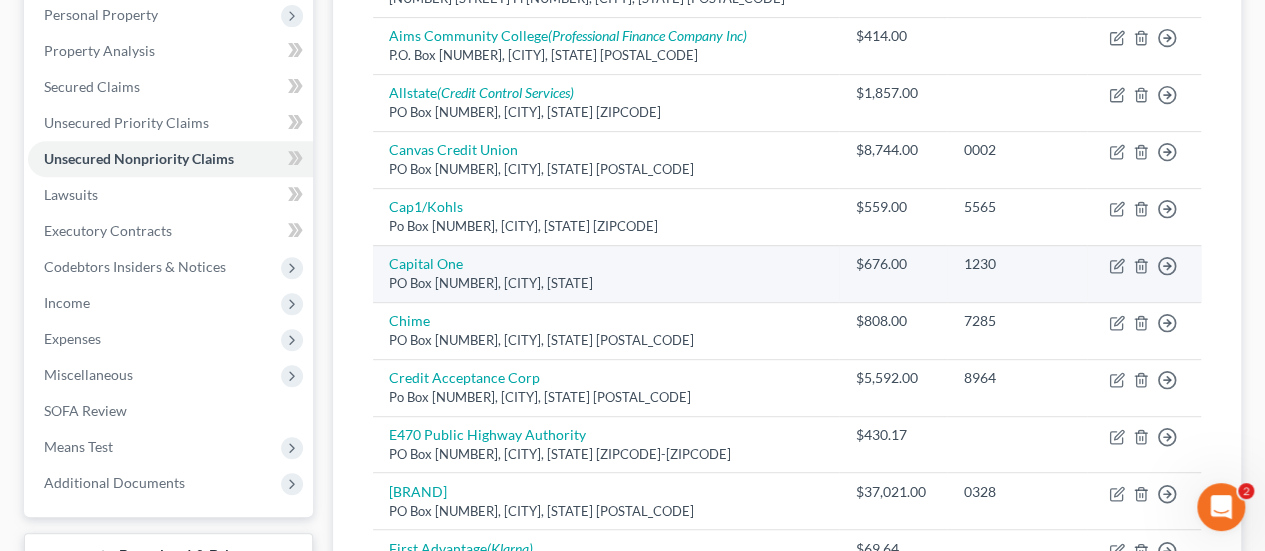 scroll, scrollTop: 400, scrollLeft: 0, axis: vertical 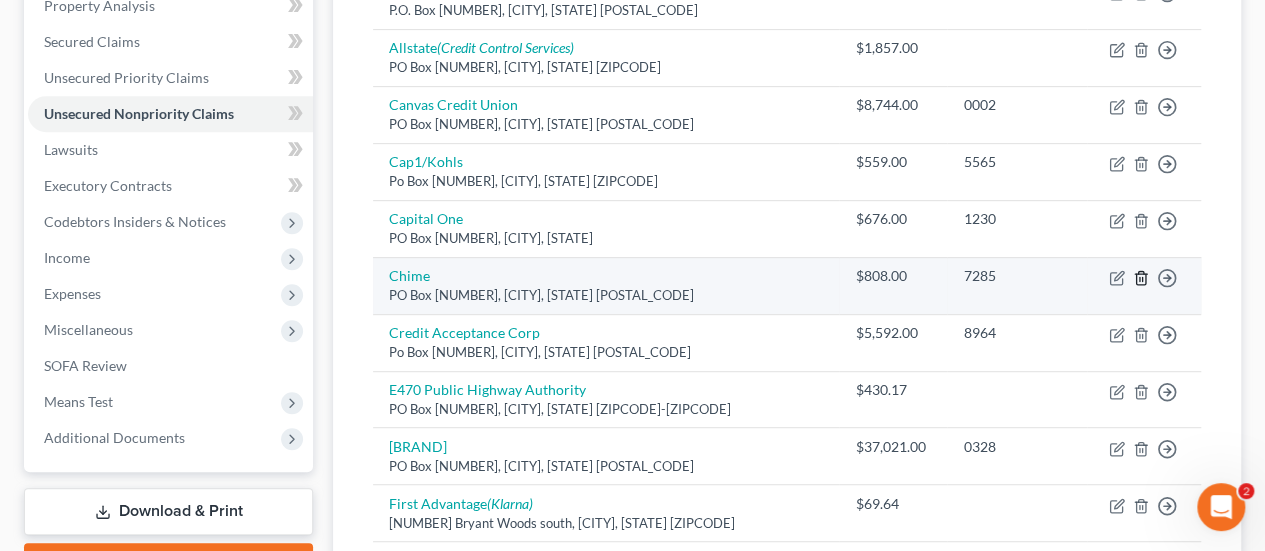 click 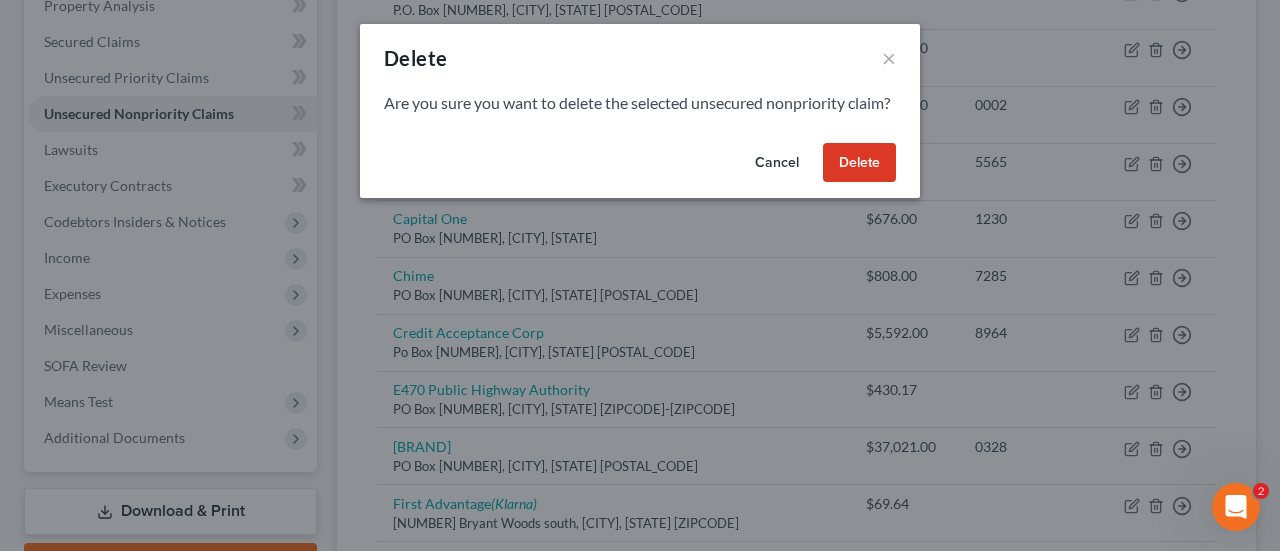 click on "Delete" at bounding box center [859, 163] 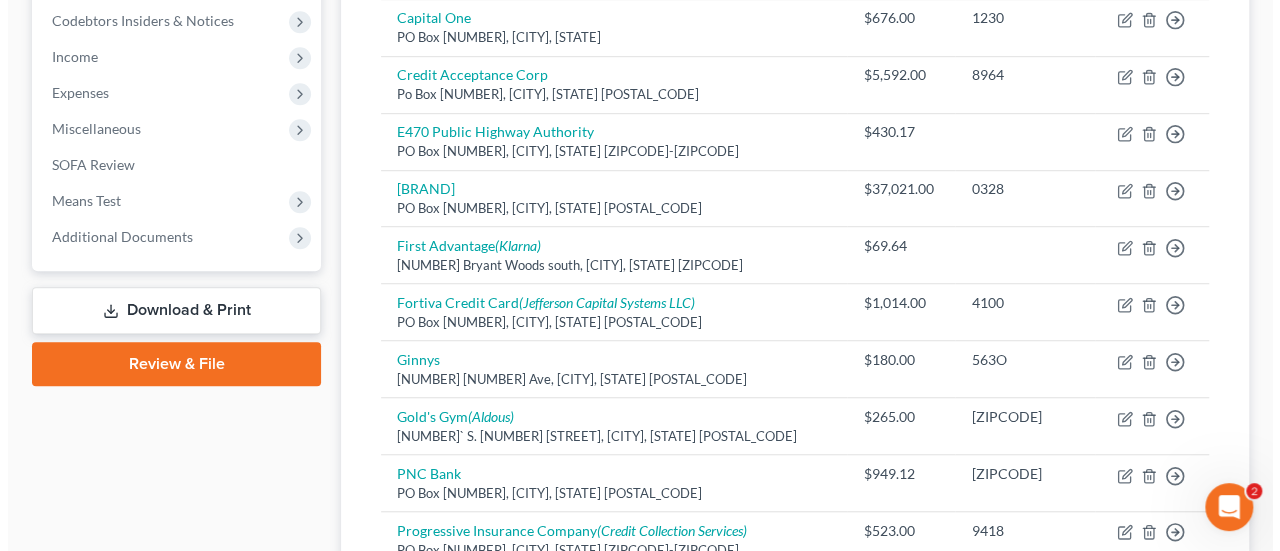 scroll, scrollTop: 800, scrollLeft: 0, axis: vertical 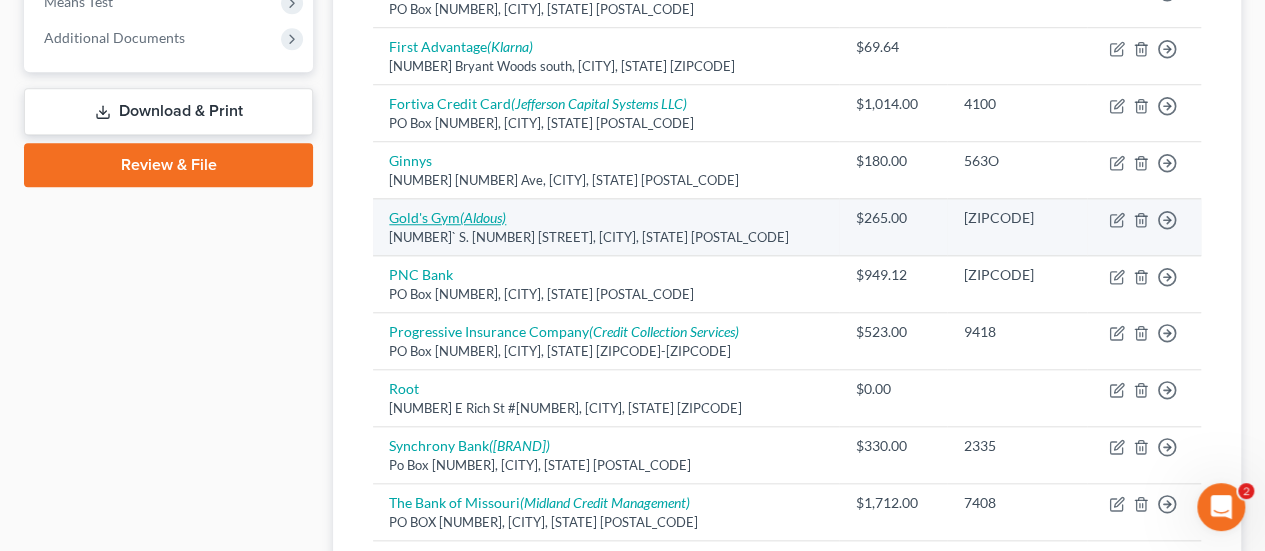 click on "Gold's Gym  ([LAST])" at bounding box center (447, 217) 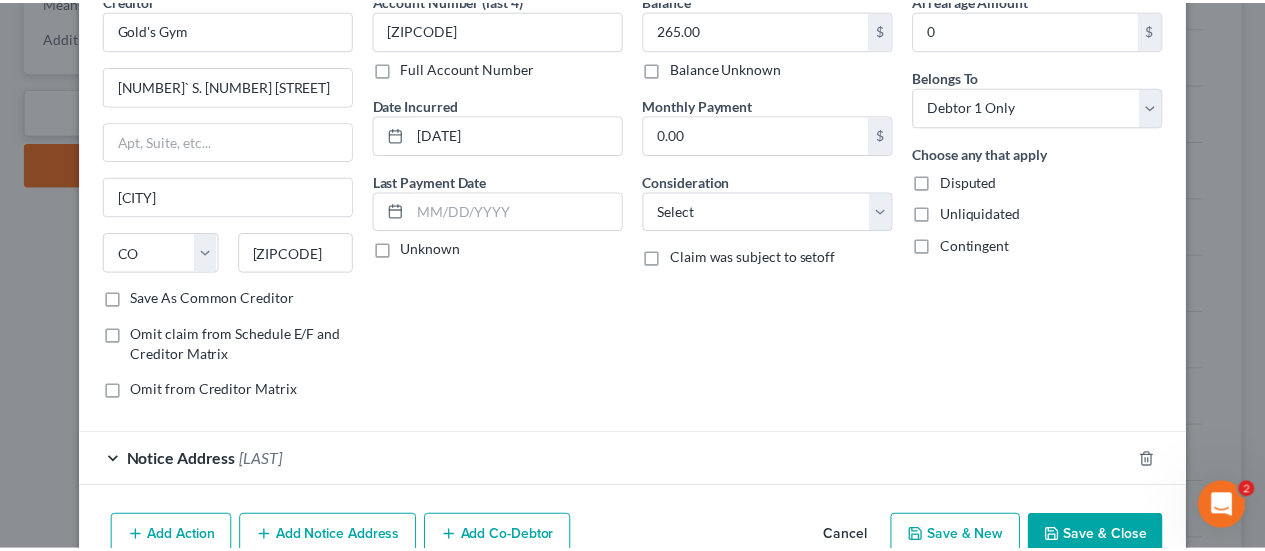 scroll, scrollTop: 203, scrollLeft: 0, axis: vertical 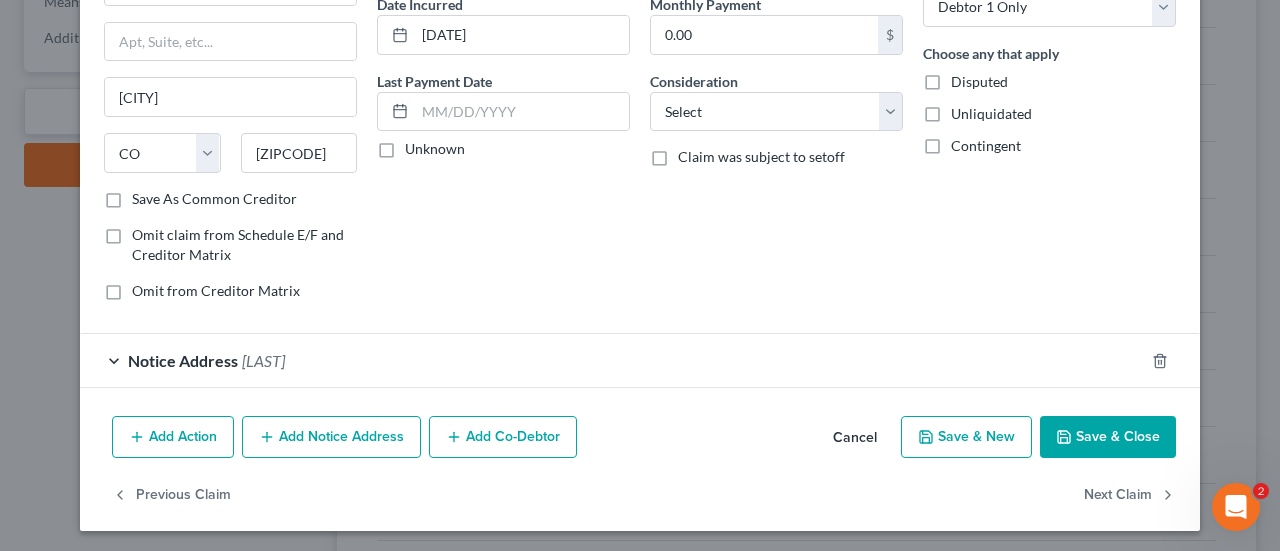 click on "Save & Close" at bounding box center (1108, 437) 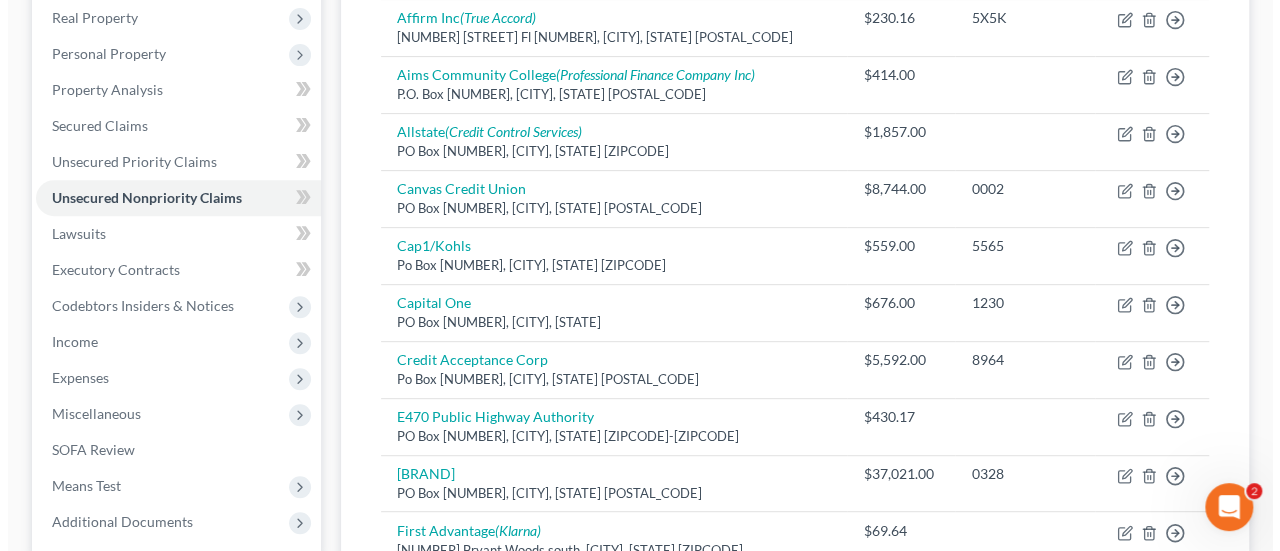 scroll, scrollTop: 200, scrollLeft: 0, axis: vertical 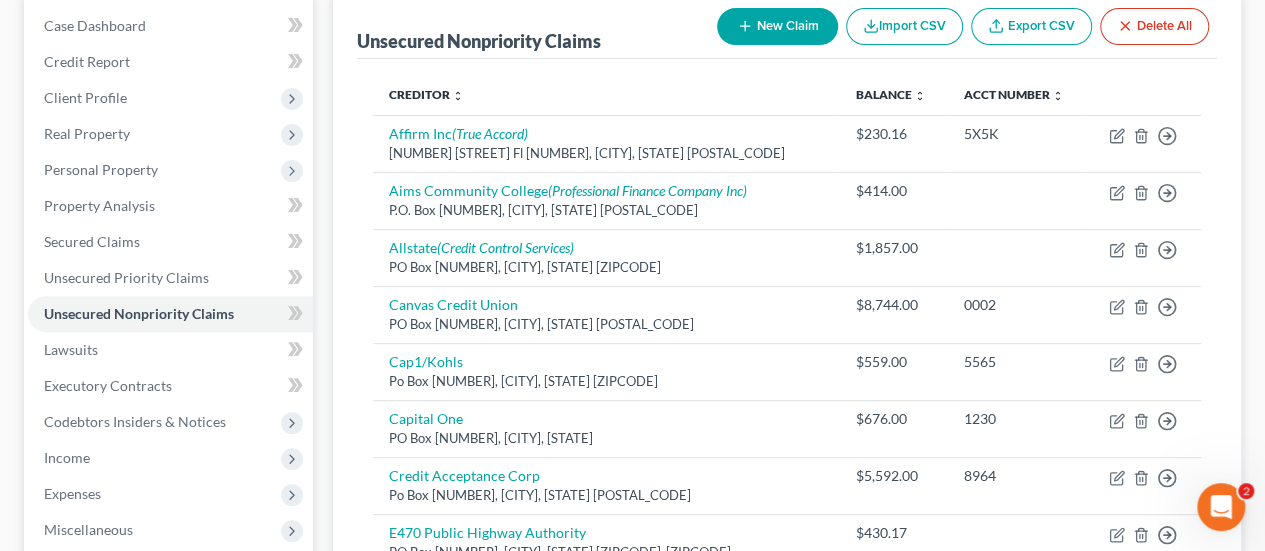 click on "New Claim" at bounding box center [777, 26] 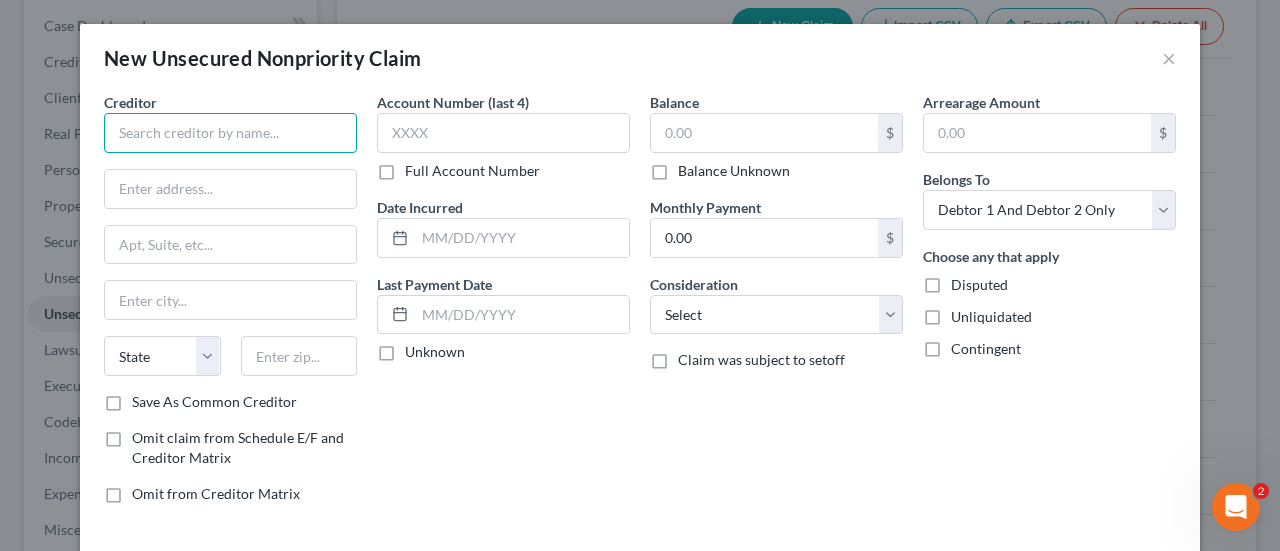 click at bounding box center (230, 133) 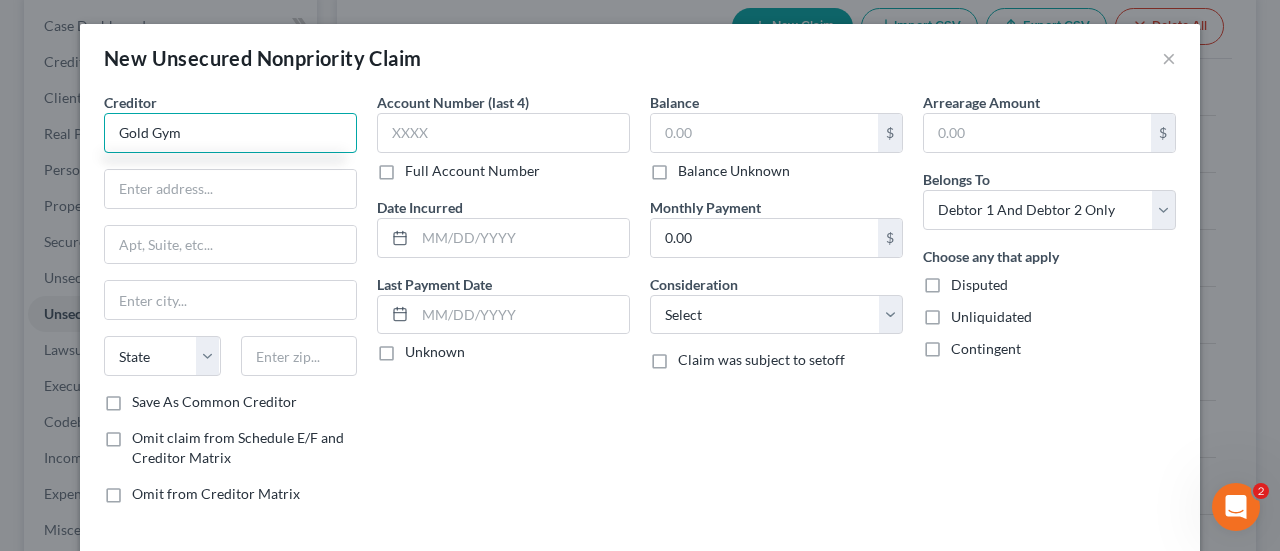 type on "Gold Gym" 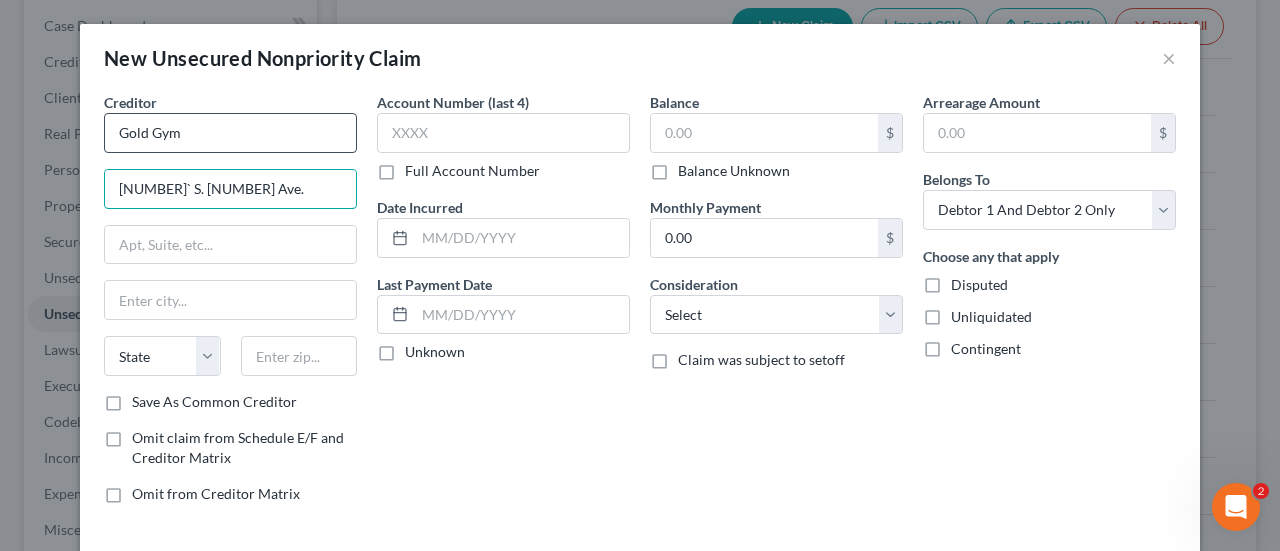type on "[NUMBER]` S. [NUMBER] Ave." 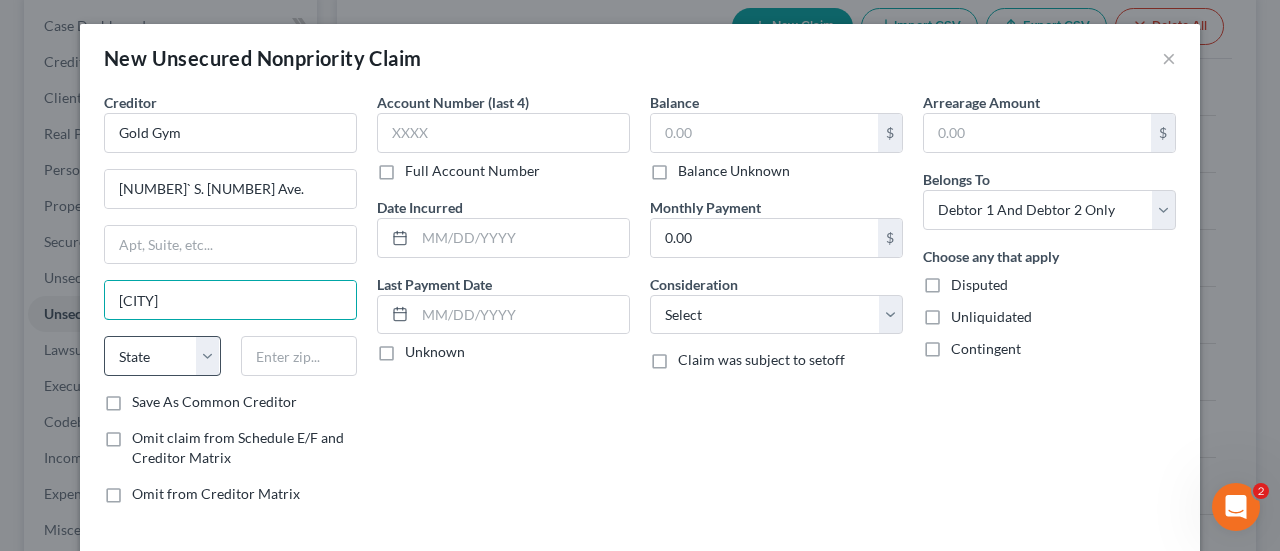 type on "[CITY]" 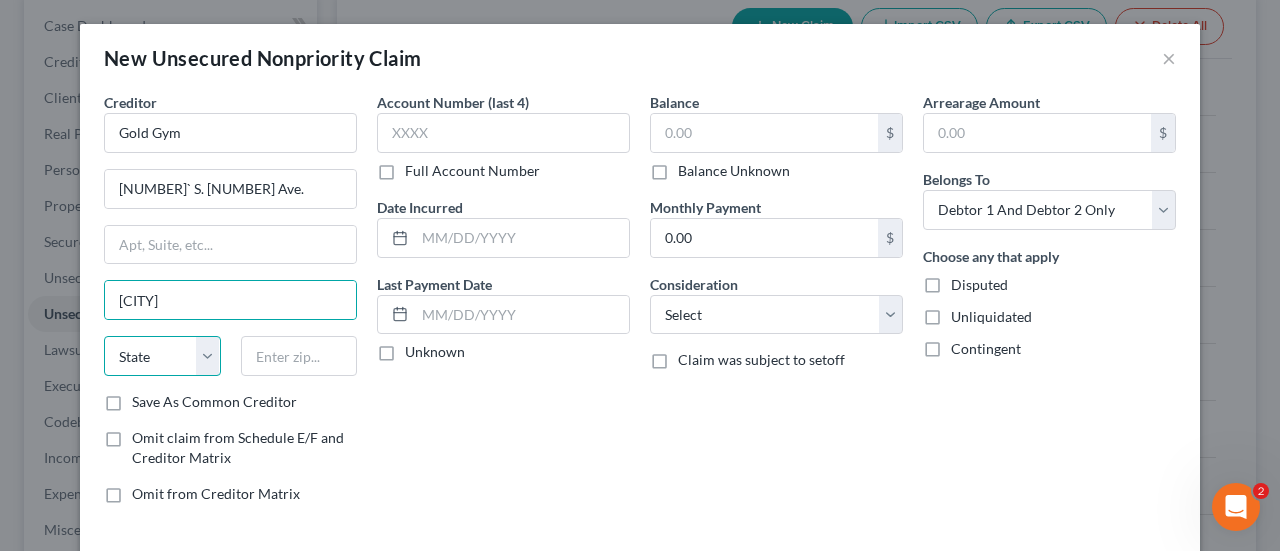 click on "State AL AK AR AZ CA CO CT DE DC FL GA GU HI ID IL IN IA KS KY LA ME MD MA MI MN MS MO MT NC ND NE NV NH NJ NM NY OH OK OR PA PR RI SC SD TN TX UT VI VA VT WA WV WI WY" at bounding box center (162, 356) 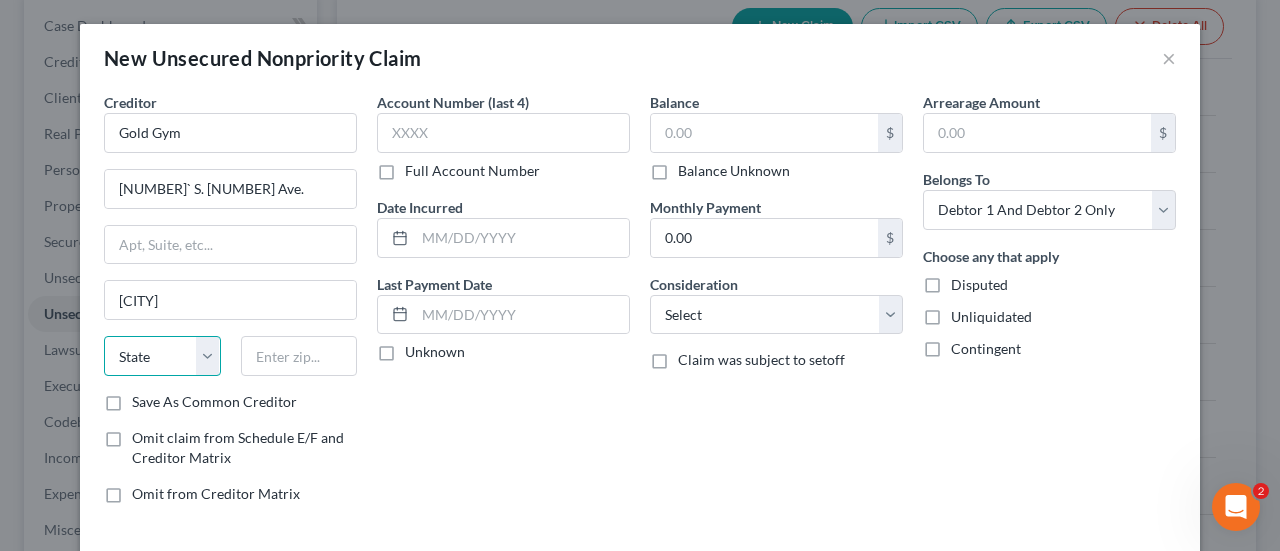 select on "5" 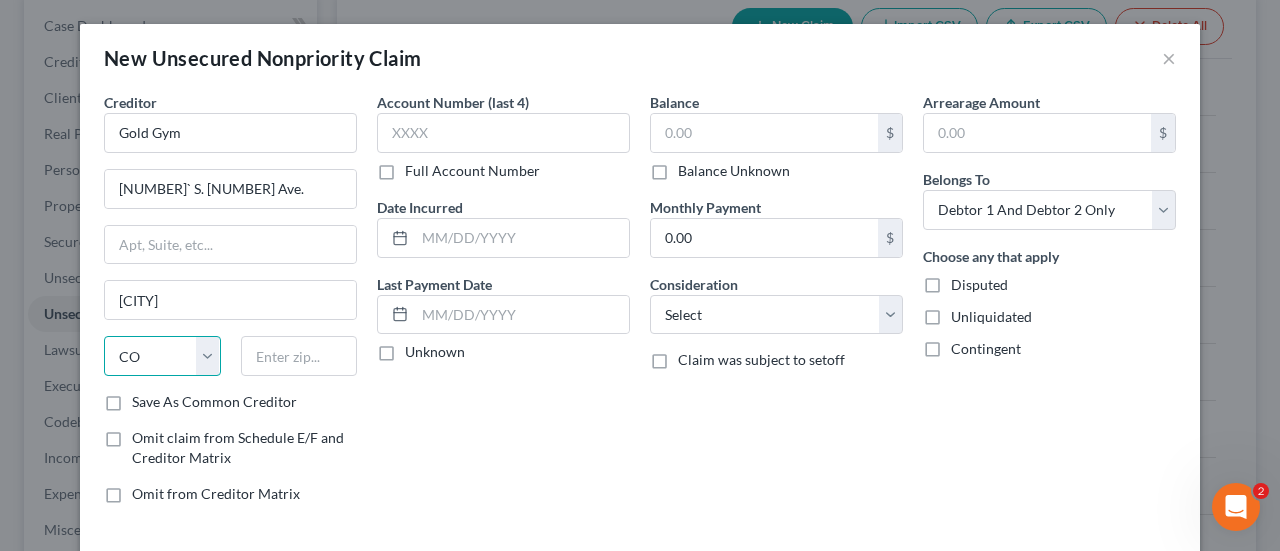 click on "State AL AK AR AZ CA CO CT DE DC FL GA GU HI ID IL IN IA KS KY LA ME MD MA MI MN MS MO MT NC ND NE NV NH NJ NM NY OH OK OR PA PR RI SC SD TN TX UT VI VA VT WA WV WI WY" at bounding box center (162, 356) 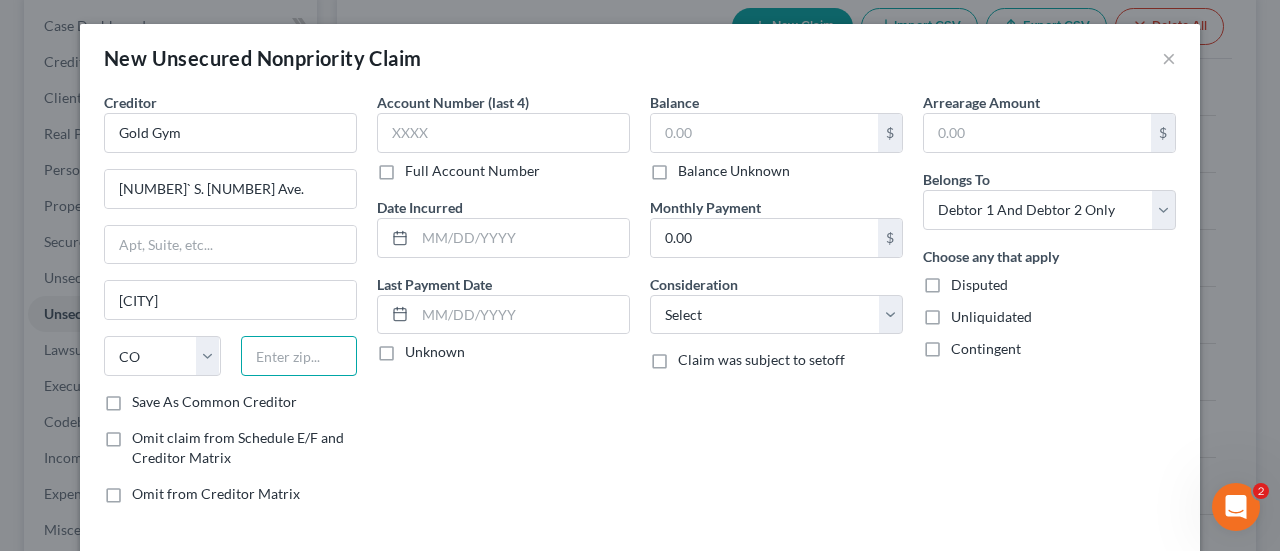 click at bounding box center [299, 356] 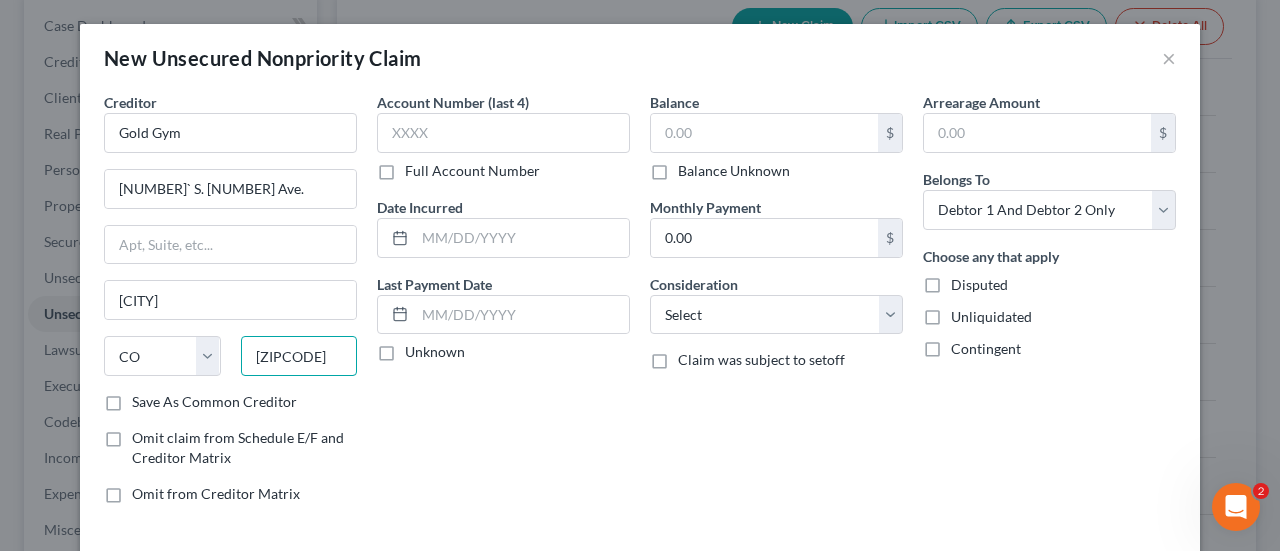 type on "[ZIPCODE]" 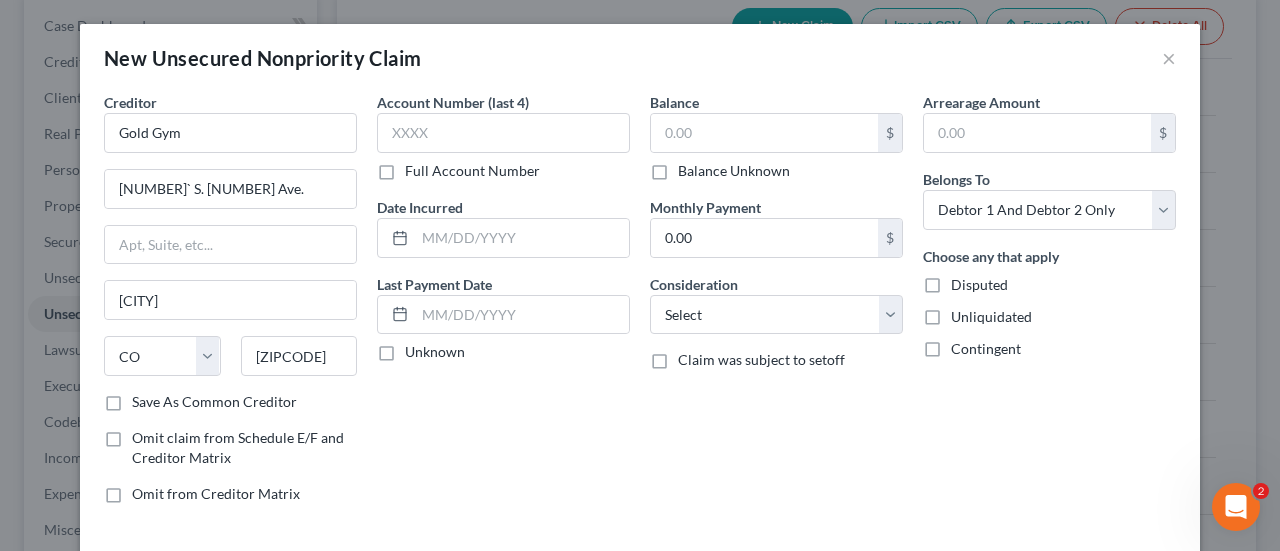 click on "Balance Unknown" at bounding box center [734, 171] 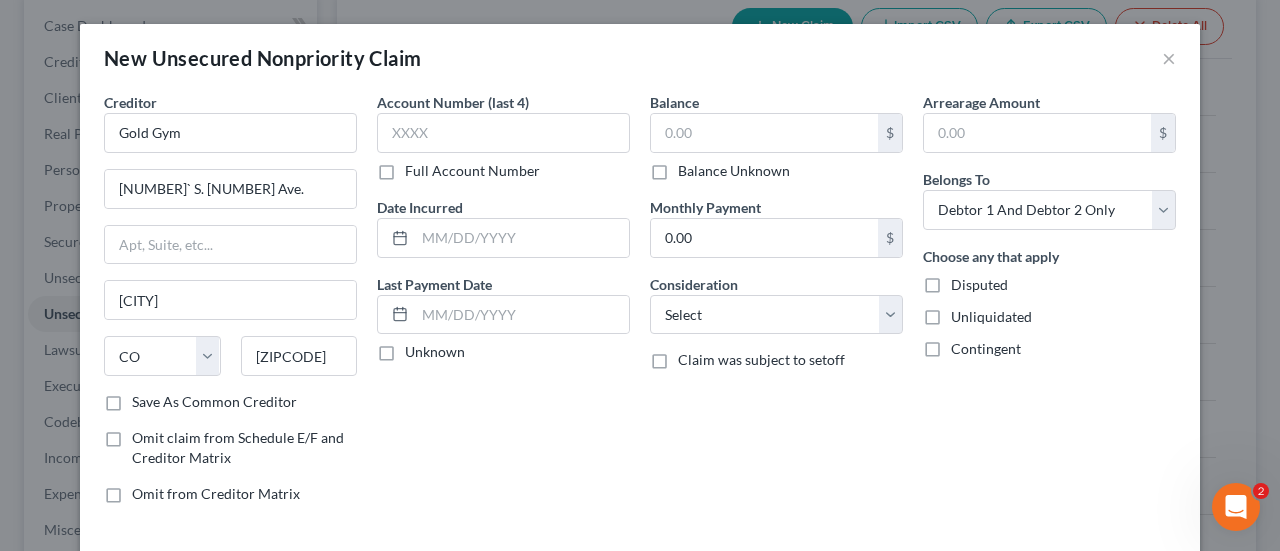 click on "Balance Unknown" at bounding box center [692, 167] 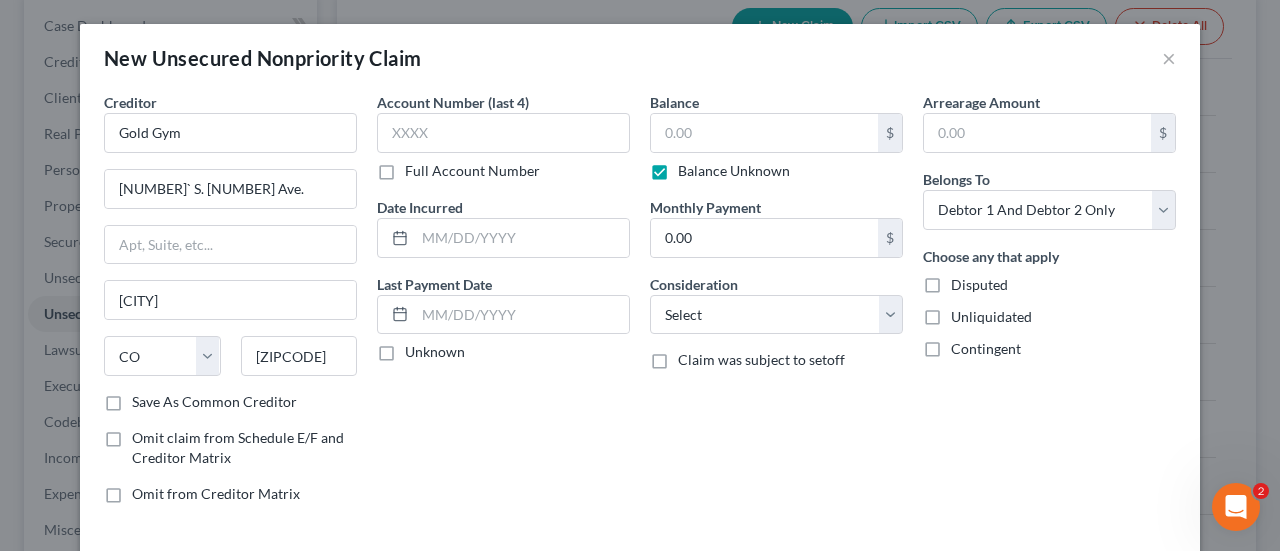 type on "0.00" 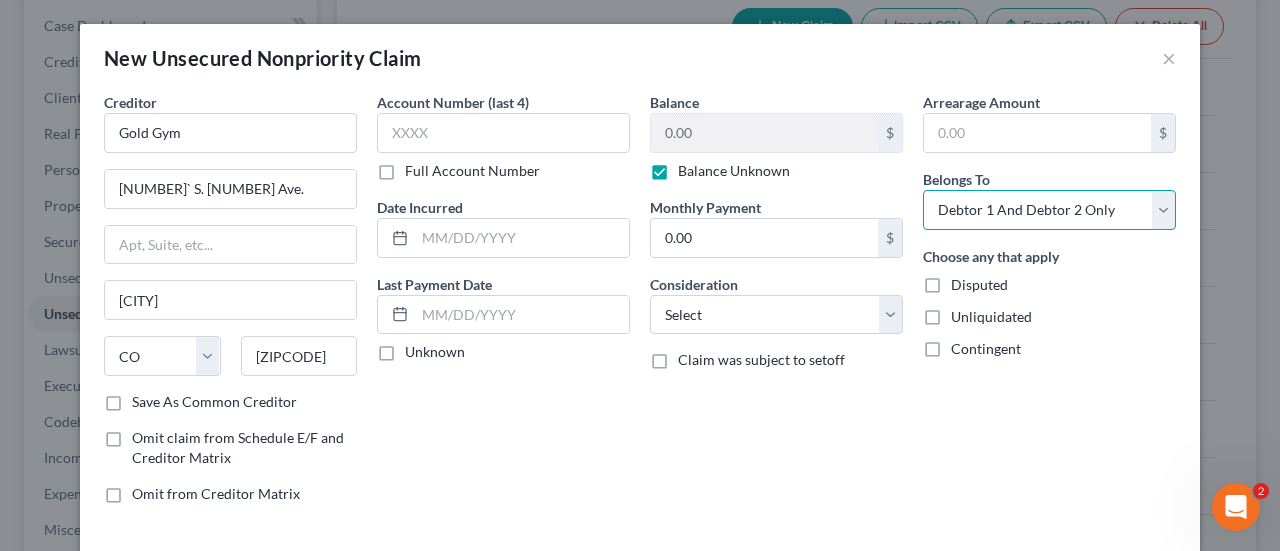 click on "Select Debtor 1 Only Debtor 2 Only Debtor 1 And Debtor 2 Only At Least One Of The Debtors And Another Community Property" at bounding box center [1049, 210] 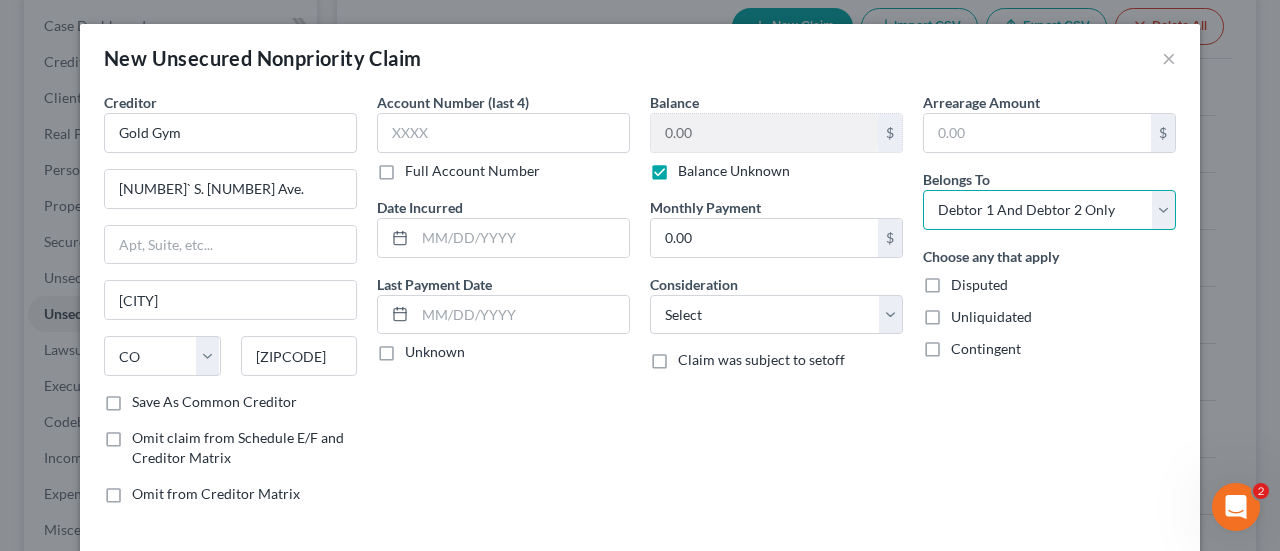 select on "0" 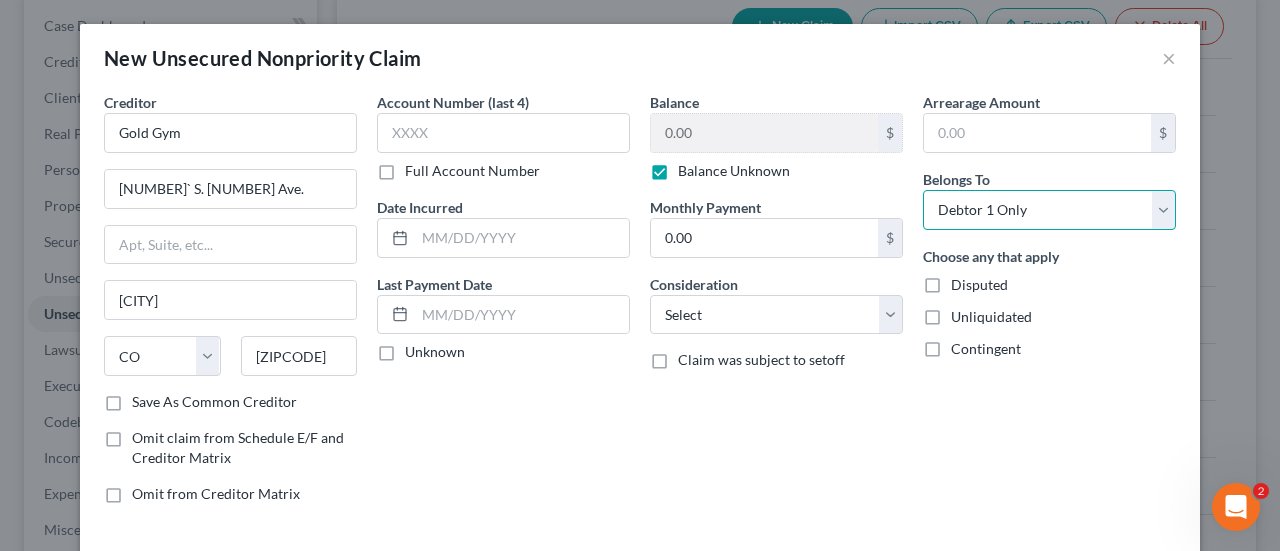 click on "Select Debtor 1 Only Debtor 2 Only Debtor 1 And Debtor 2 Only At Least One Of The Debtors And Another Community Property" at bounding box center [1049, 210] 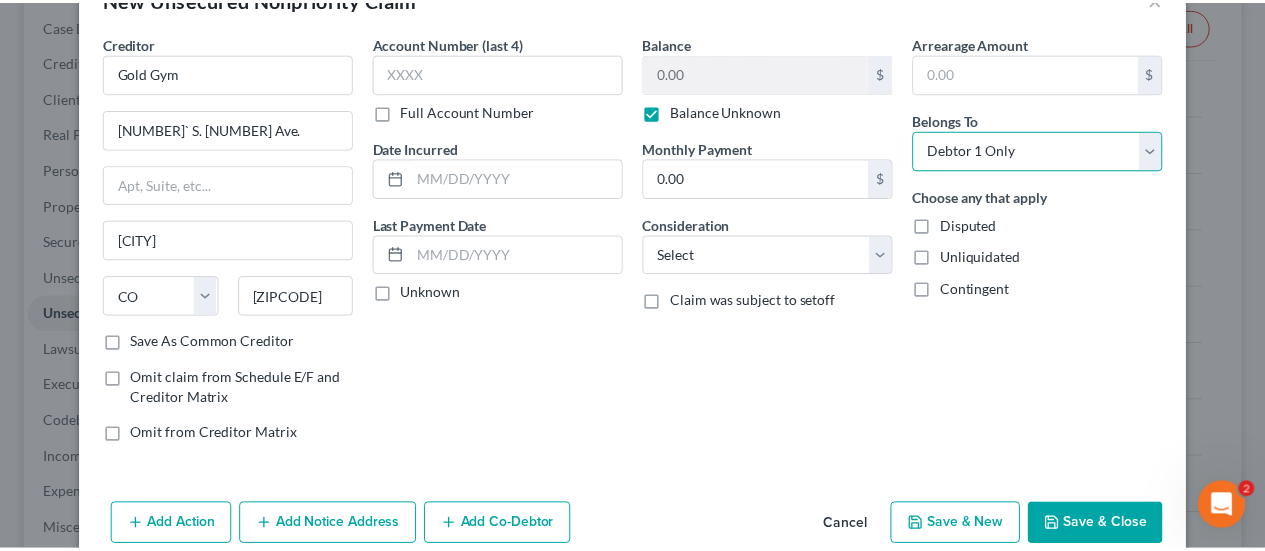scroll, scrollTop: 90, scrollLeft: 0, axis: vertical 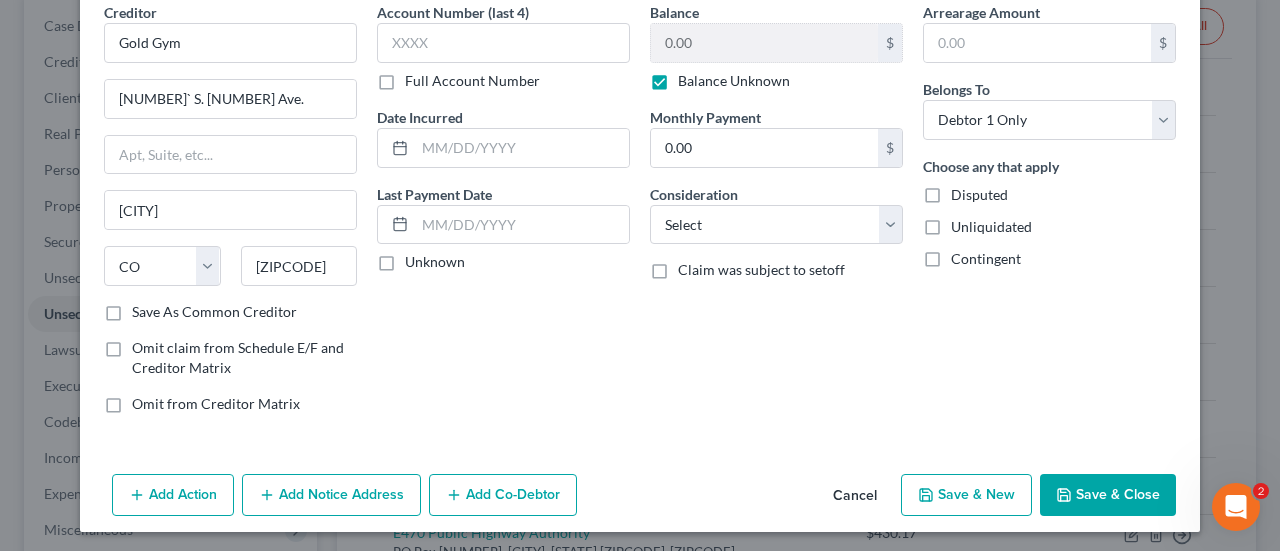 click on "Save & Close" at bounding box center (1108, 495) 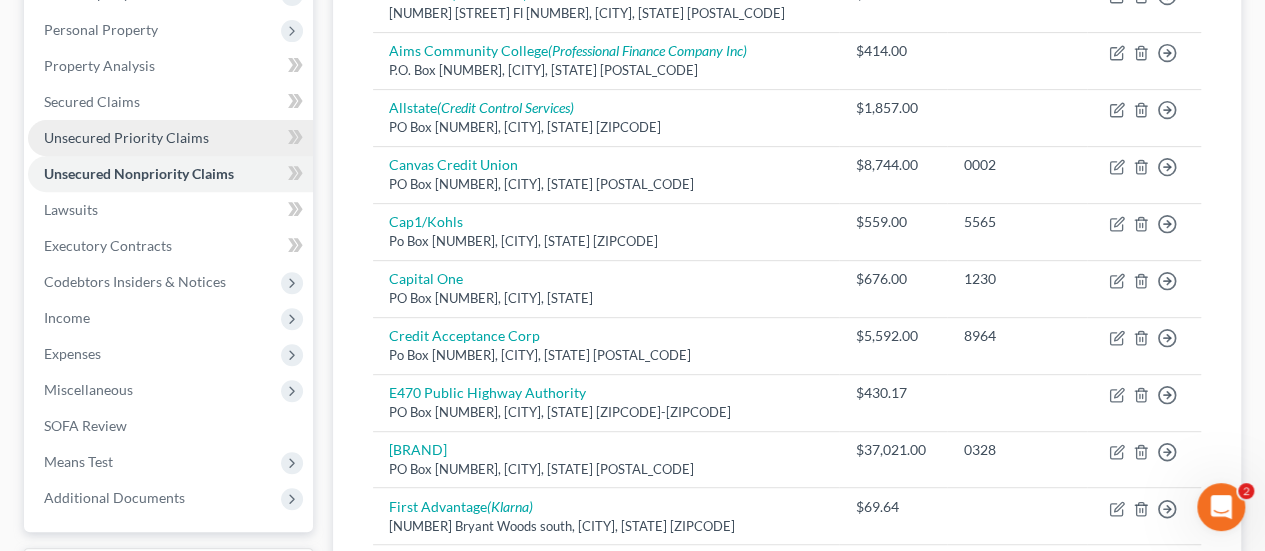 scroll, scrollTop: 400, scrollLeft: 0, axis: vertical 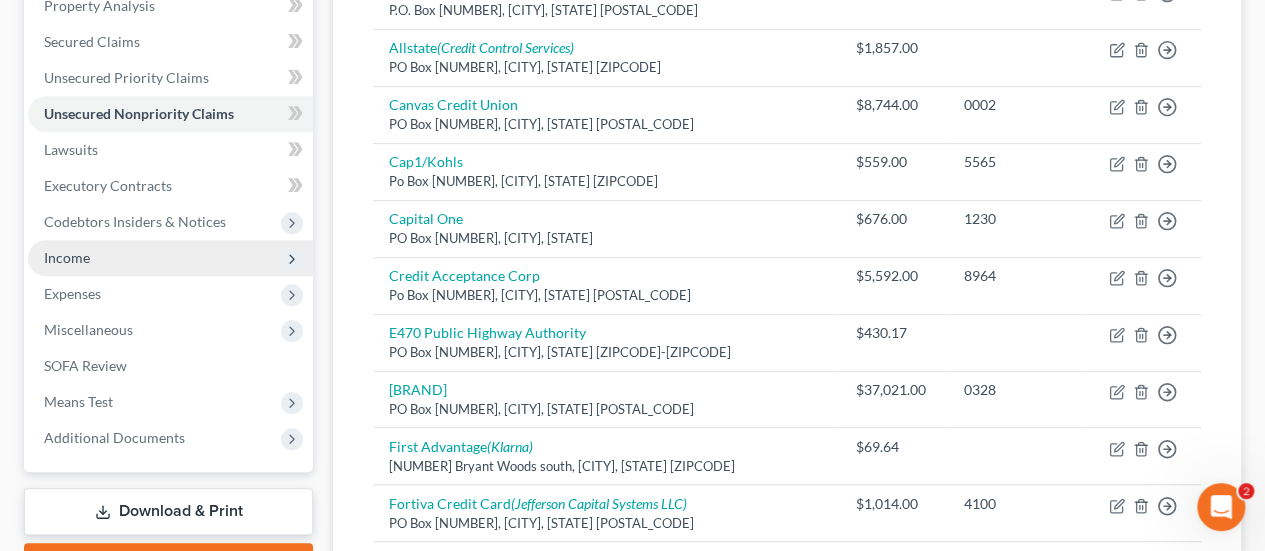 click on "Income" at bounding box center [67, 257] 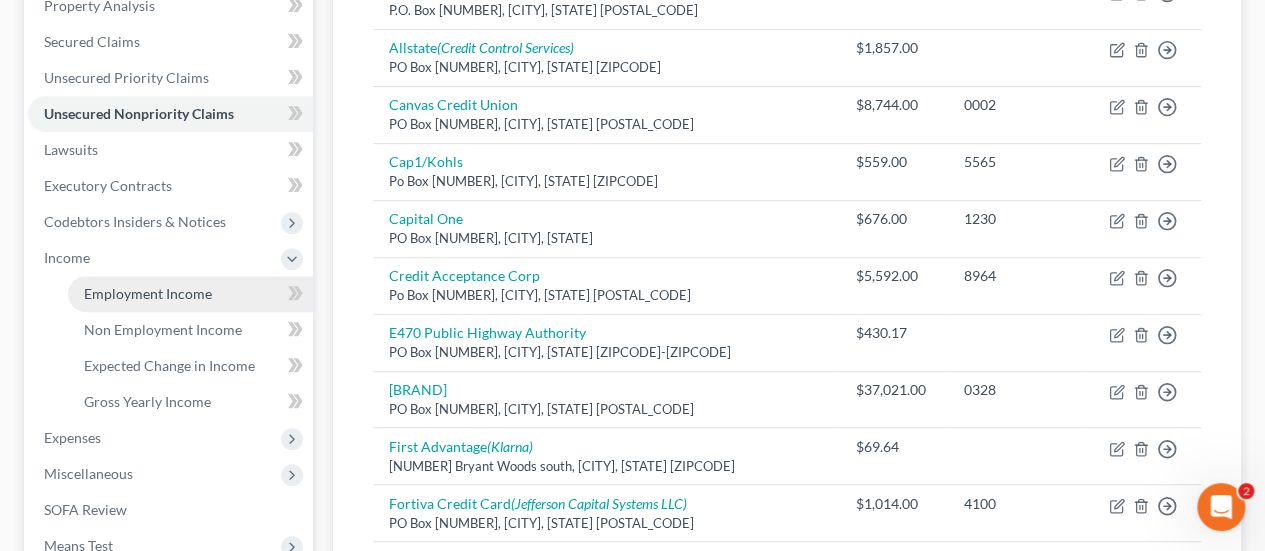 click on "Employment Income" at bounding box center (148, 293) 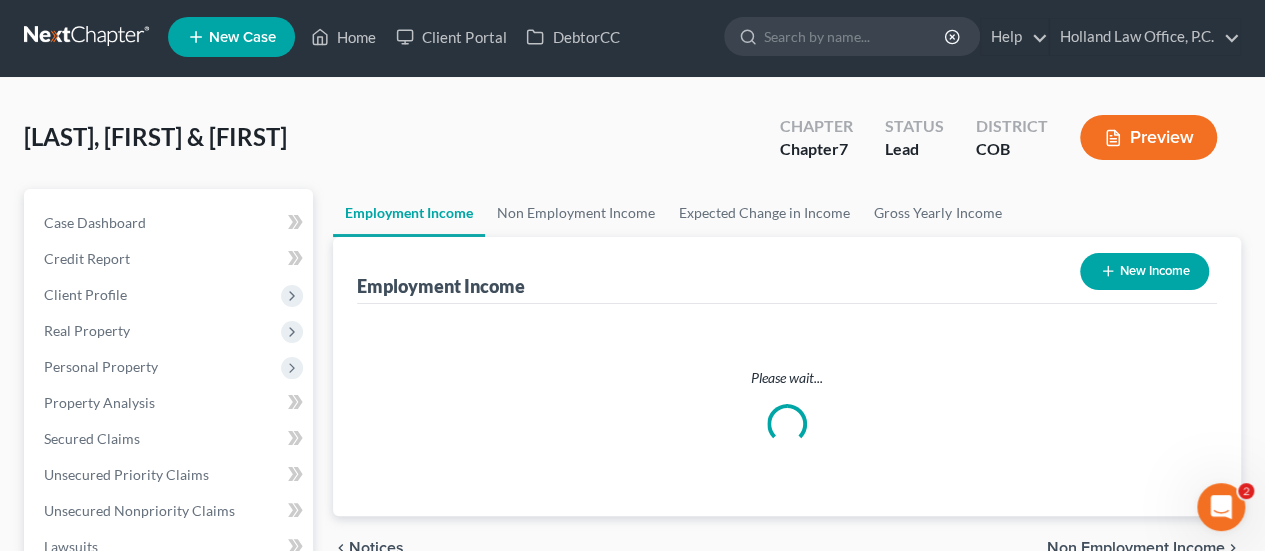 scroll, scrollTop: 0, scrollLeft: 0, axis: both 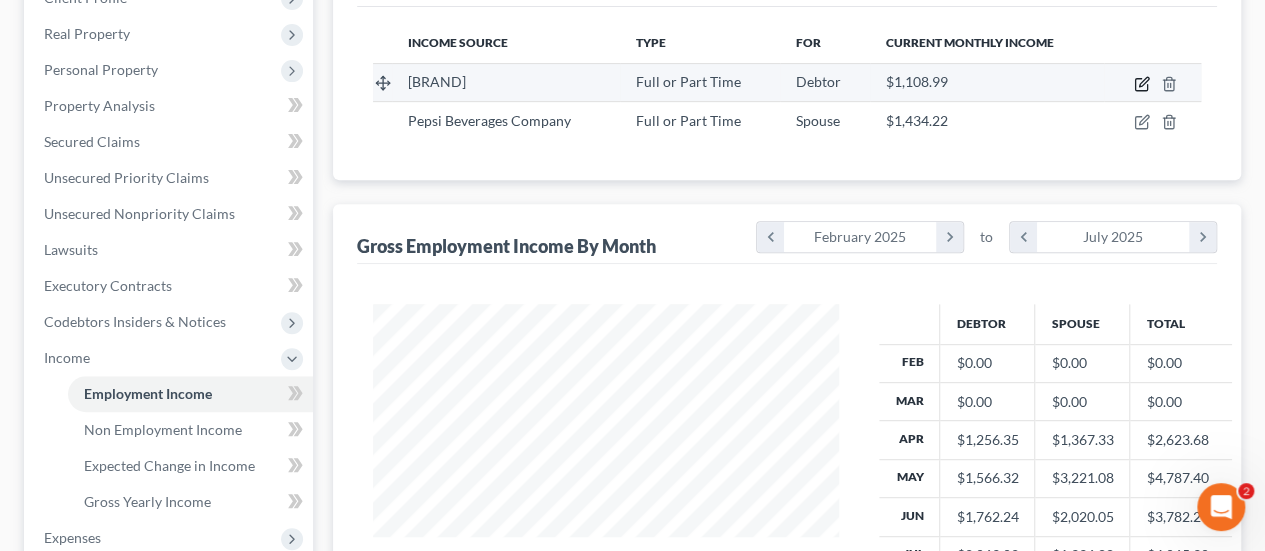 click 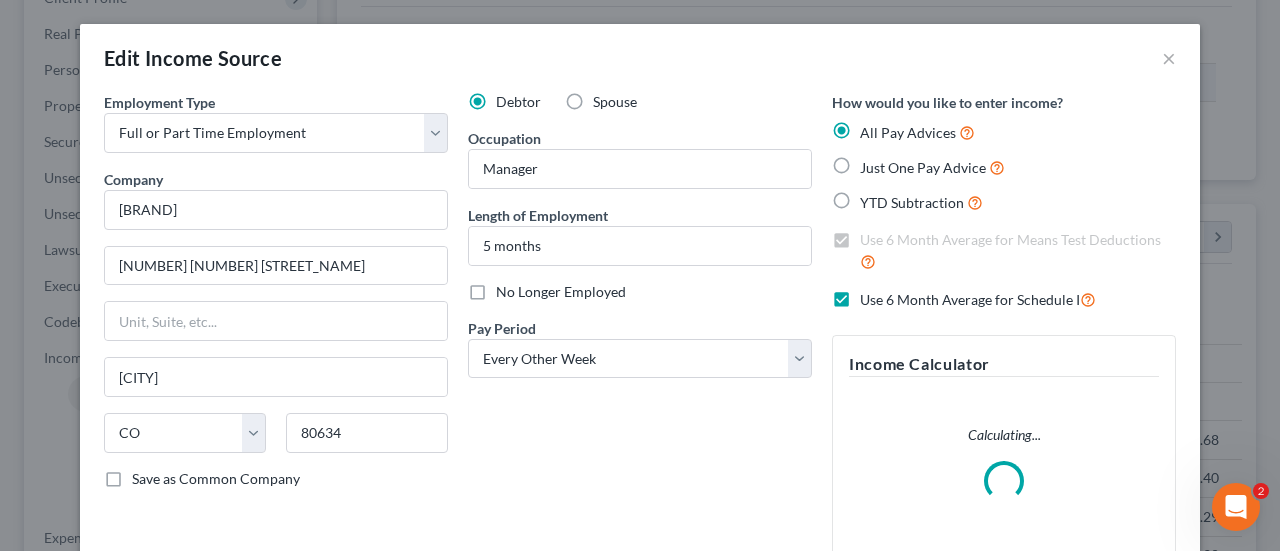 scroll, scrollTop: 999644, scrollLeft: 999487, axis: both 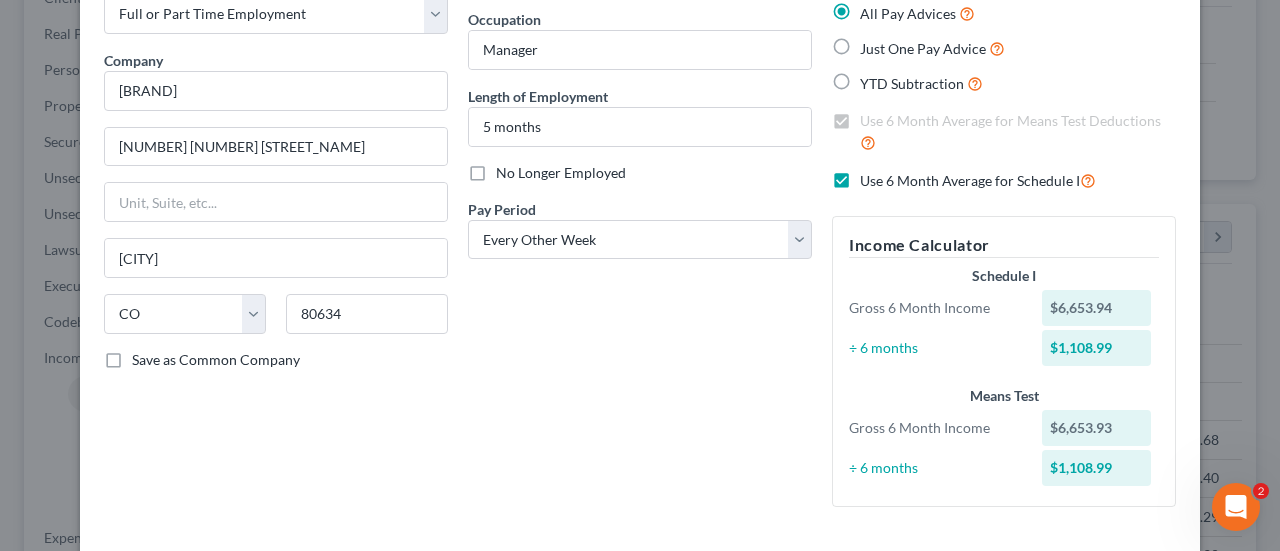 click on "Use 6 Month Average for Schedule I" at bounding box center [978, 180] 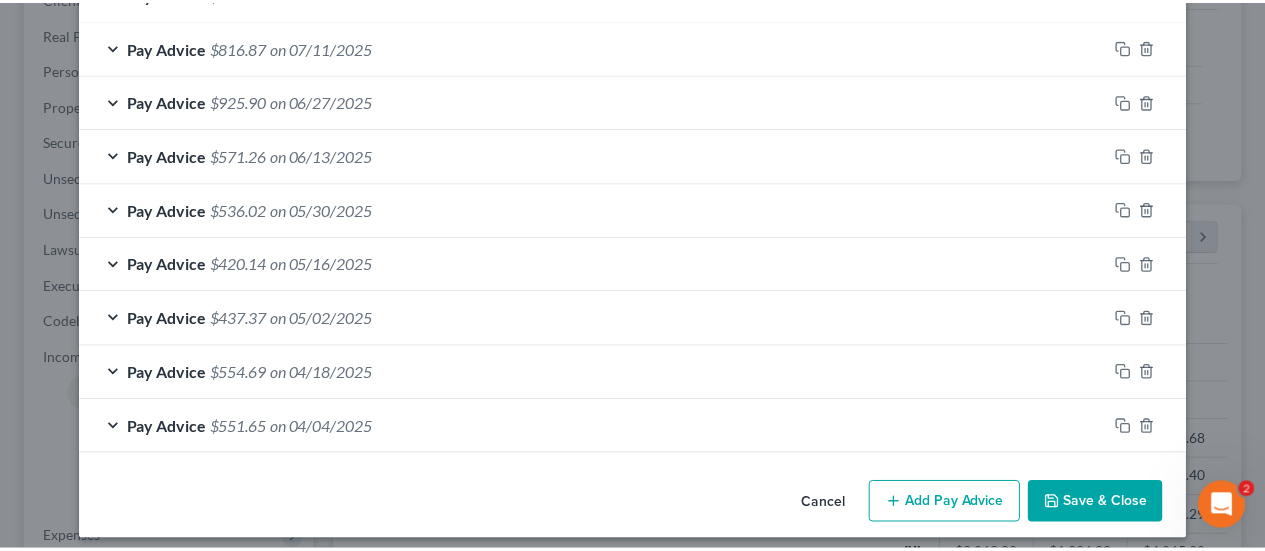 scroll, scrollTop: 719, scrollLeft: 0, axis: vertical 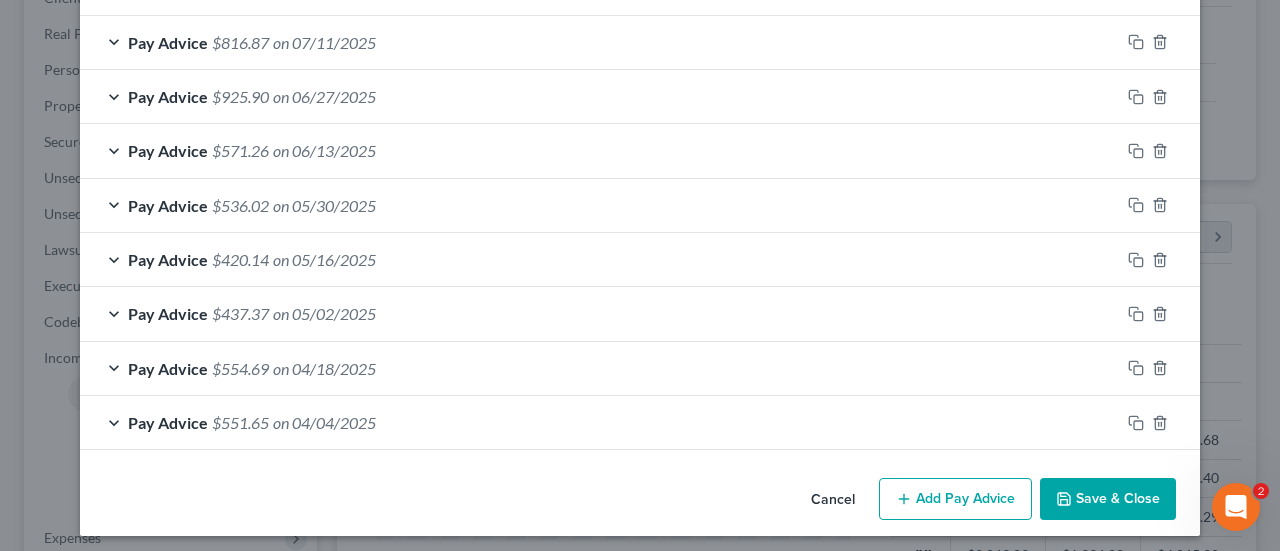 click on "Save & Close" at bounding box center (1108, 499) 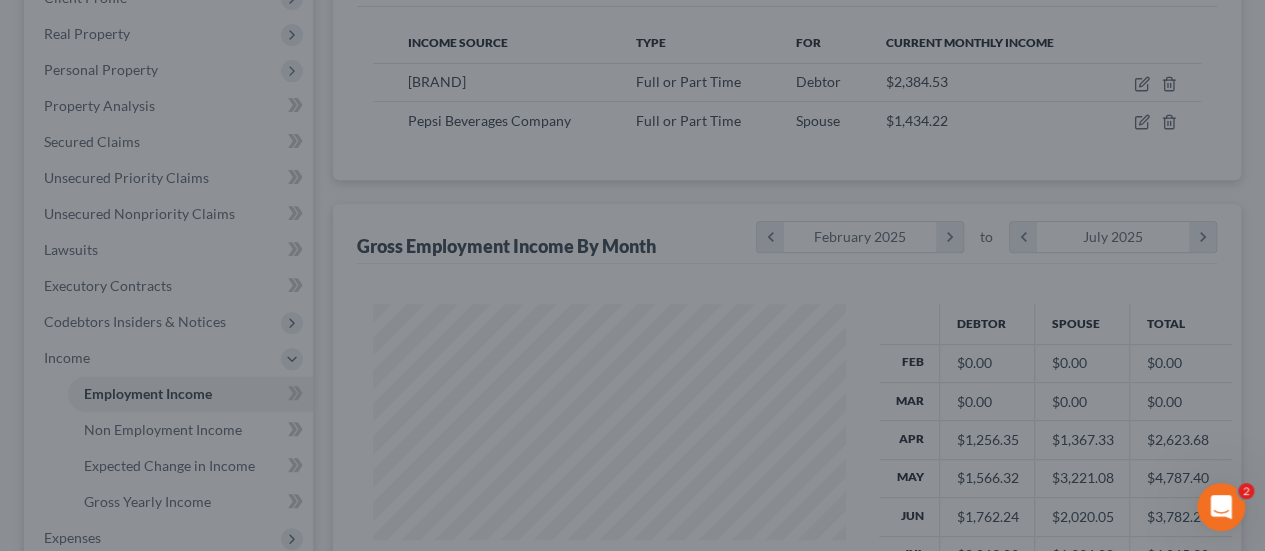 scroll, scrollTop: 356, scrollLeft: 506, axis: both 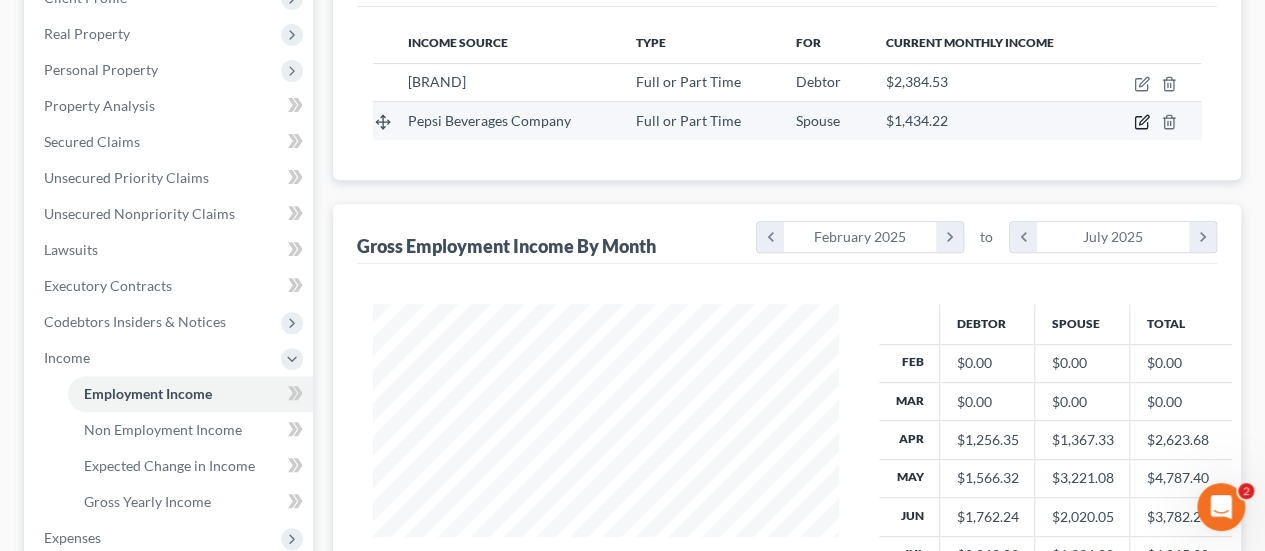 click 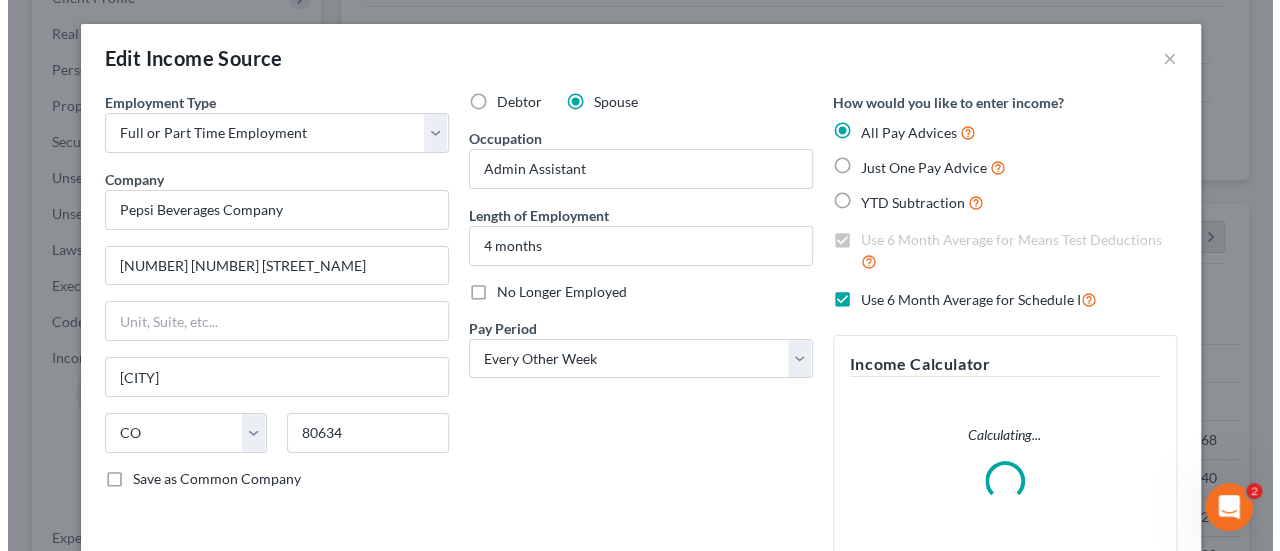 scroll, scrollTop: 999644, scrollLeft: 999487, axis: both 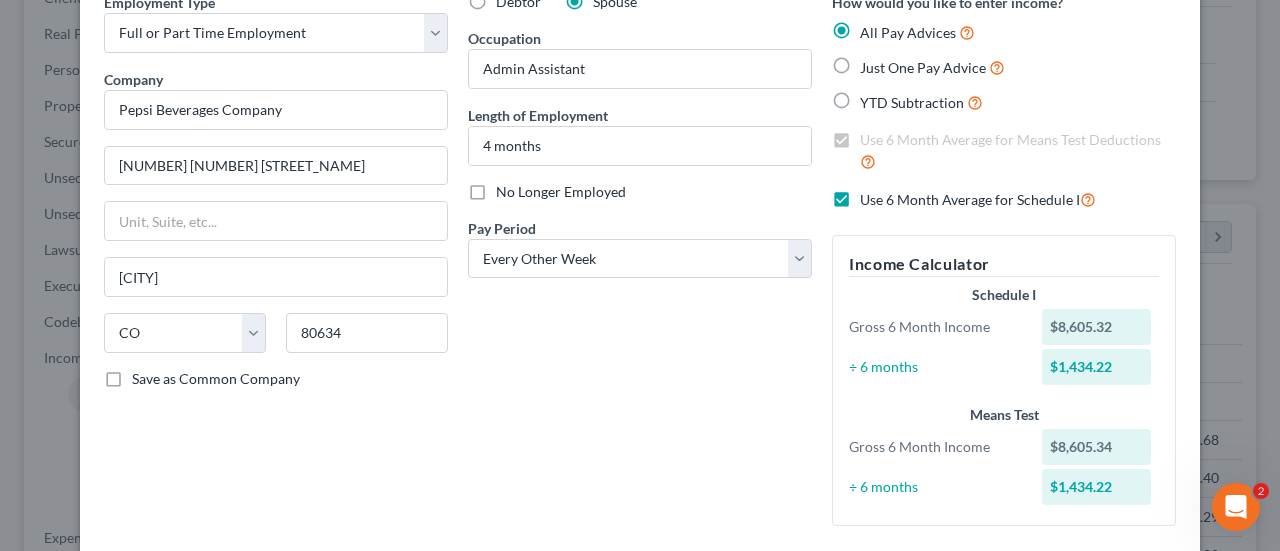 click on "Use 6 Month Average for Schedule I" at bounding box center (978, 199) 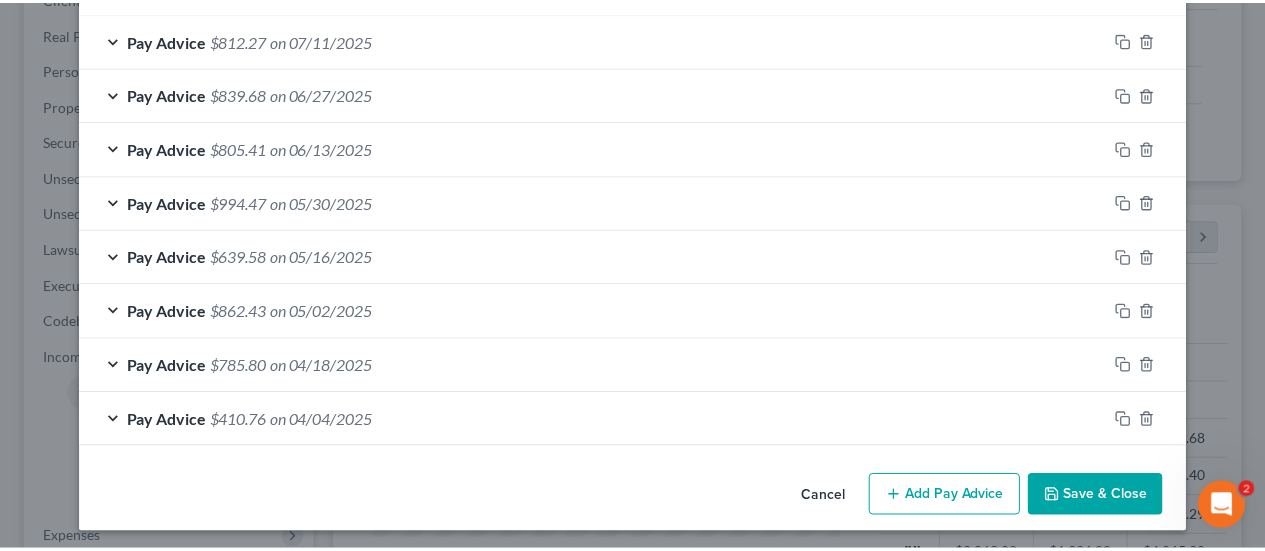 scroll, scrollTop: 723, scrollLeft: 0, axis: vertical 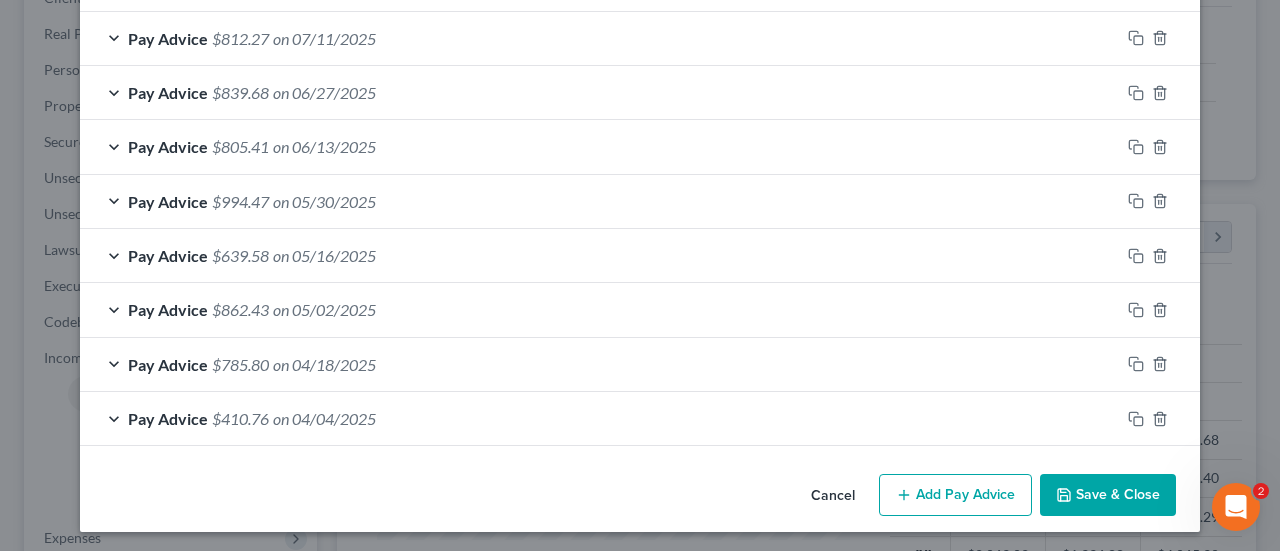 click on "Save & Close" at bounding box center (1108, 495) 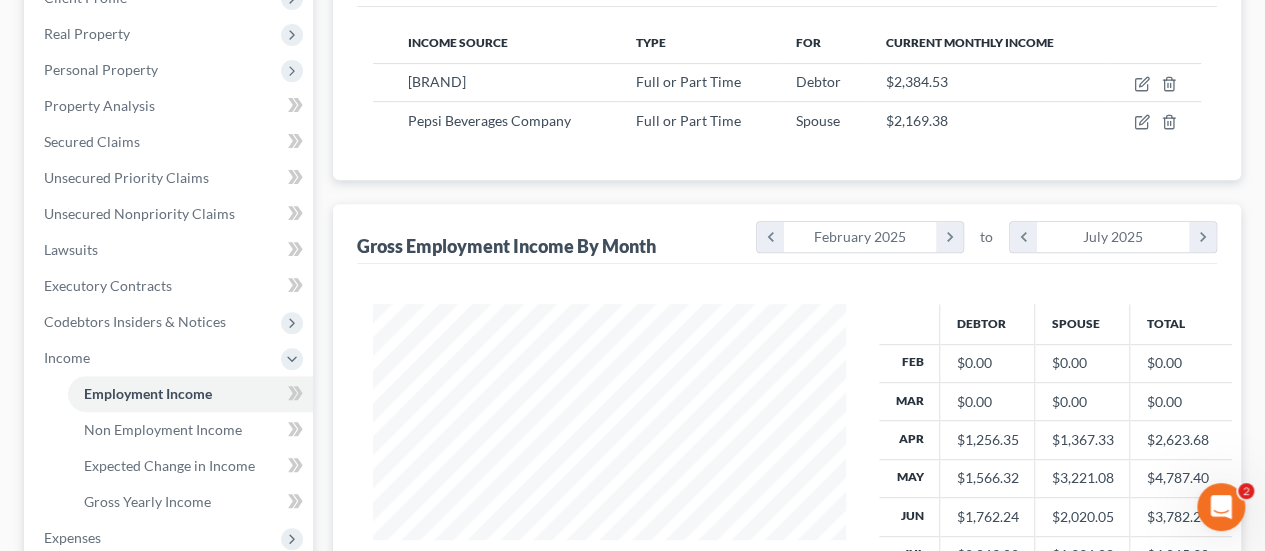 scroll, scrollTop: 356, scrollLeft: 506, axis: both 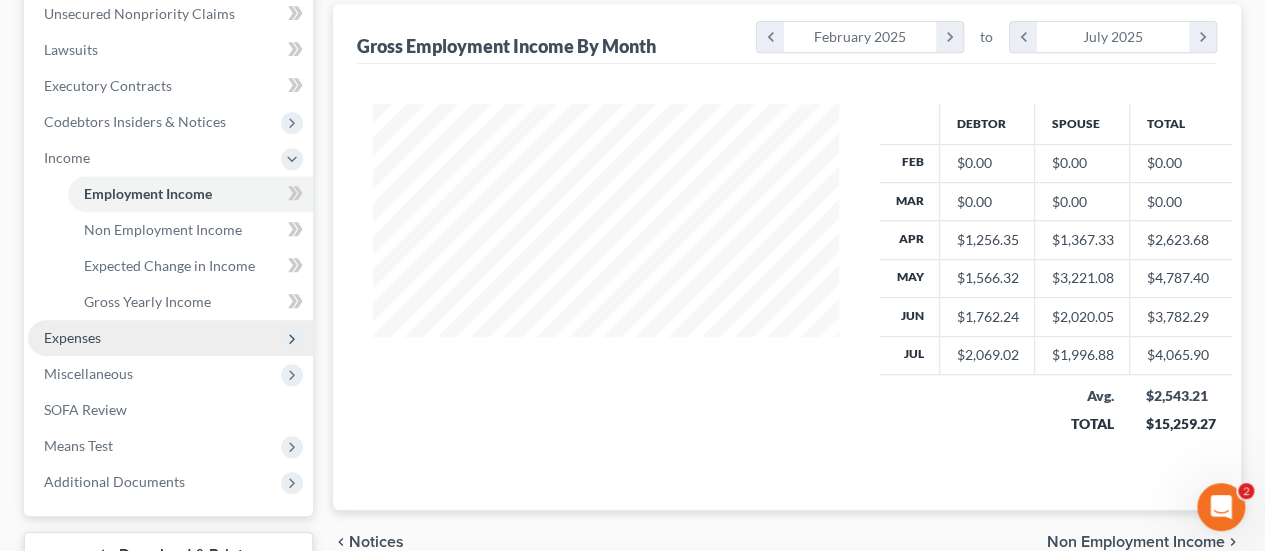 click on "Expenses" at bounding box center (170, 338) 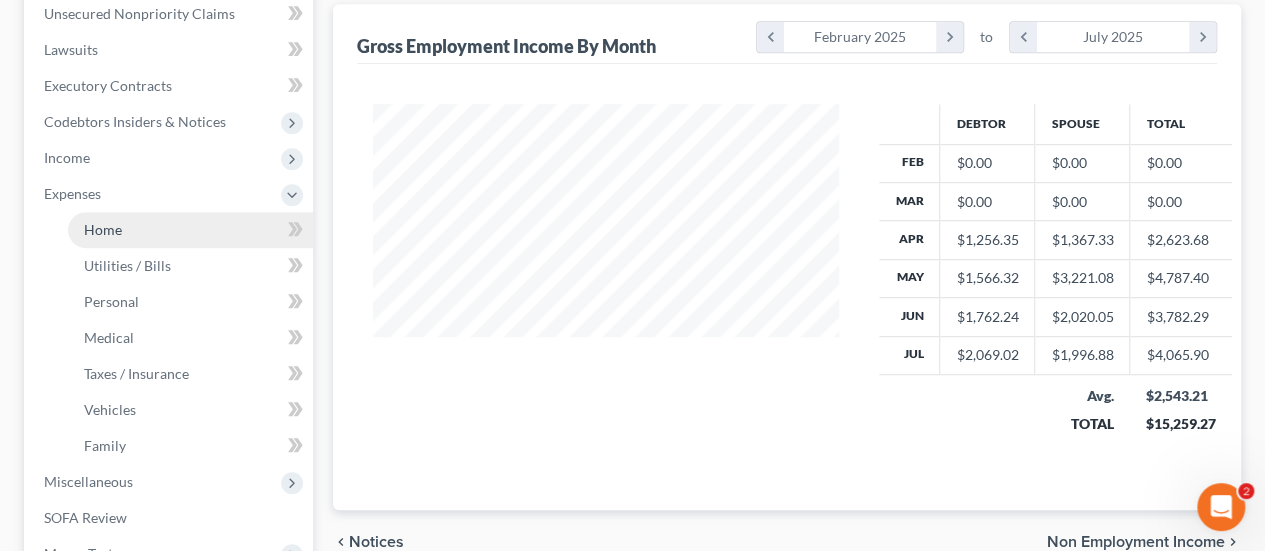 click on "Home" at bounding box center (103, 229) 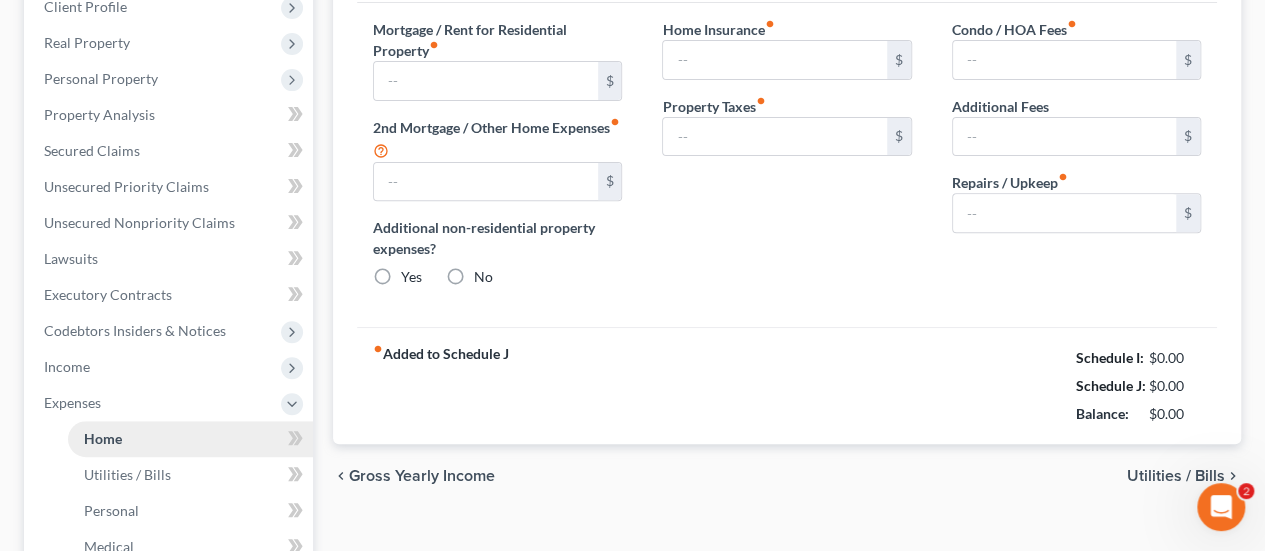 type on "1,694.89" 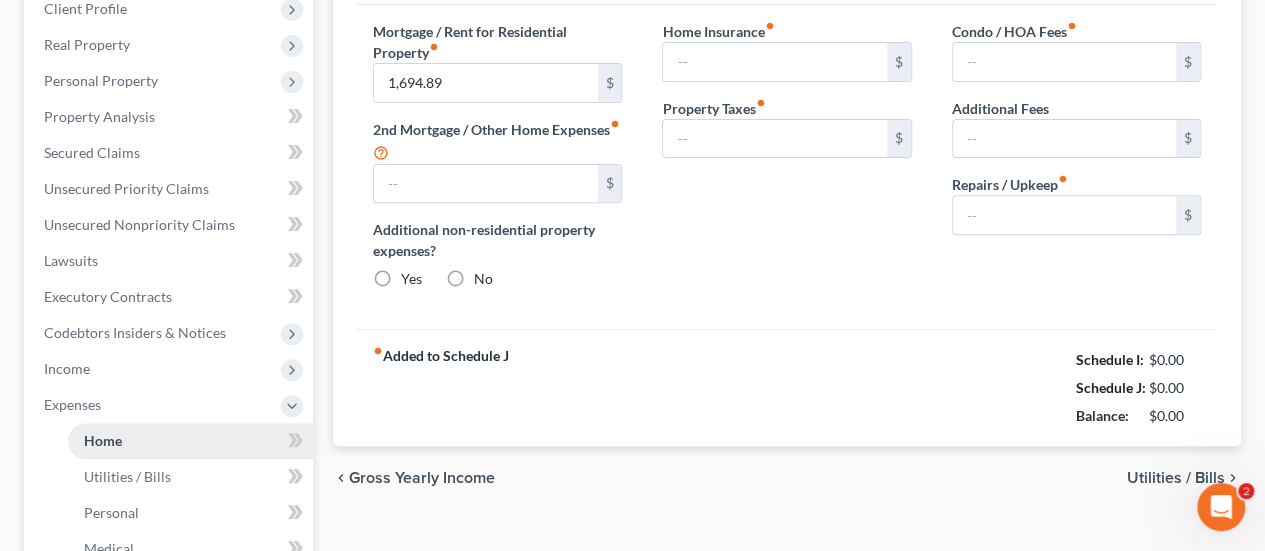 radio on "true" 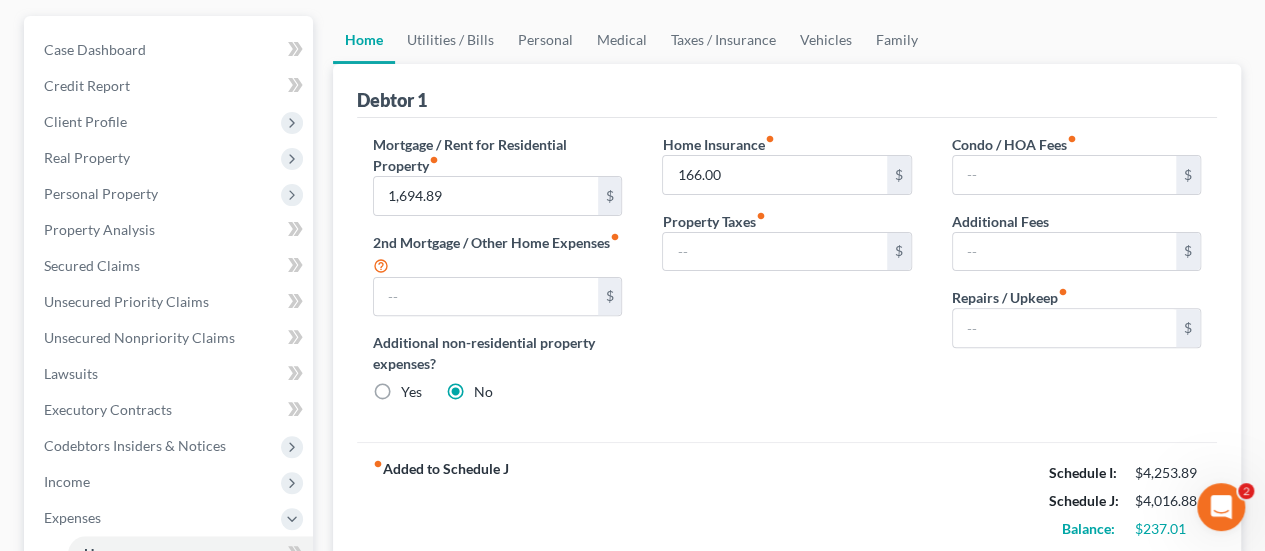scroll, scrollTop: 100, scrollLeft: 0, axis: vertical 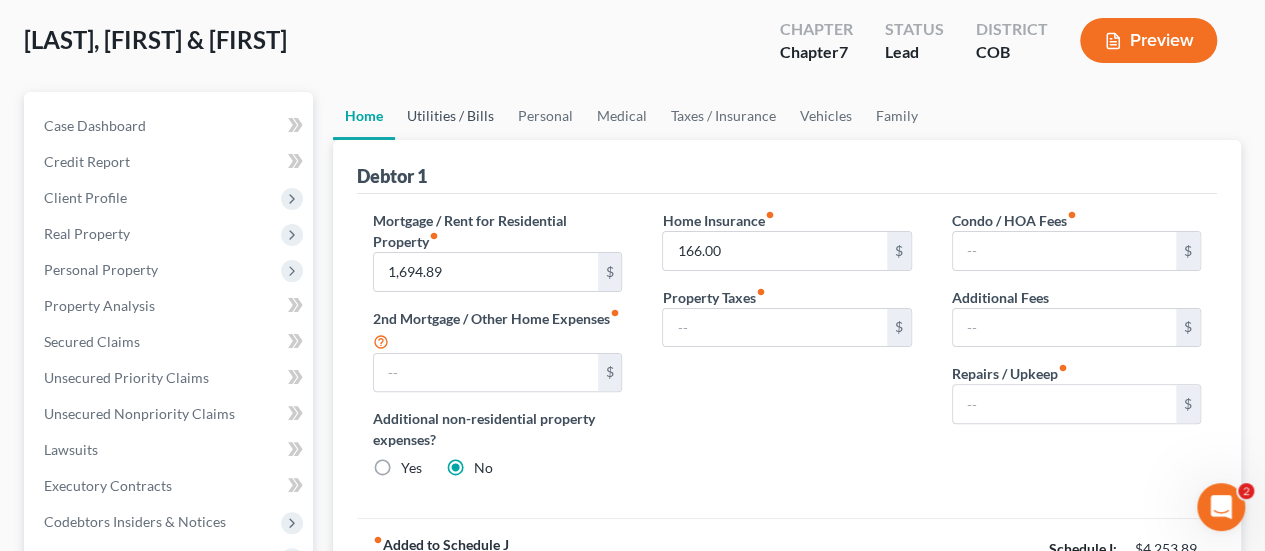 click on "Utilities / Bills" at bounding box center [450, 116] 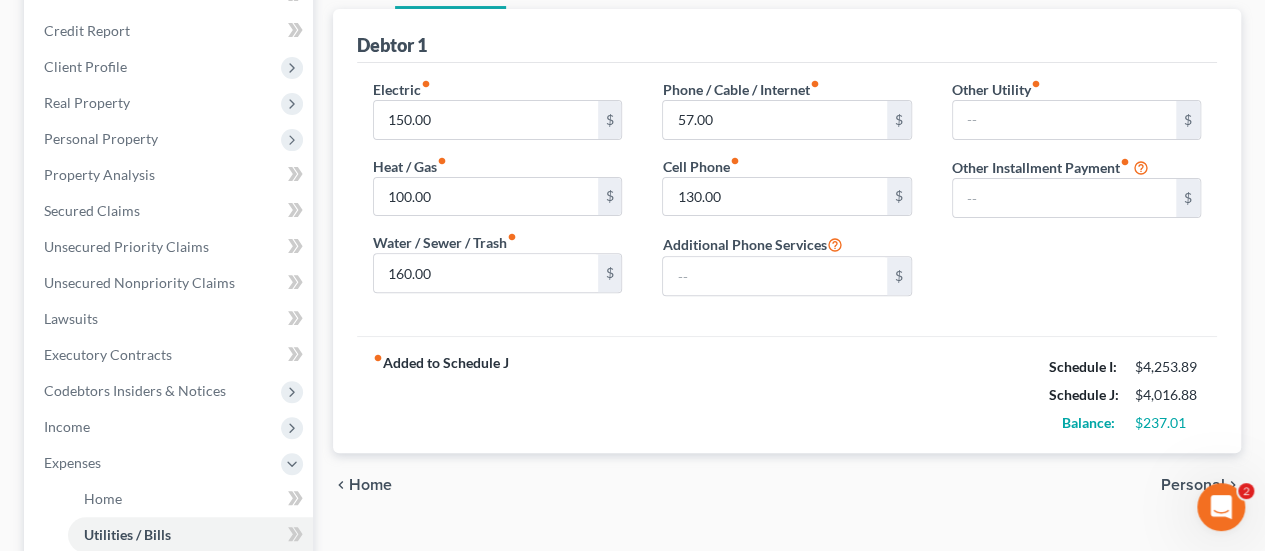 scroll, scrollTop: 200, scrollLeft: 0, axis: vertical 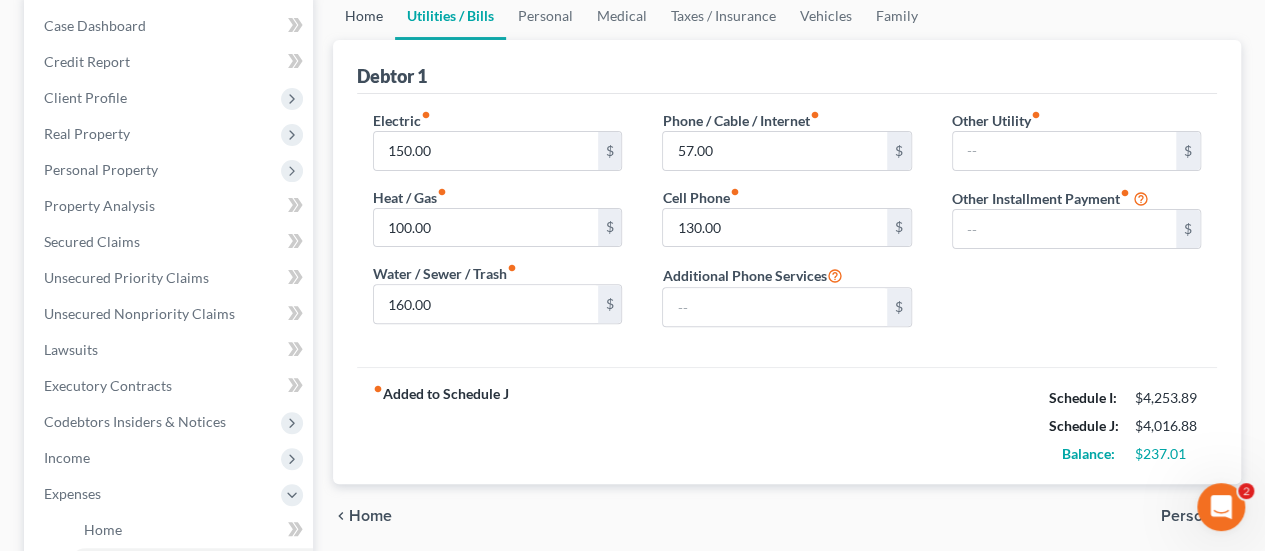 click on "Home" at bounding box center (364, 16) 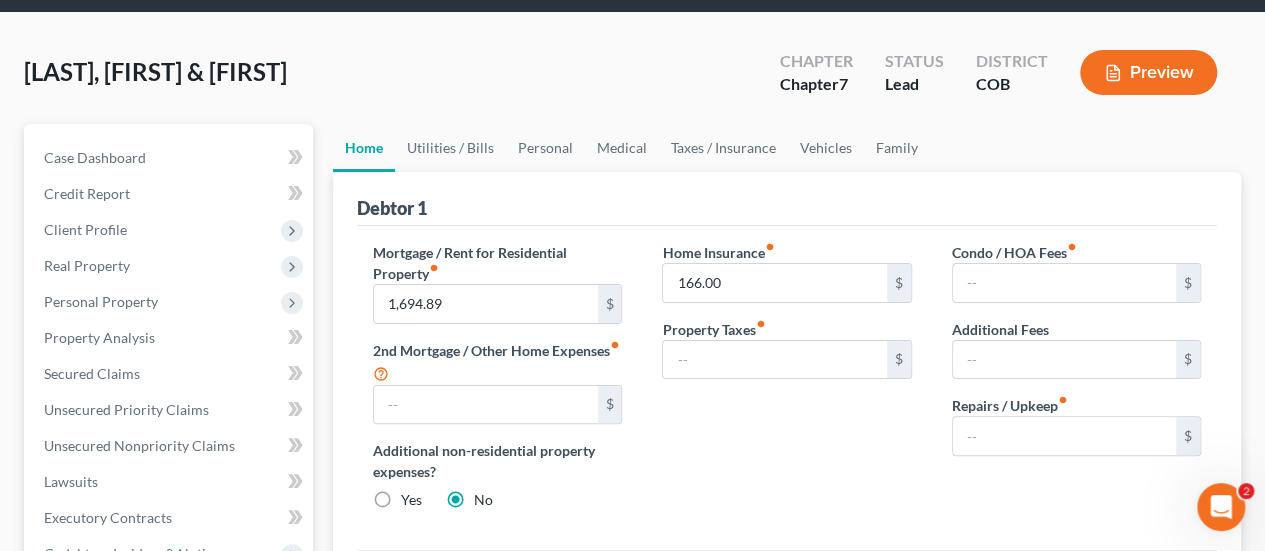 scroll, scrollTop: 100, scrollLeft: 0, axis: vertical 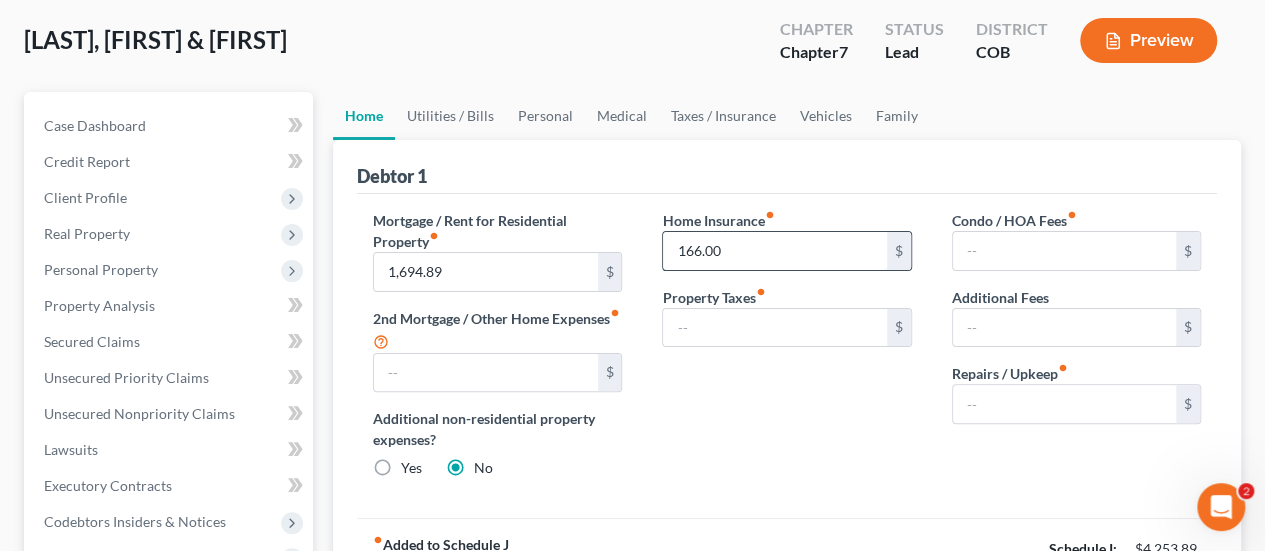click on "166.00" at bounding box center (774, 251) 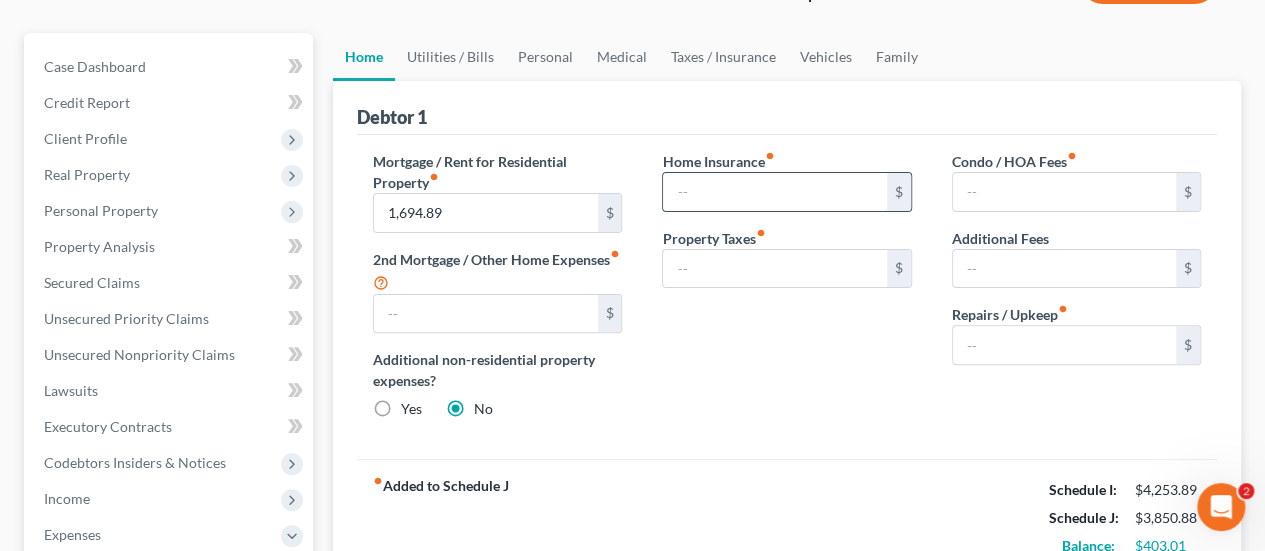 scroll, scrollTop: 200, scrollLeft: 0, axis: vertical 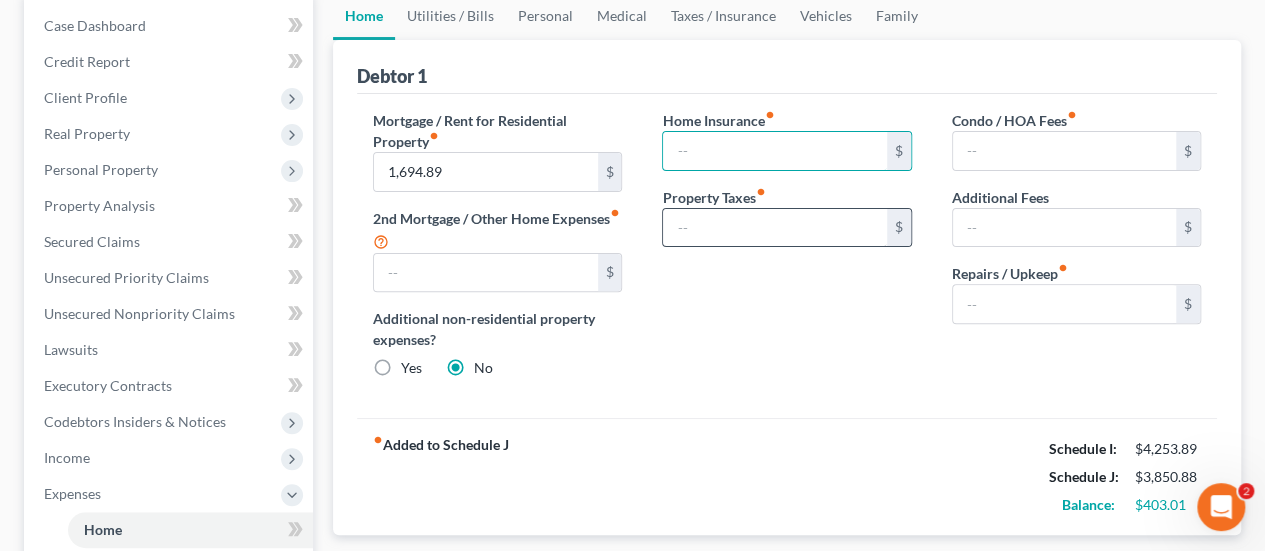 type 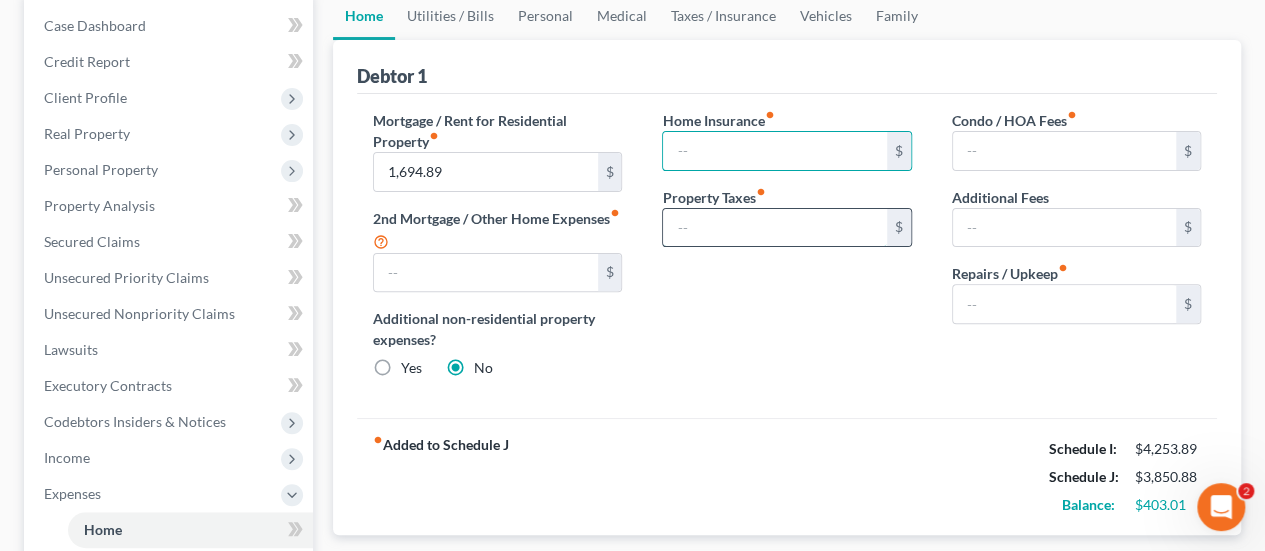 click at bounding box center [774, 228] 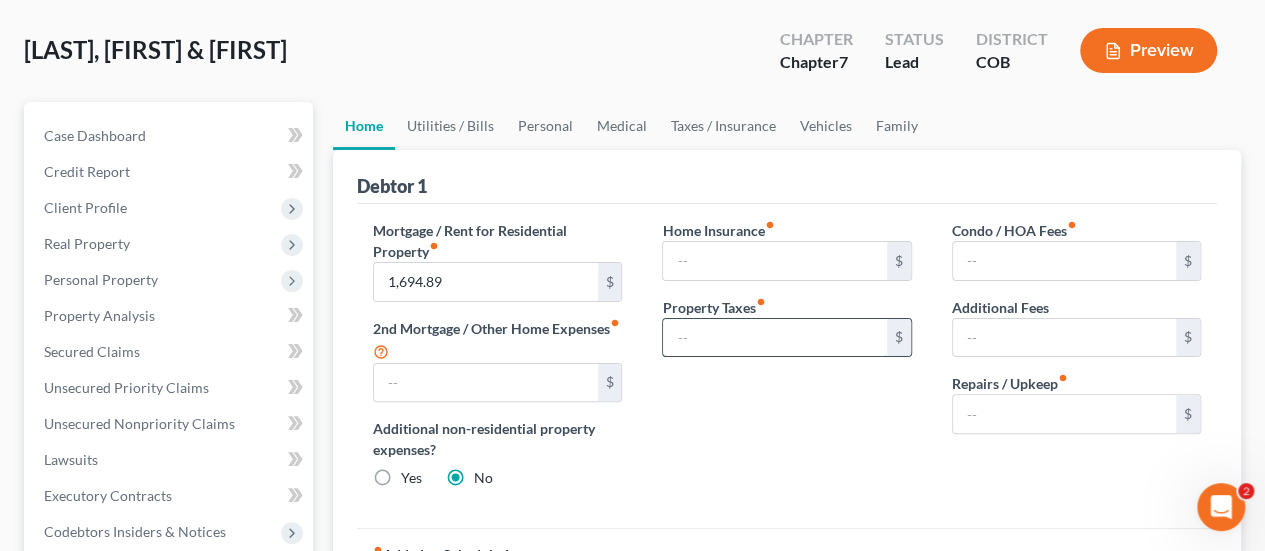 scroll, scrollTop: 0, scrollLeft: 0, axis: both 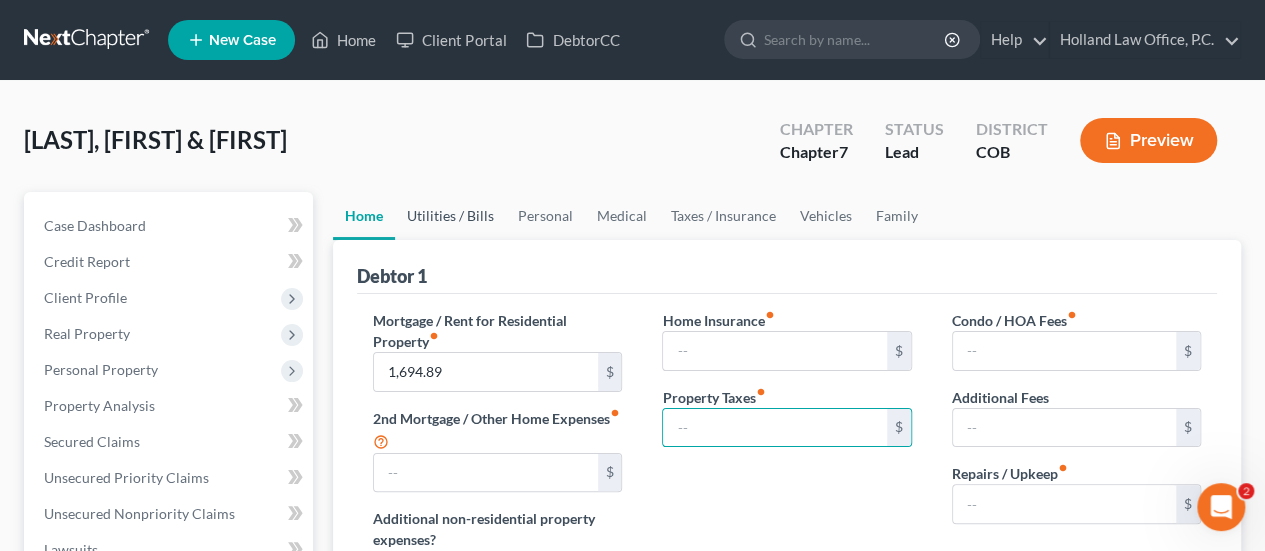 click on "Utilities / Bills" at bounding box center [450, 216] 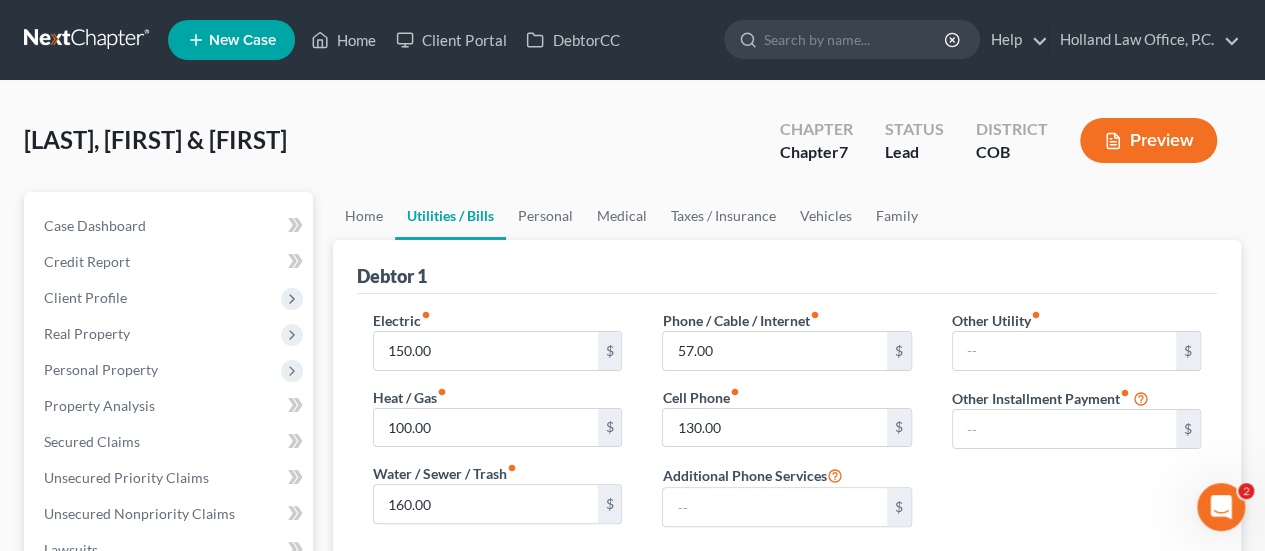scroll, scrollTop: 200, scrollLeft: 0, axis: vertical 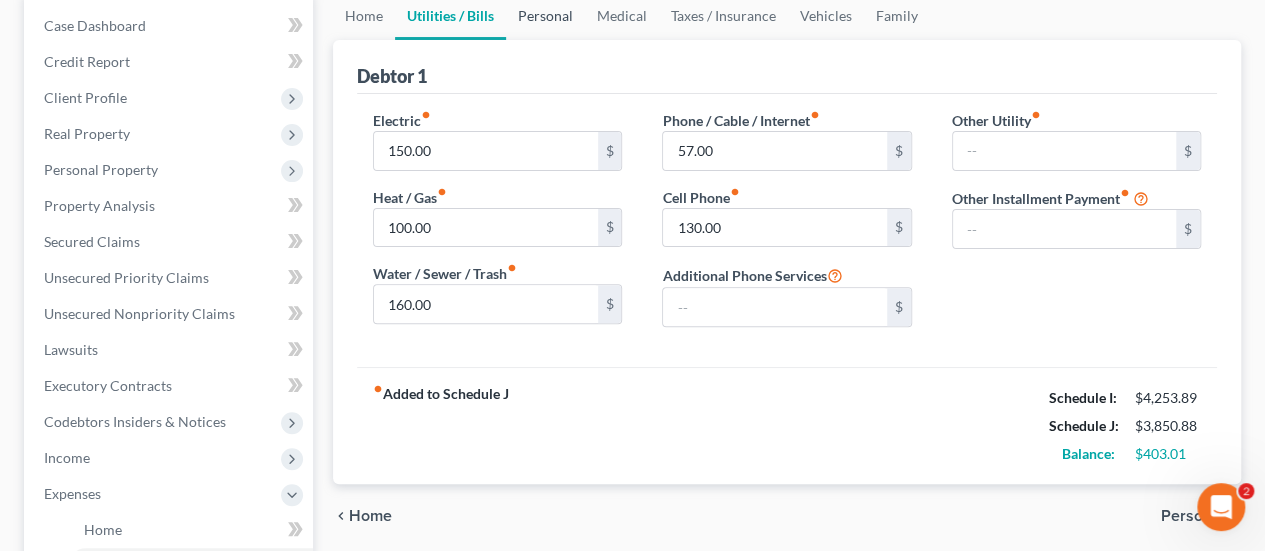 click on "Personal" at bounding box center (545, 16) 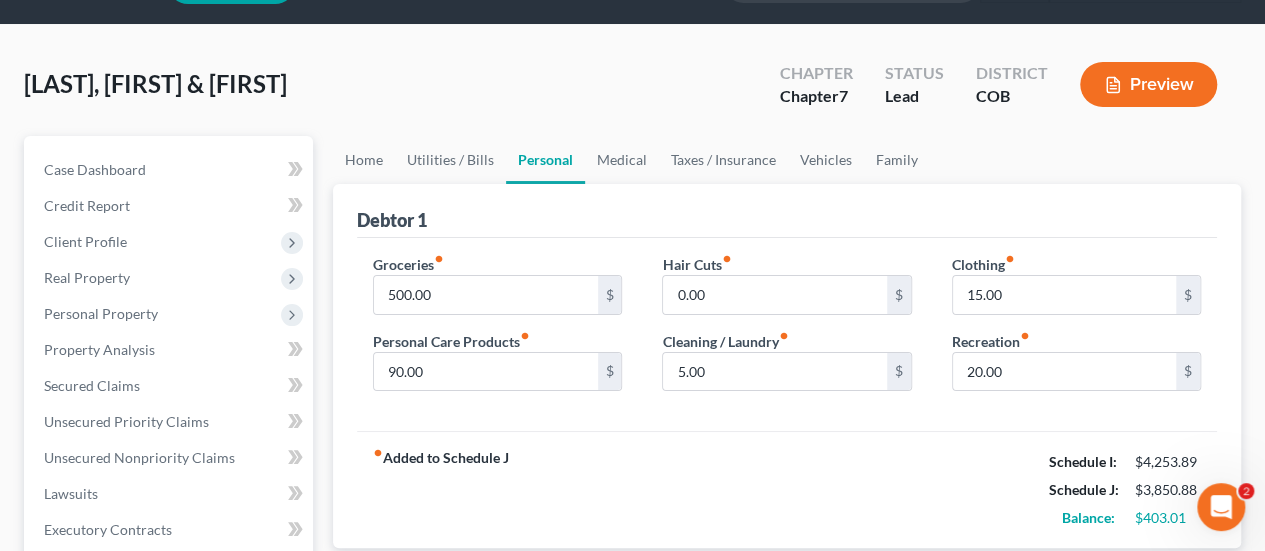 scroll, scrollTop: 100, scrollLeft: 0, axis: vertical 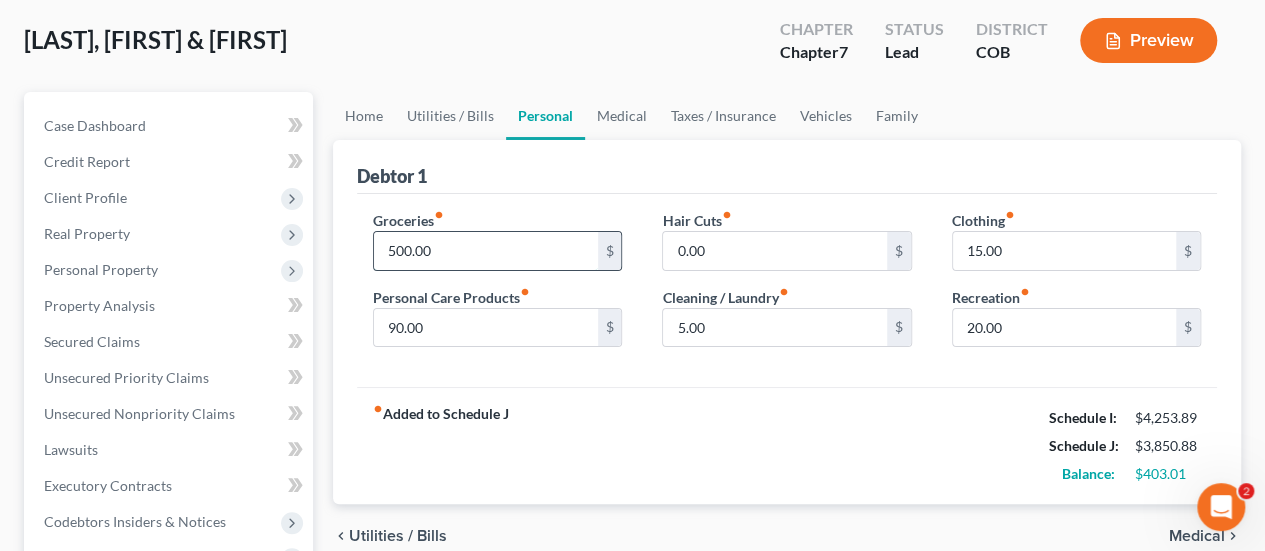 click on "500.00" at bounding box center (485, 251) 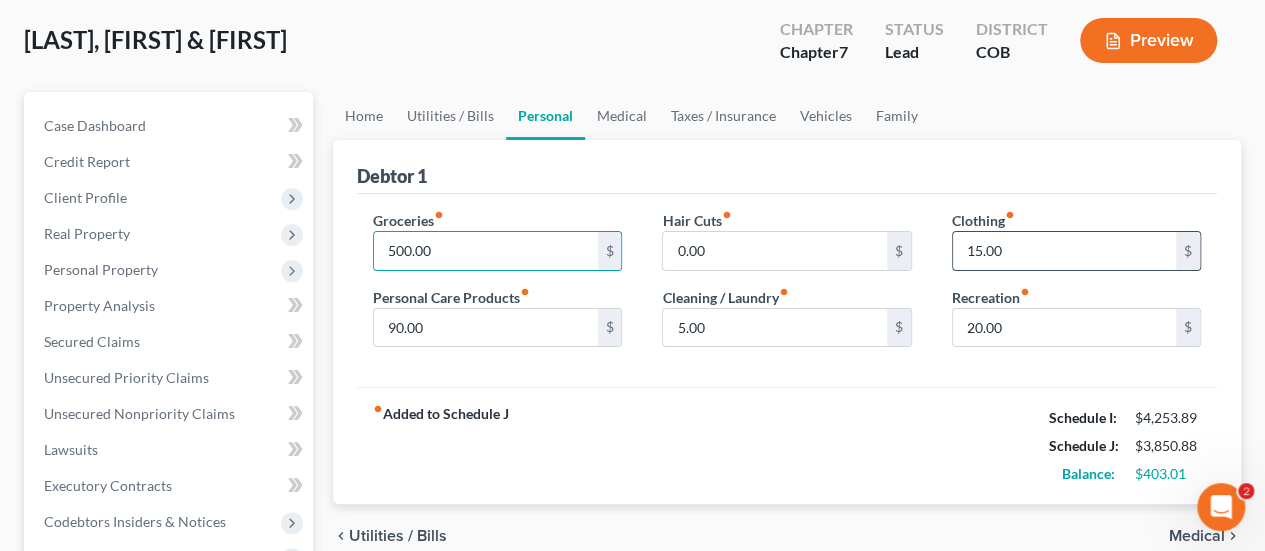 click on "15.00" at bounding box center [1064, 251] 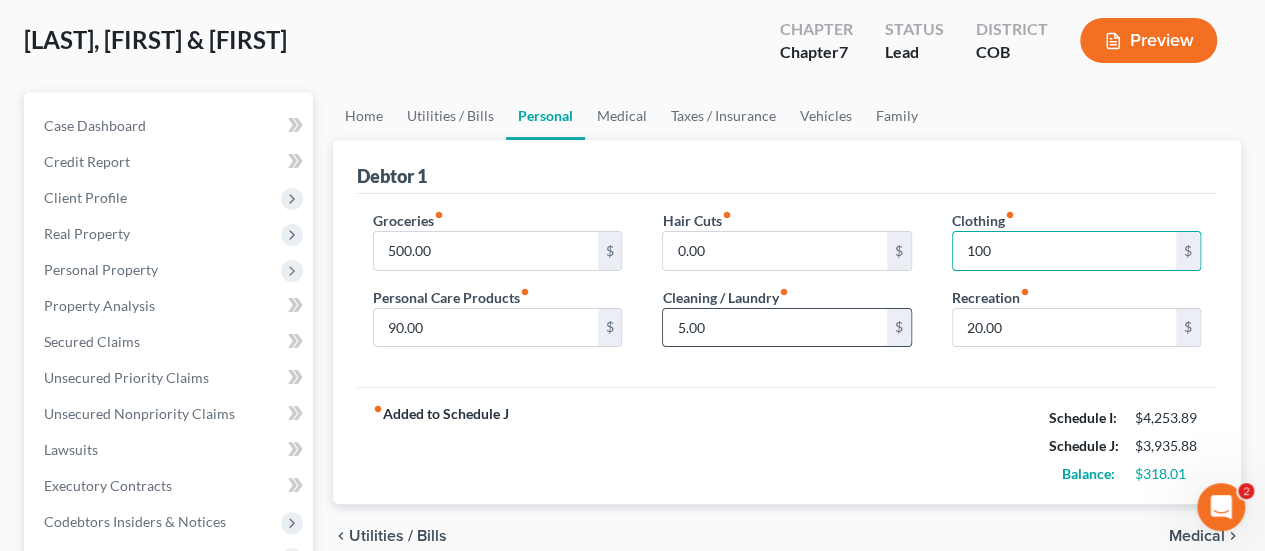 type on "100" 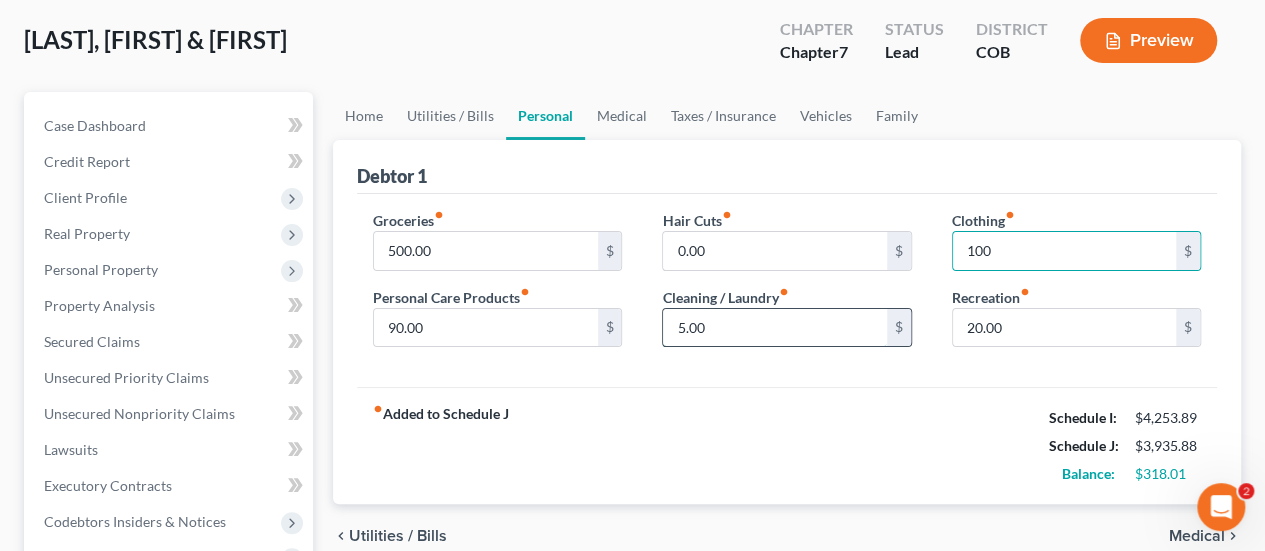 click on "5.00" at bounding box center (774, 328) 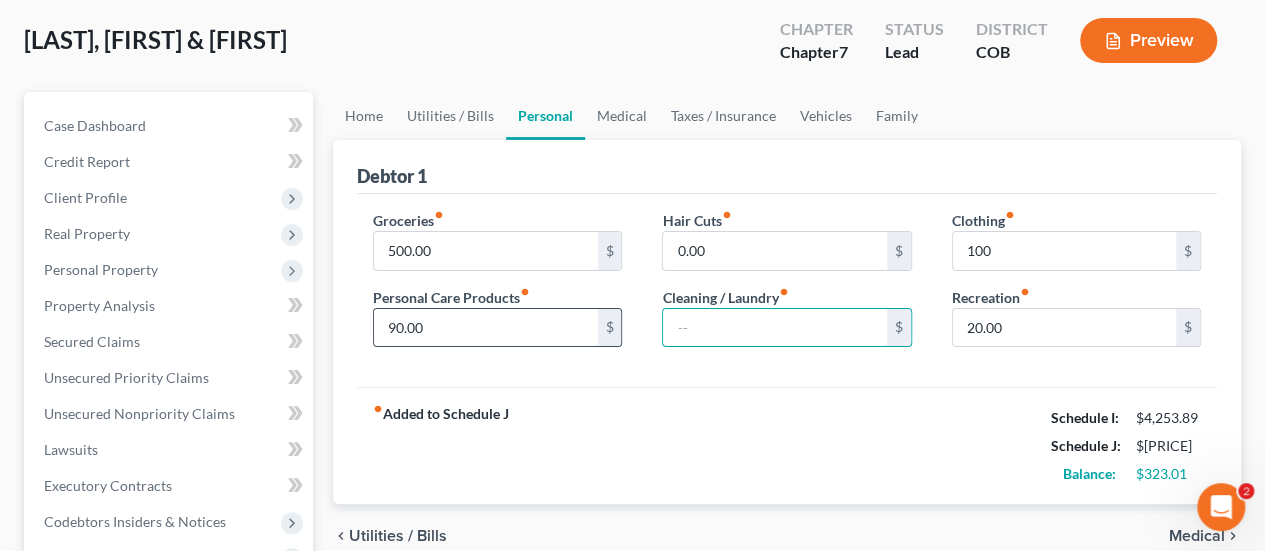 type 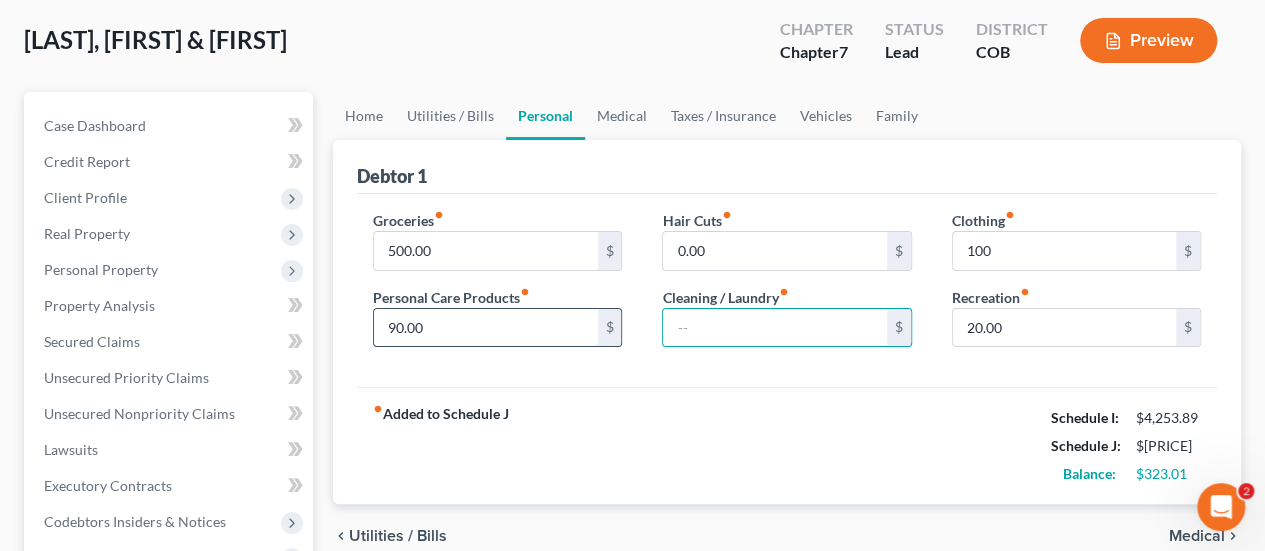 click on "90.00" at bounding box center [485, 328] 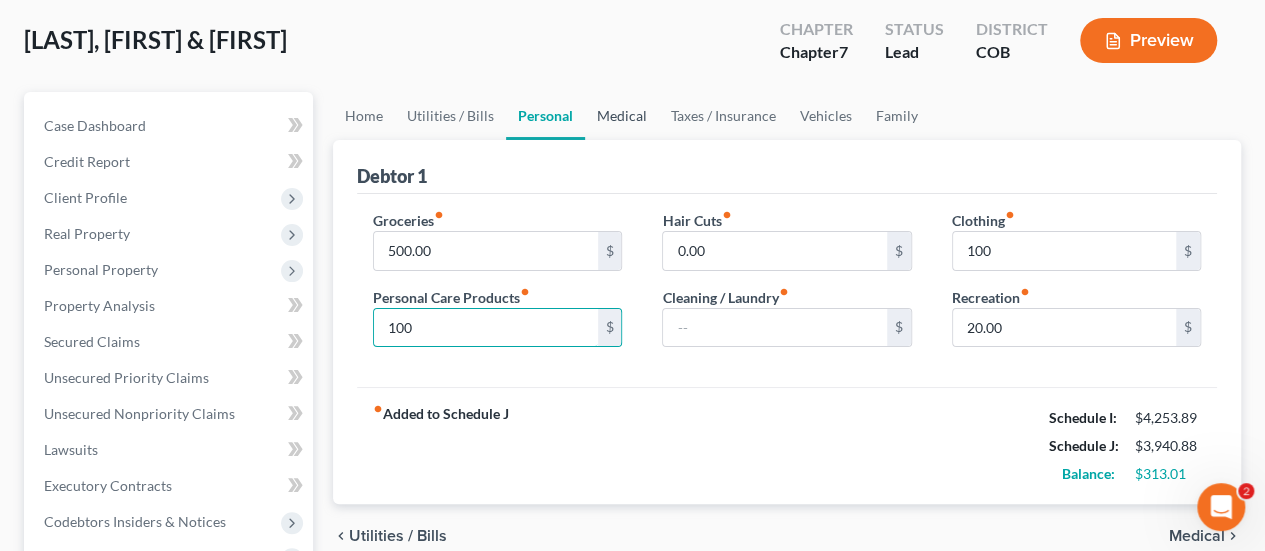 type on "100" 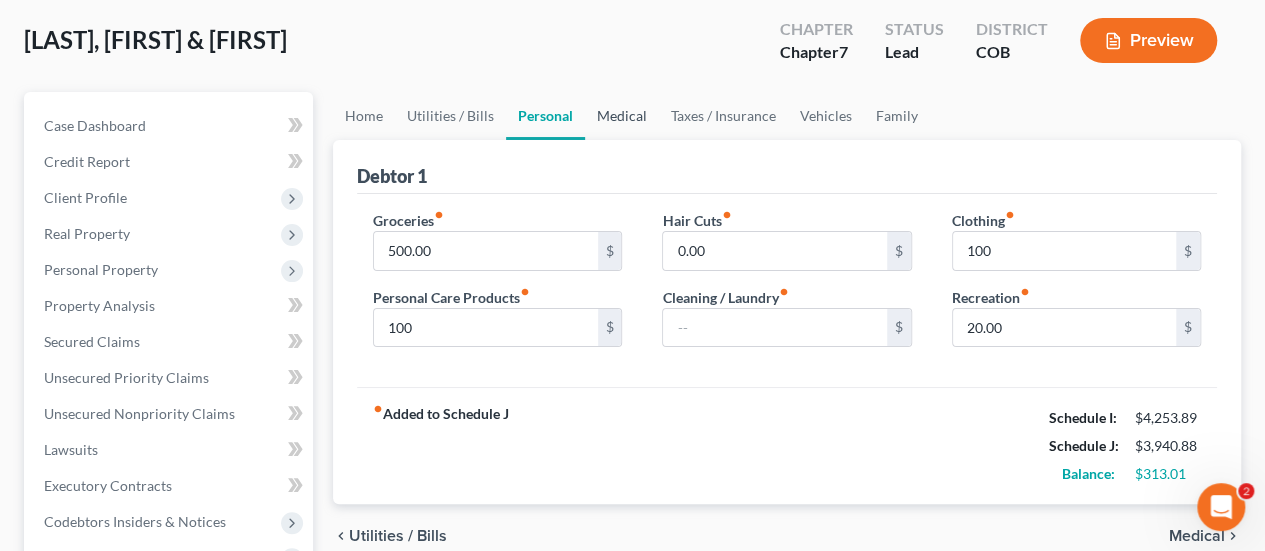 click on "Medical" at bounding box center [622, 116] 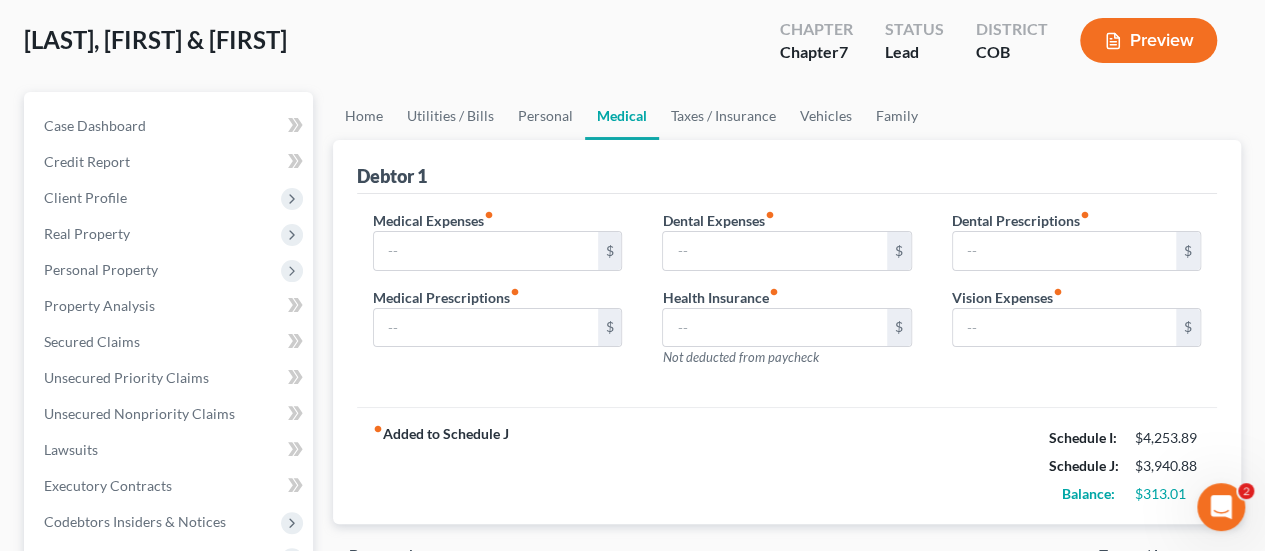 scroll, scrollTop: 0, scrollLeft: 0, axis: both 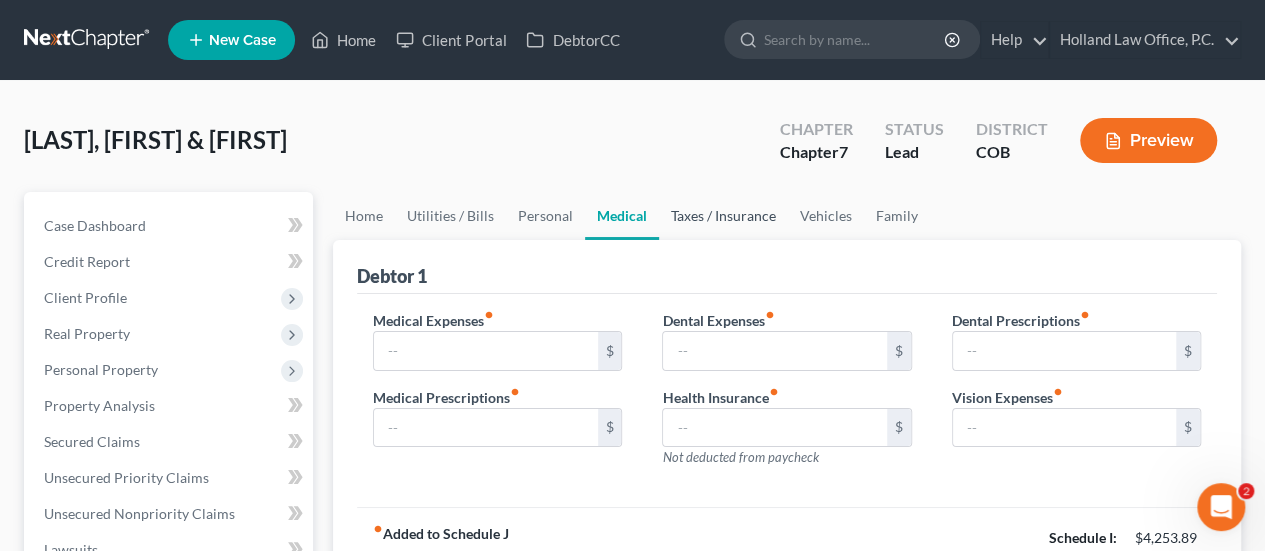 click on "Taxes / Insurance" at bounding box center [723, 216] 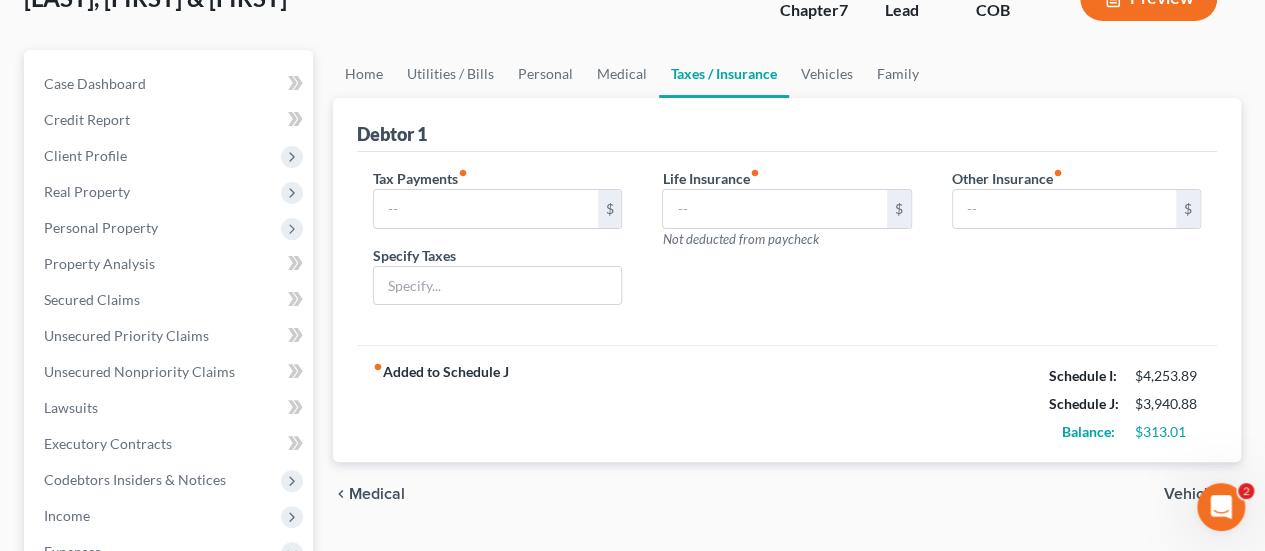 scroll, scrollTop: 100, scrollLeft: 0, axis: vertical 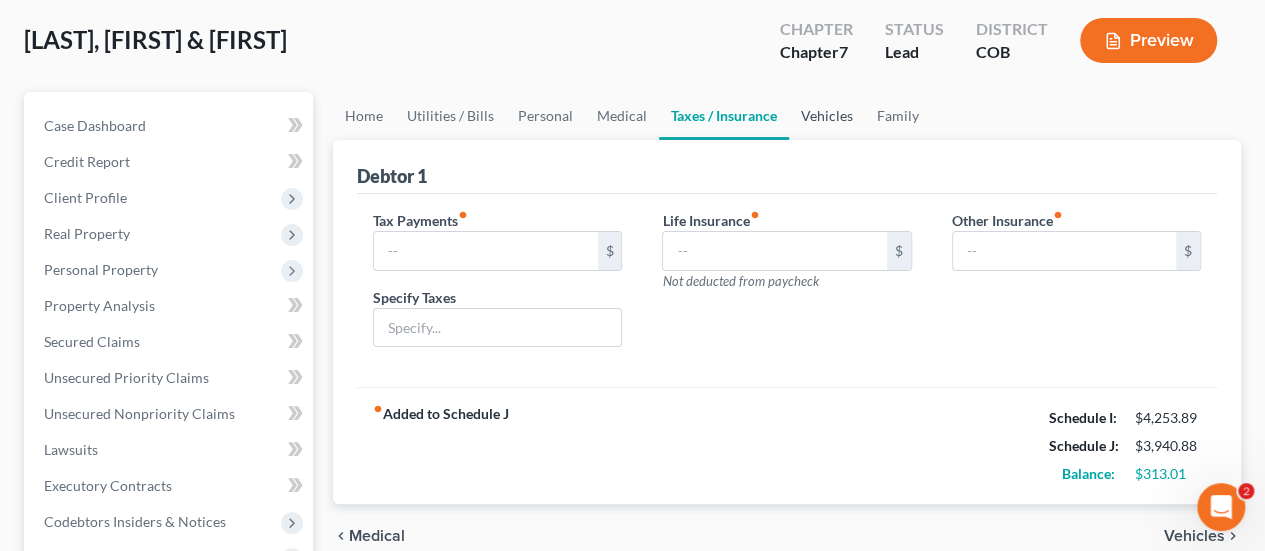 click on "Vehicles" at bounding box center (827, 116) 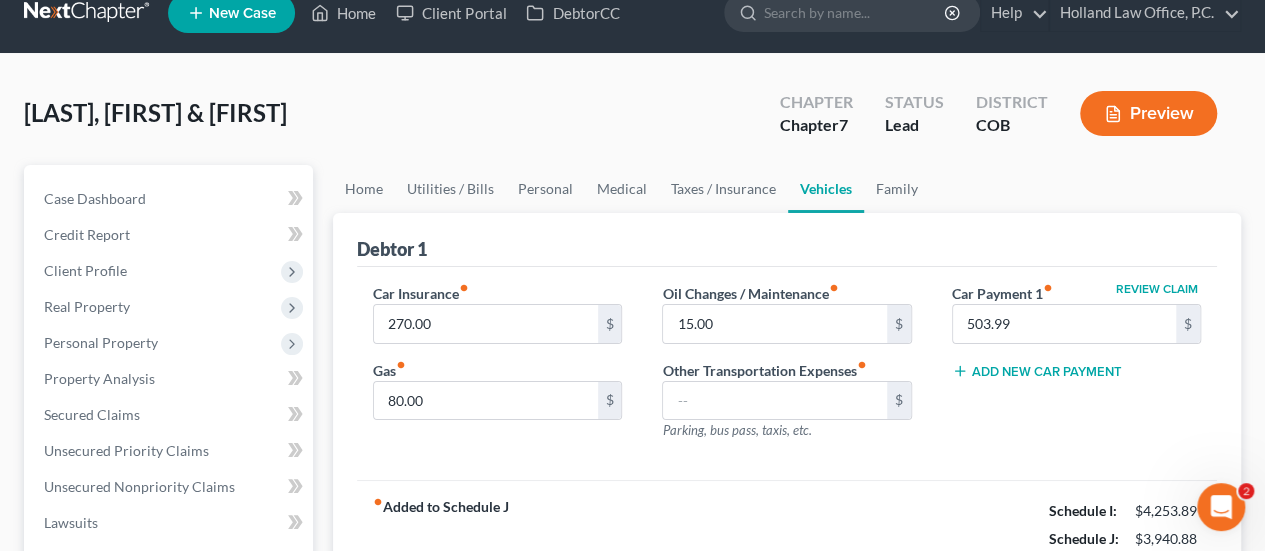 scroll, scrollTop: 200, scrollLeft: 0, axis: vertical 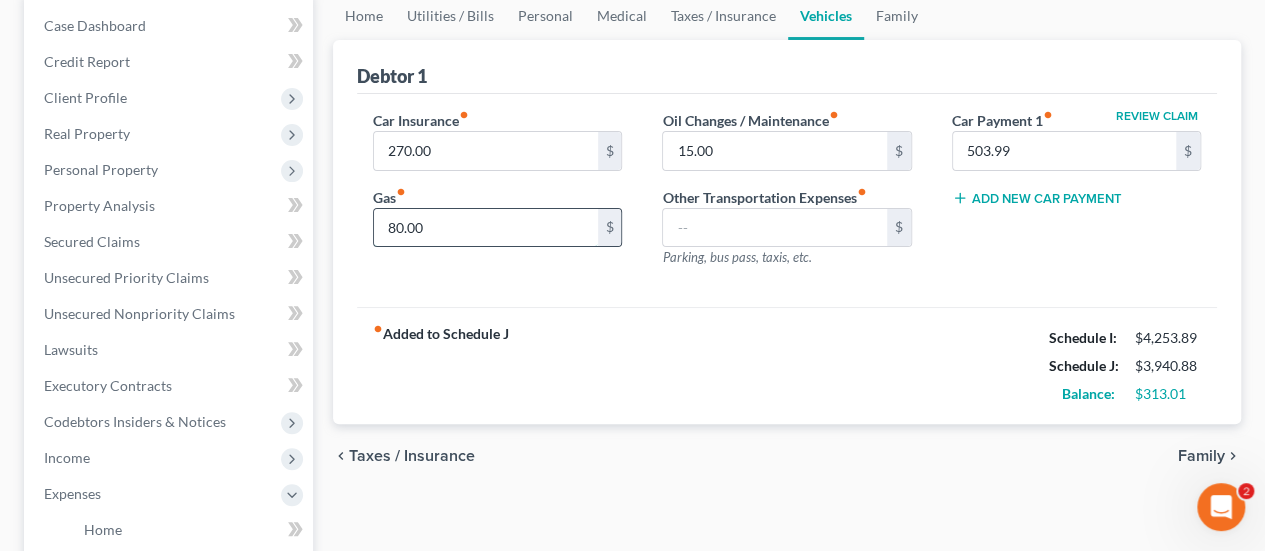 click on "80.00" at bounding box center (485, 228) 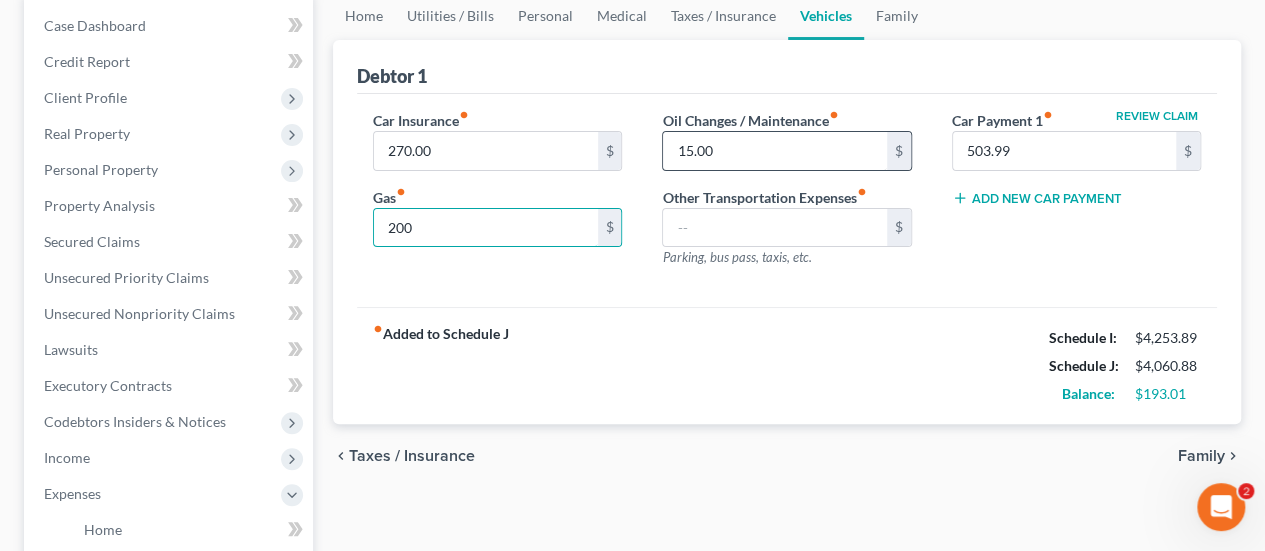 type on "200" 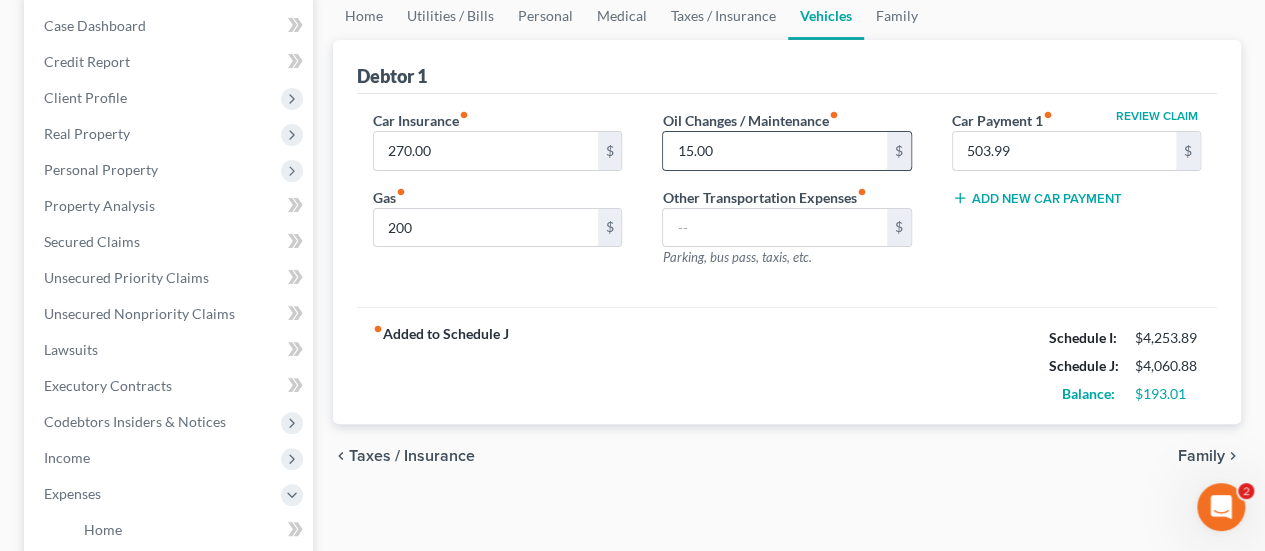 click on "15.00" at bounding box center (774, 151) 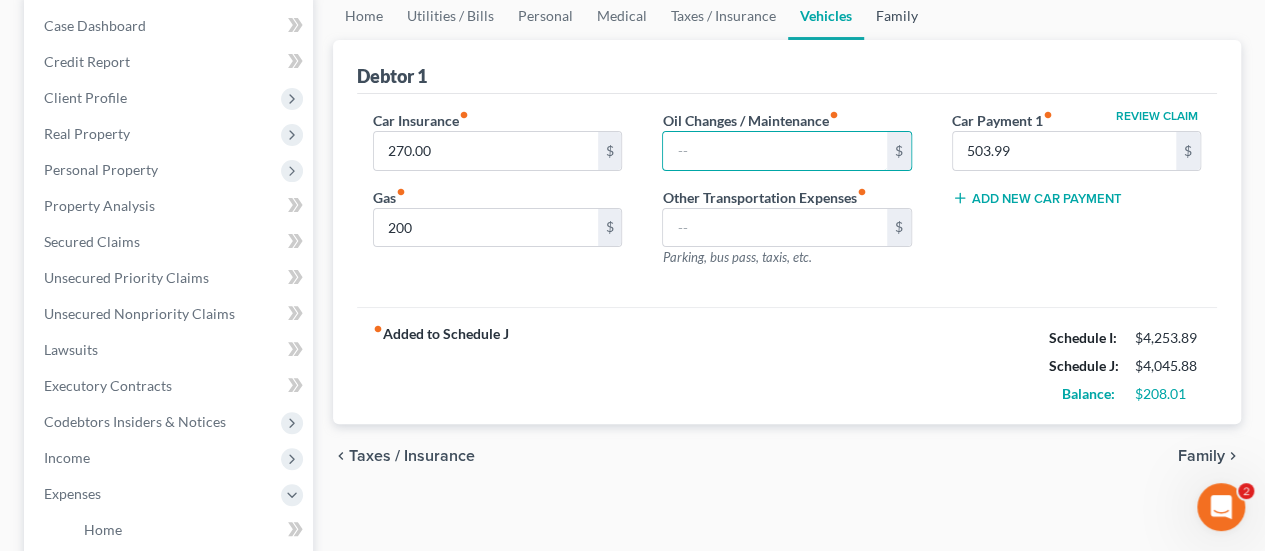 type 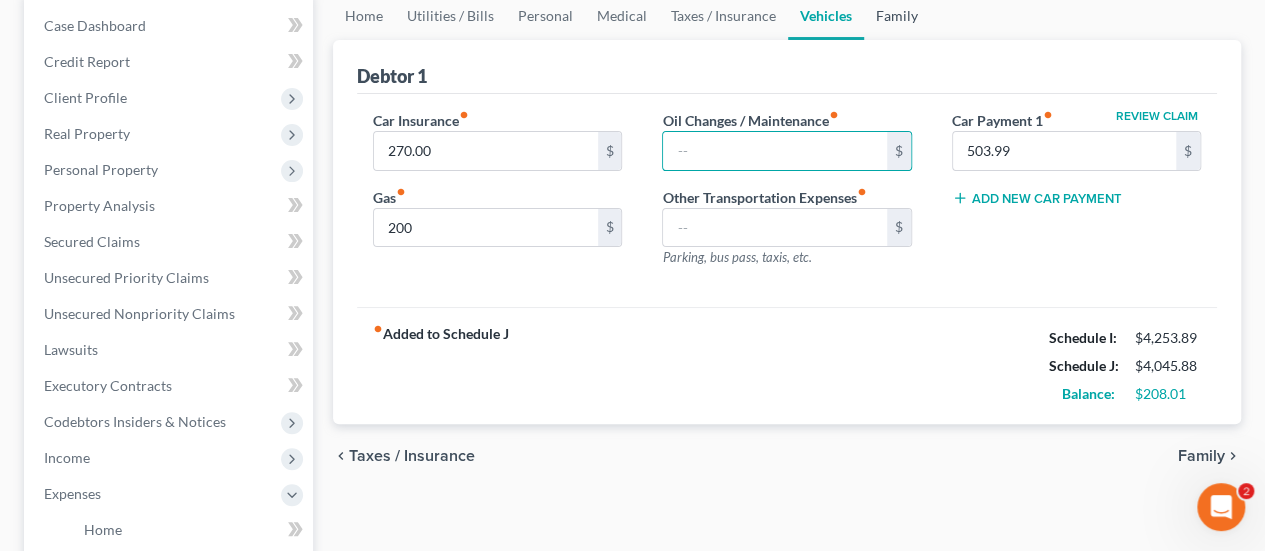 click on "Family" at bounding box center [897, 16] 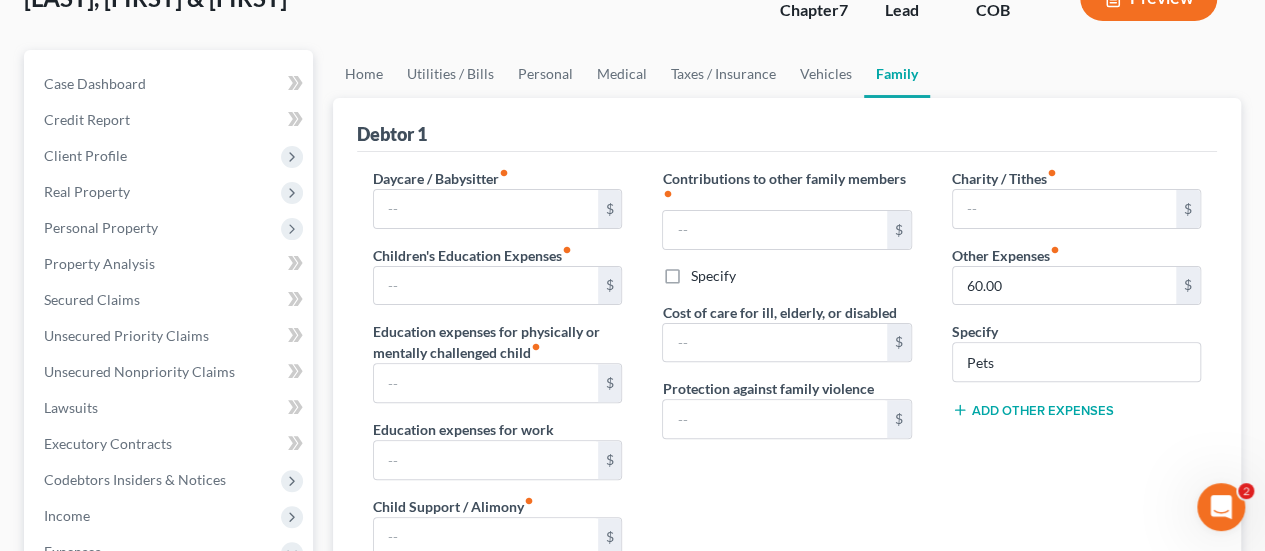 scroll, scrollTop: 100, scrollLeft: 0, axis: vertical 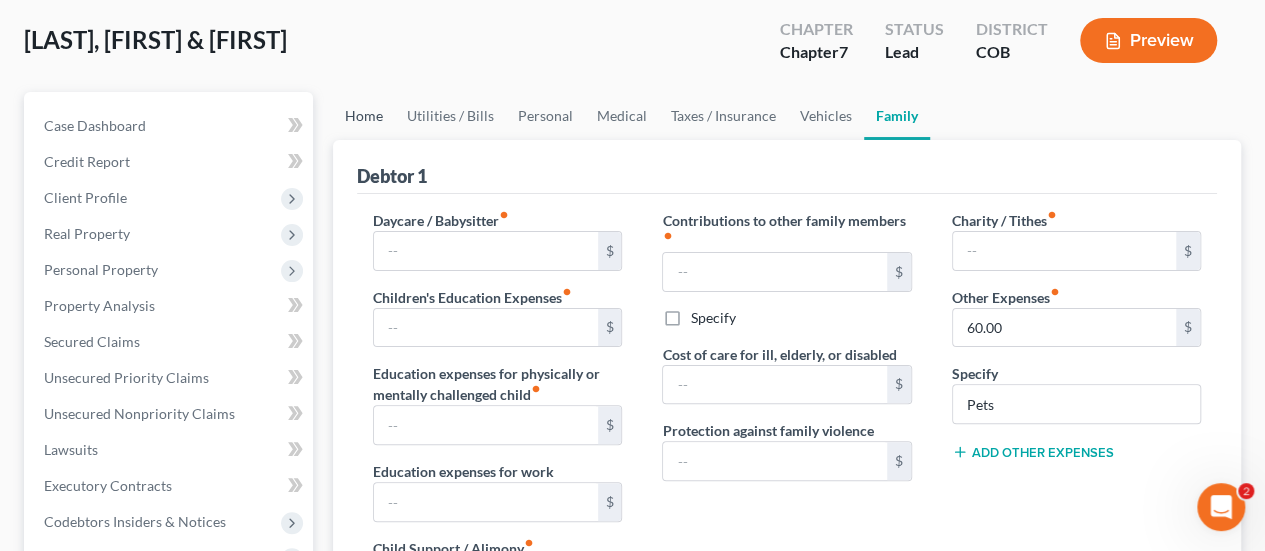click on "Home" at bounding box center [364, 116] 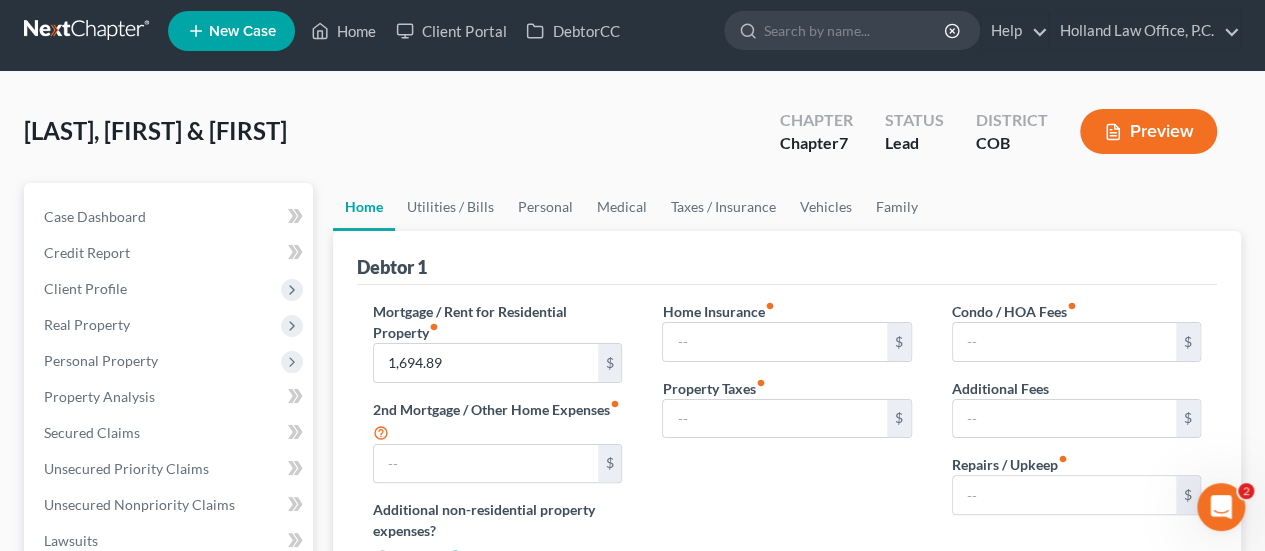 scroll, scrollTop: 0, scrollLeft: 0, axis: both 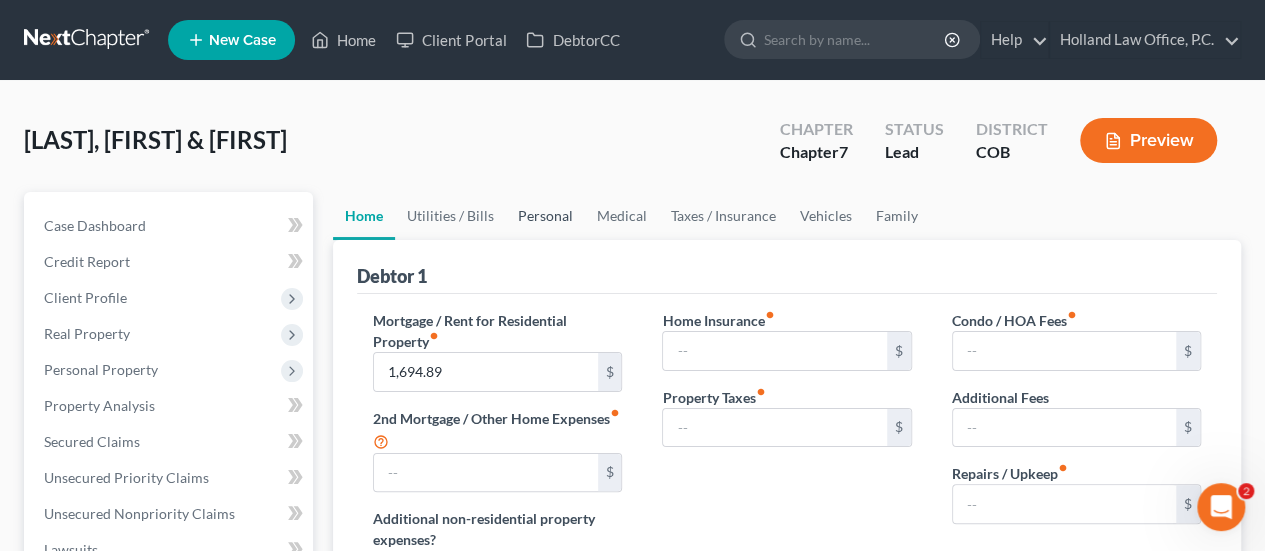 click on "Personal" at bounding box center [545, 216] 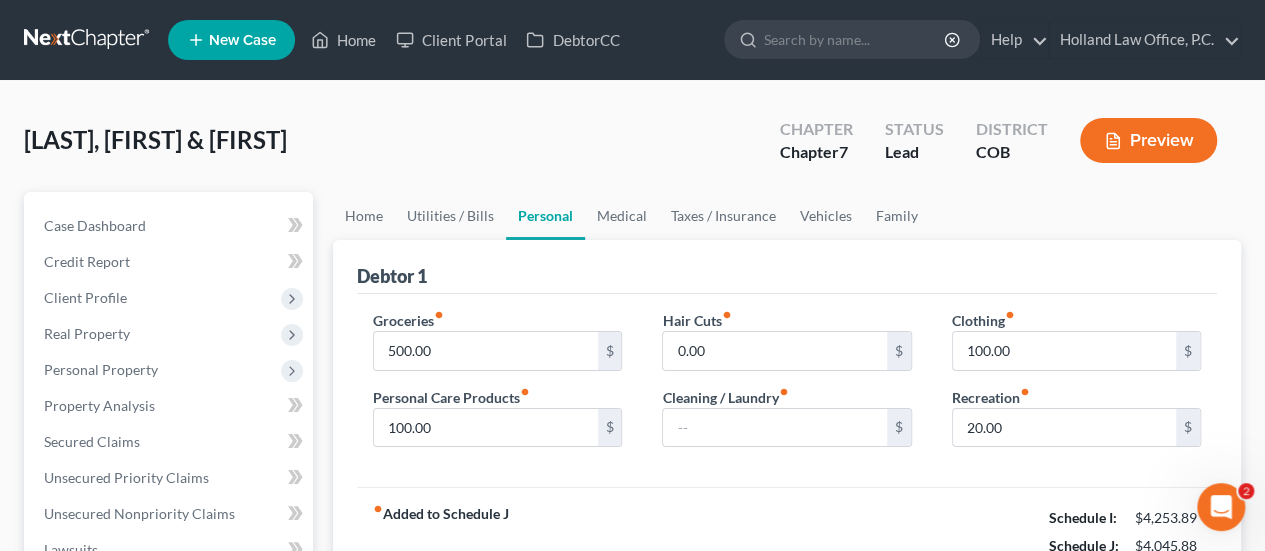 scroll, scrollTop: 100, scrollLeft: 0, axis: vertical 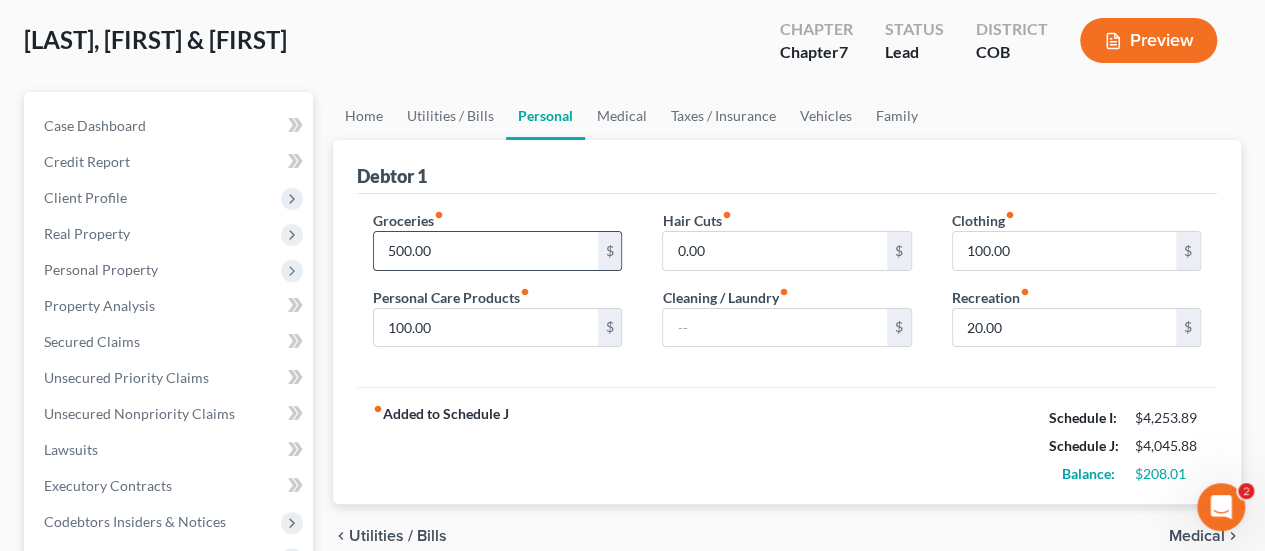 click on "500.00" at bounding box center [485, 251] 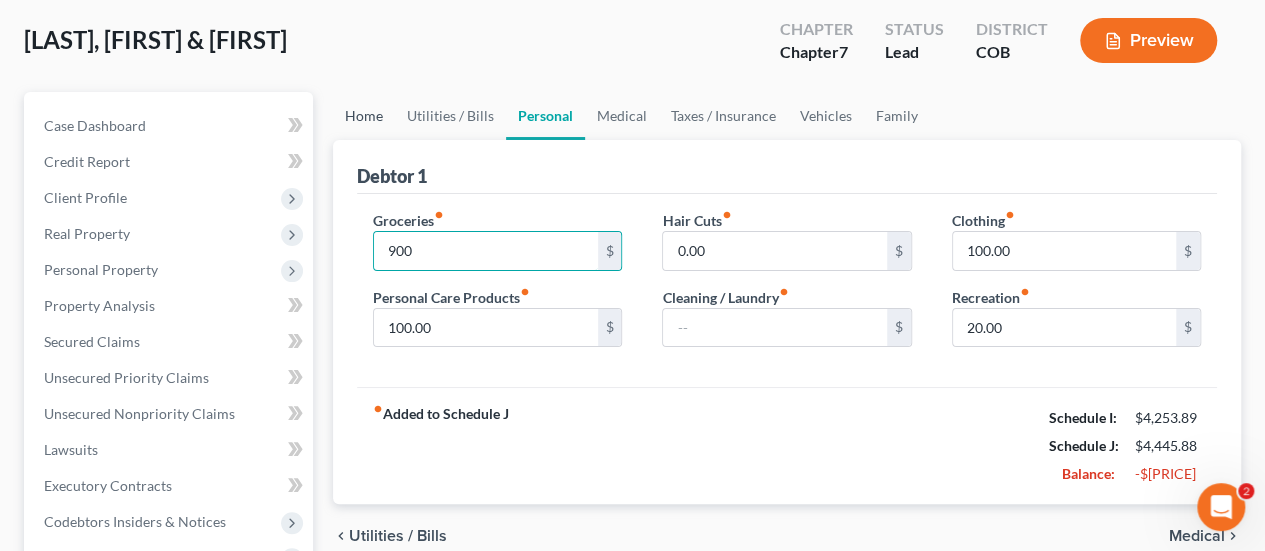 type on "900" 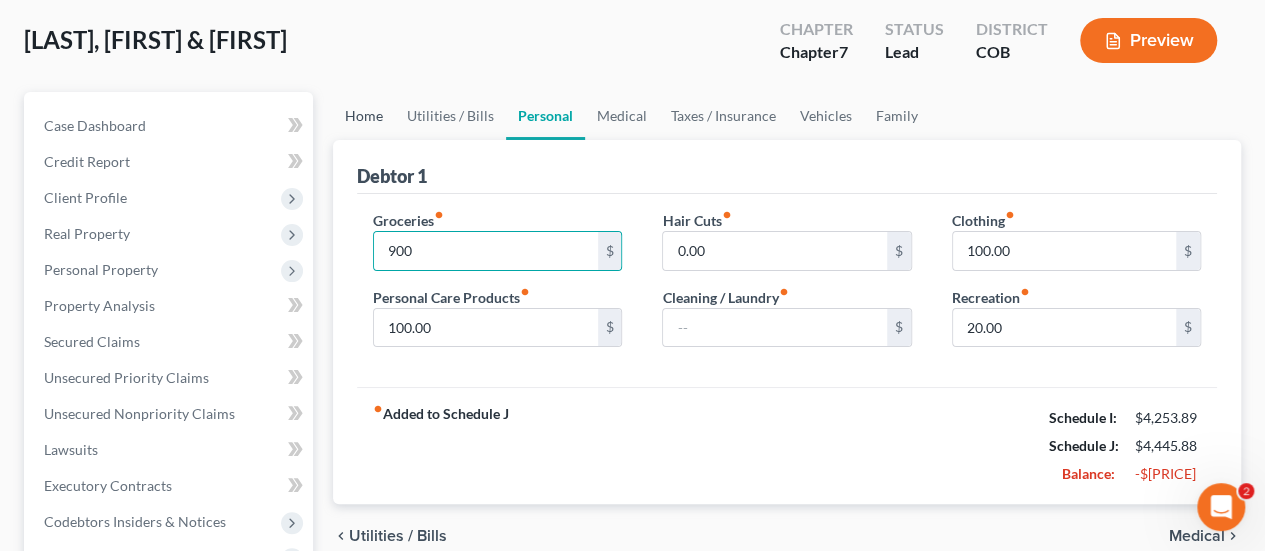 click on "Home" at bounding box center [364, 116] 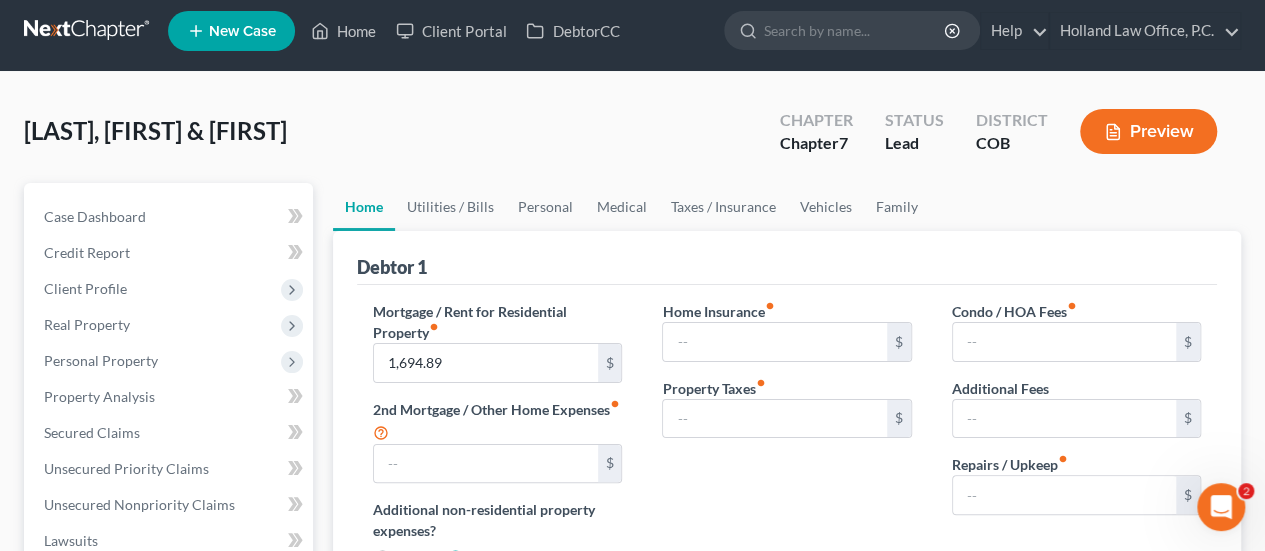 scroll, scrollTop: 0, scrollLeft: 0, axis: both 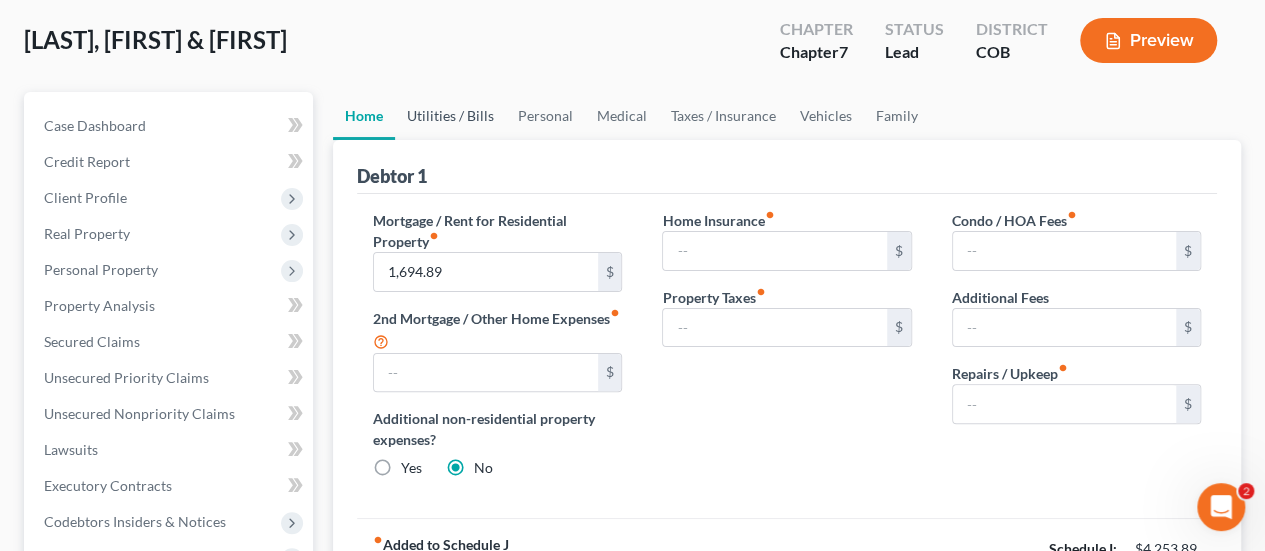 click on "Utilities / Bills" at bounding box center [450, 116] 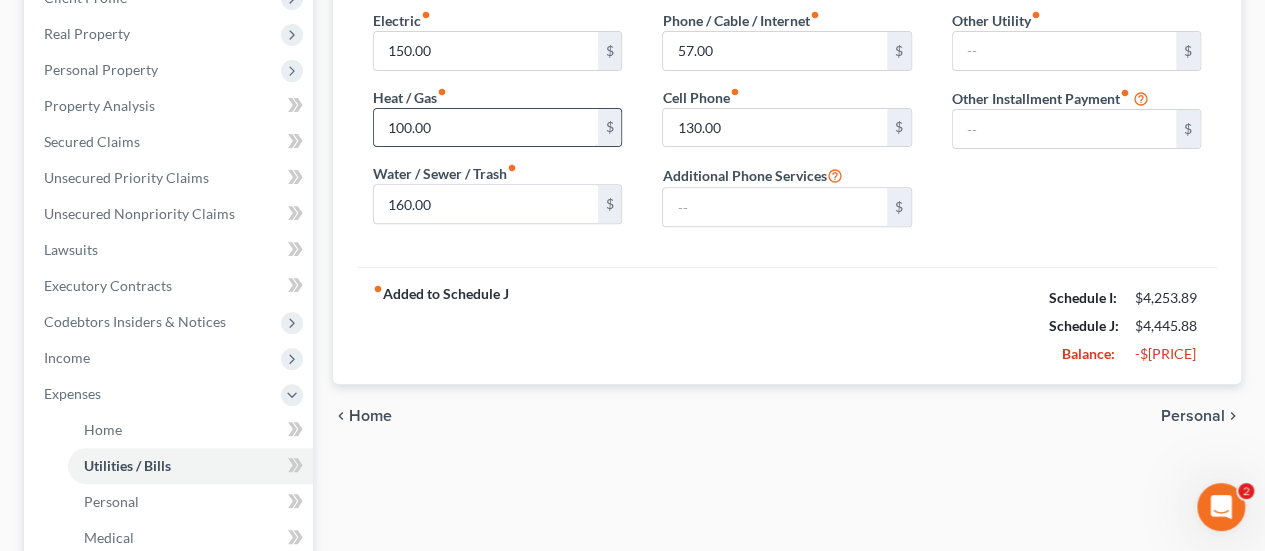 scroll, scrollTop: 200, scrollLeft: 0, axis: vertical 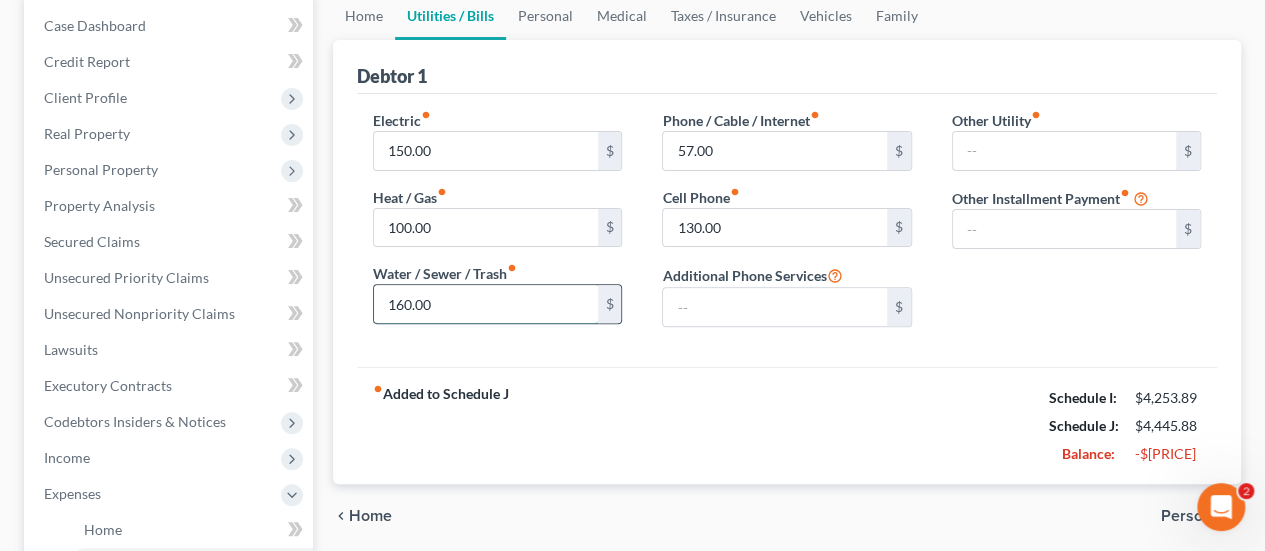 click on "160.00" at bounding box center [485, 304] 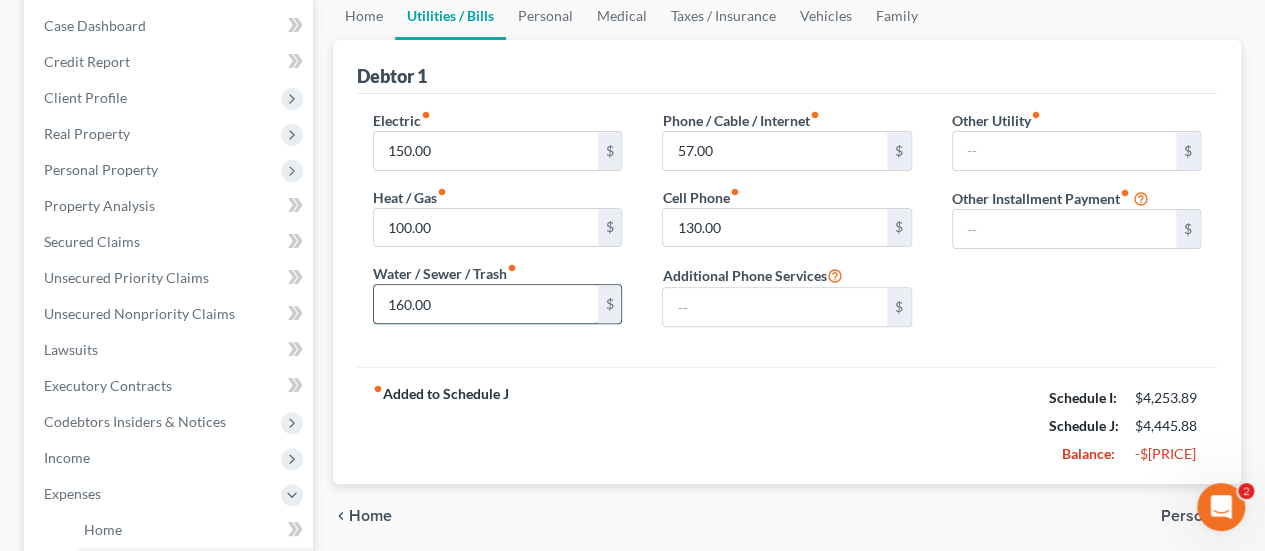 click on "160.00" at bounding box center (485, 304) 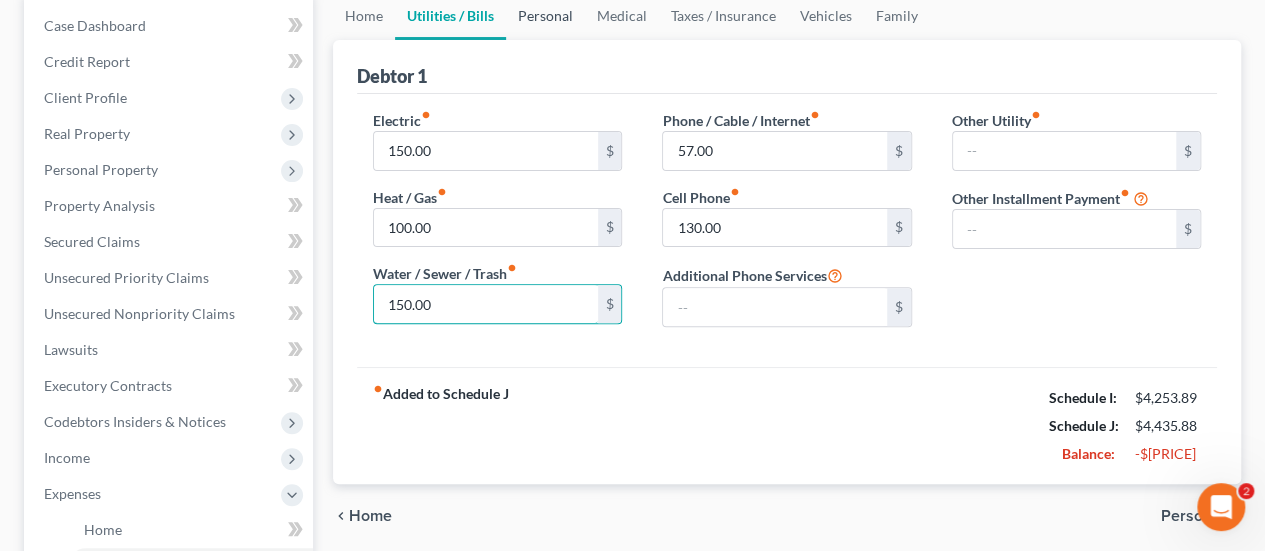 type on "150.00" 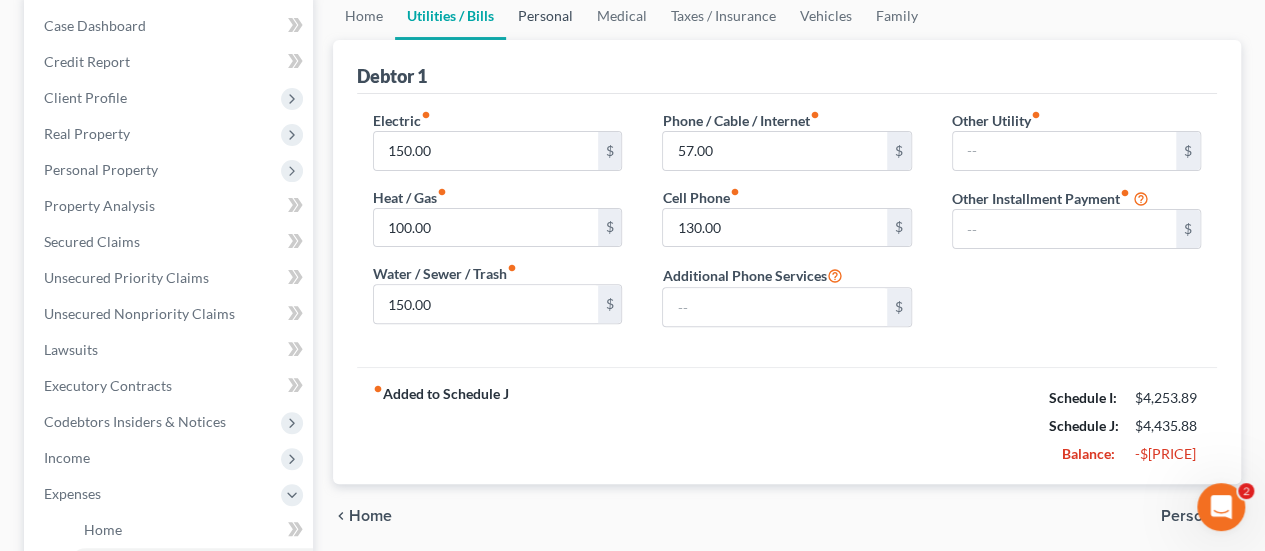 click on "Personal" at bounding box center [545, 16] 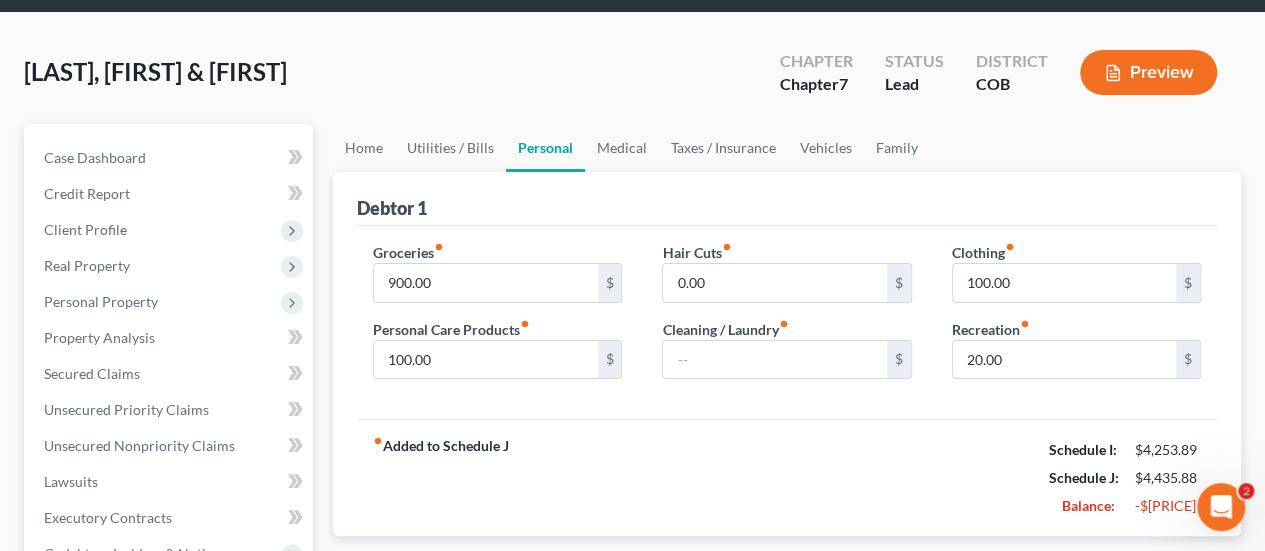 scroll, scrollTop: 100, scrollLeft: 0, axis: vertical 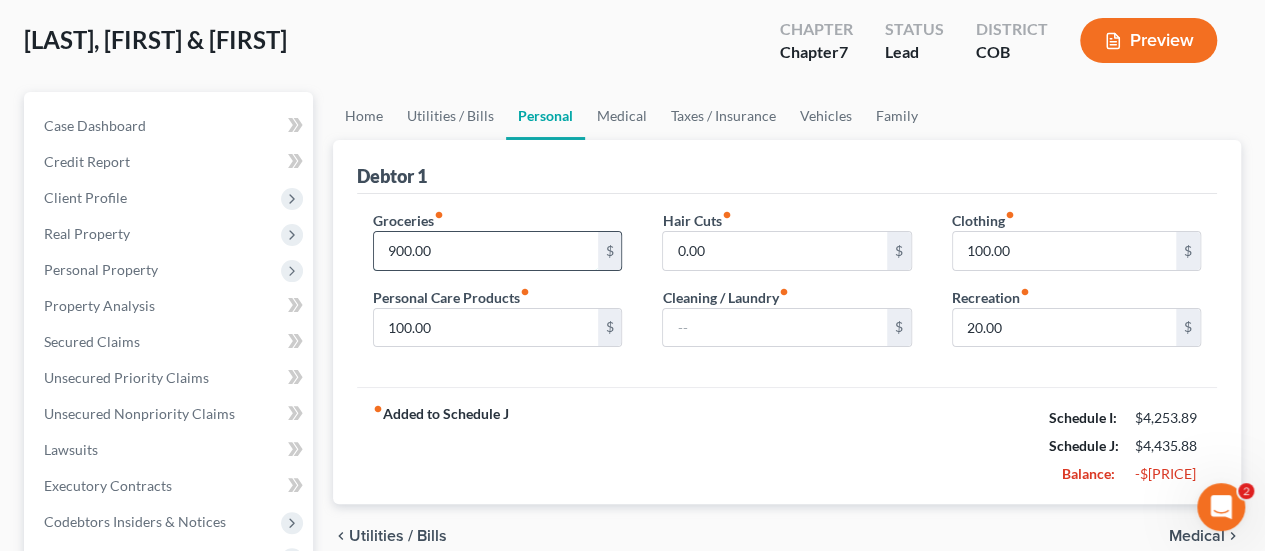 click on "900.00" at bounding box center [485, 251] 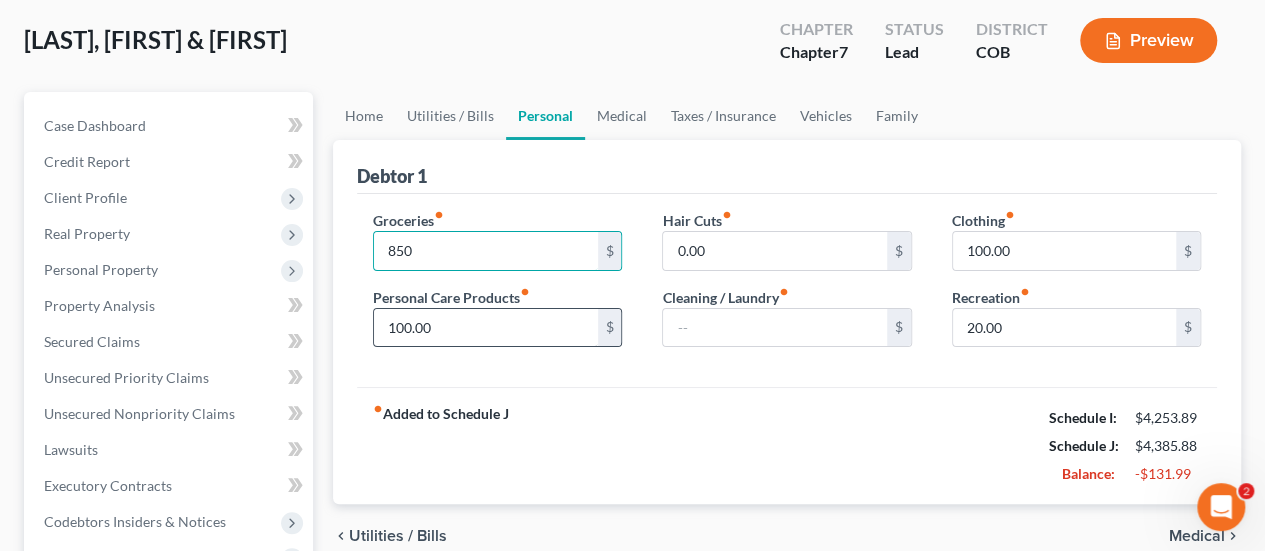 type on "850" 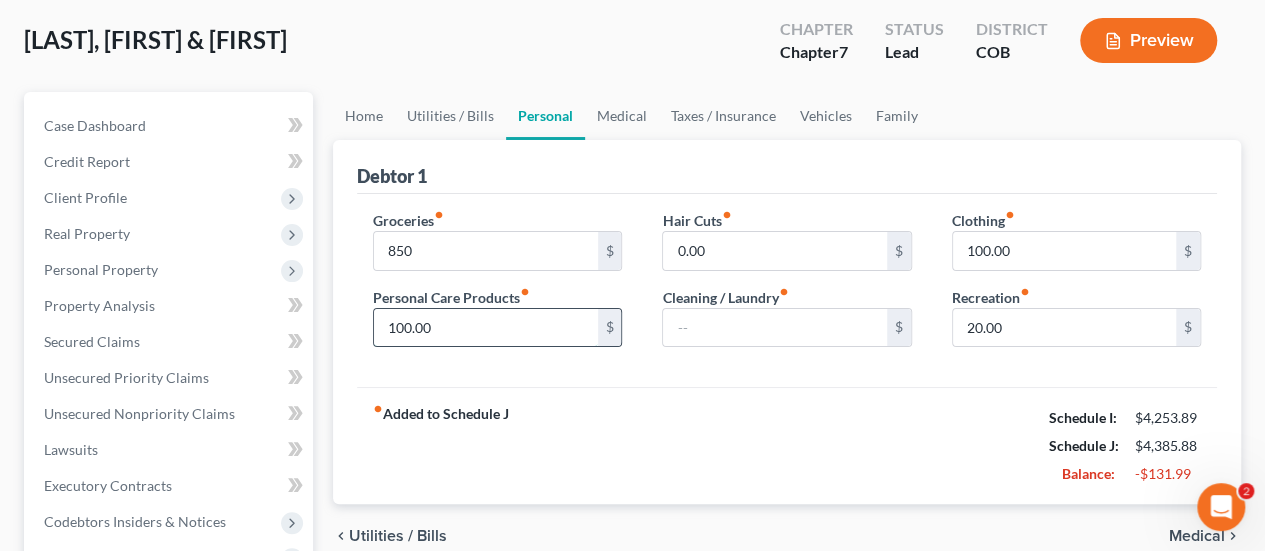 click on "100.00" at bounding box center [485, 328] 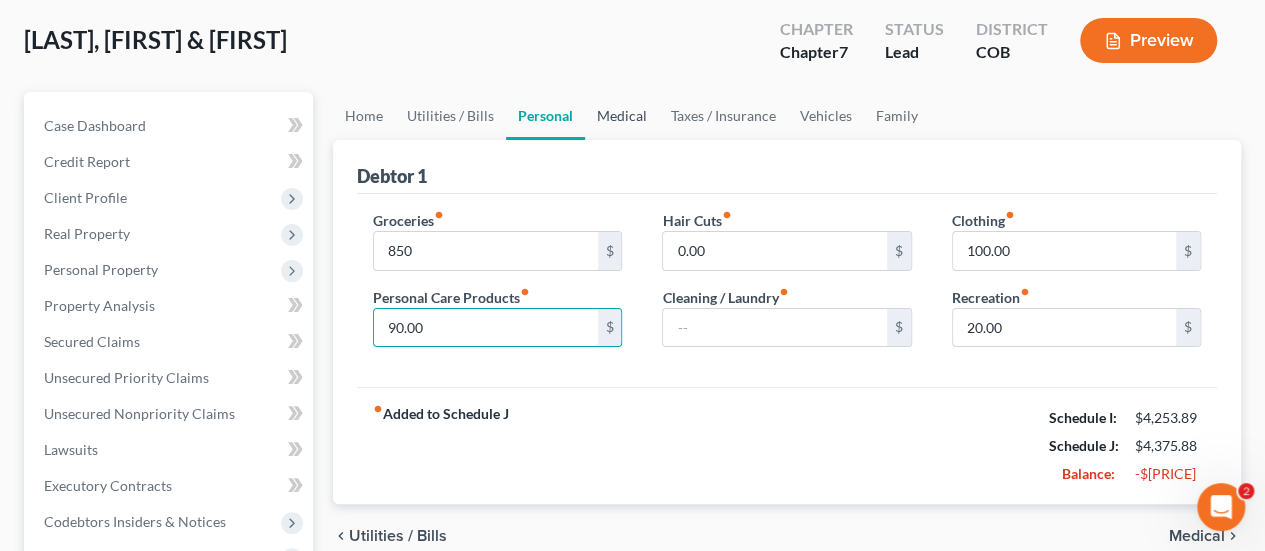 type on "90.00" 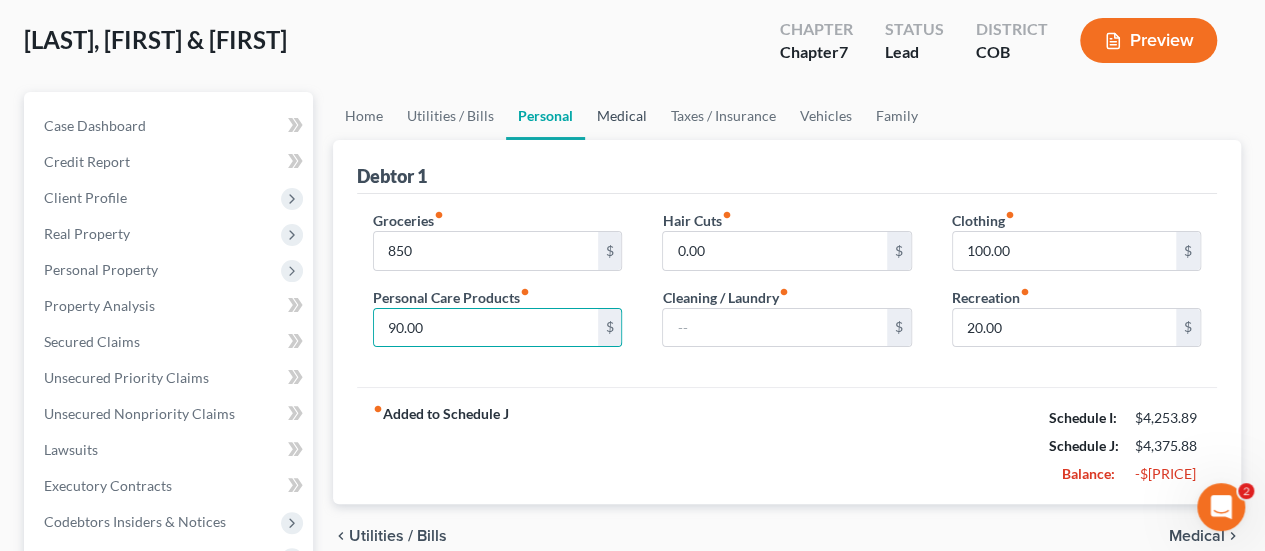 click on "Medical" at bounding box center [622, 116] 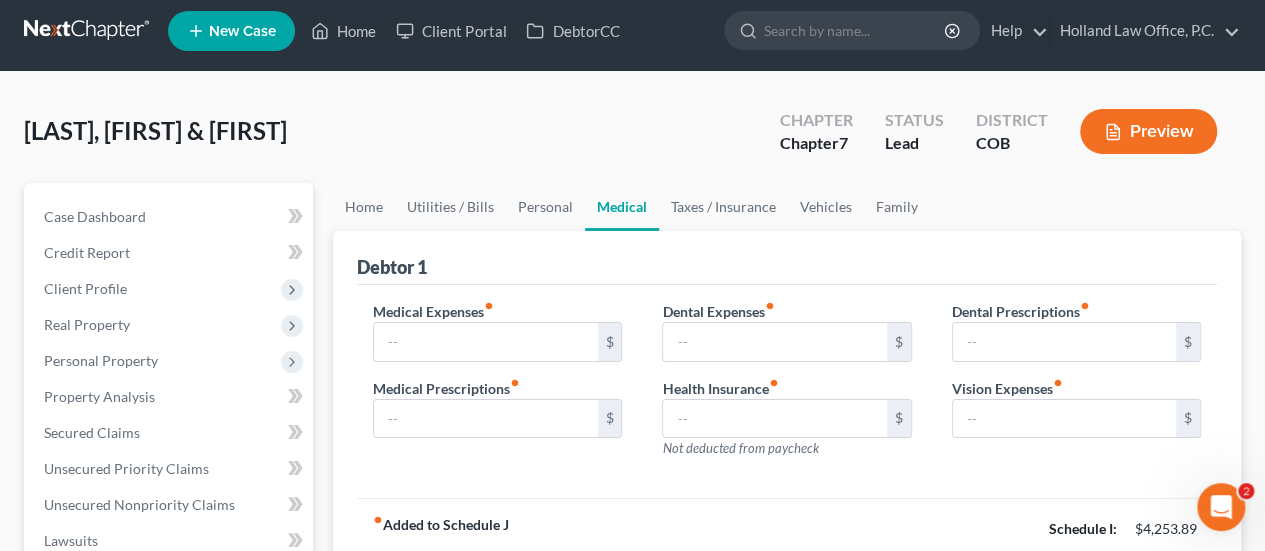 scroll, scrollTop: 0, scrollLeft: 0, axis: both 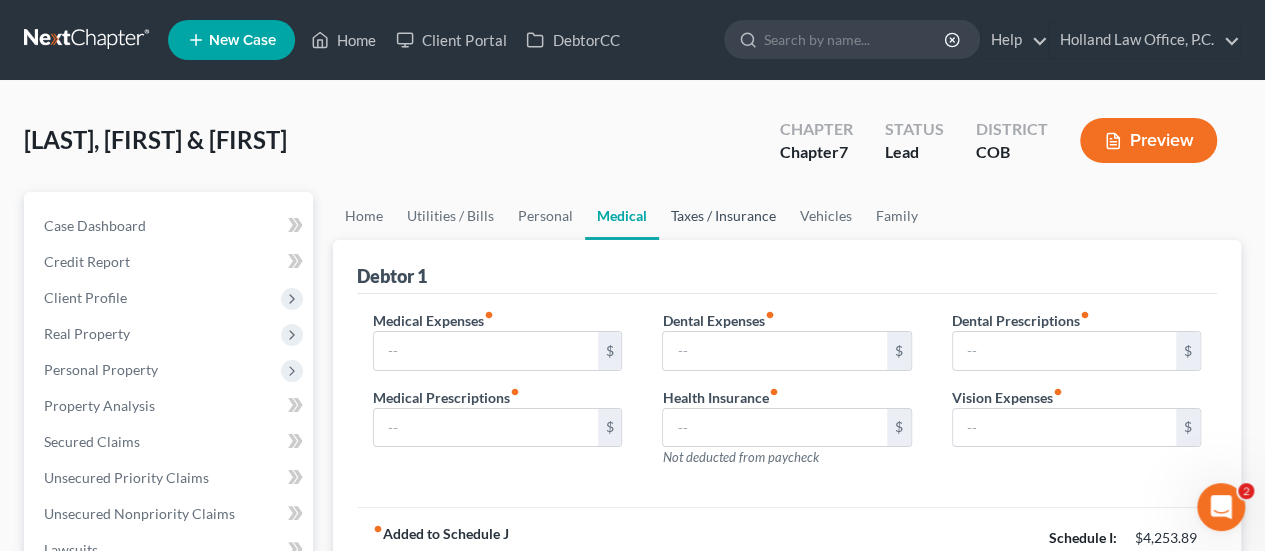 click on "Taxes / Insurance" at bounding box center [723, 216] 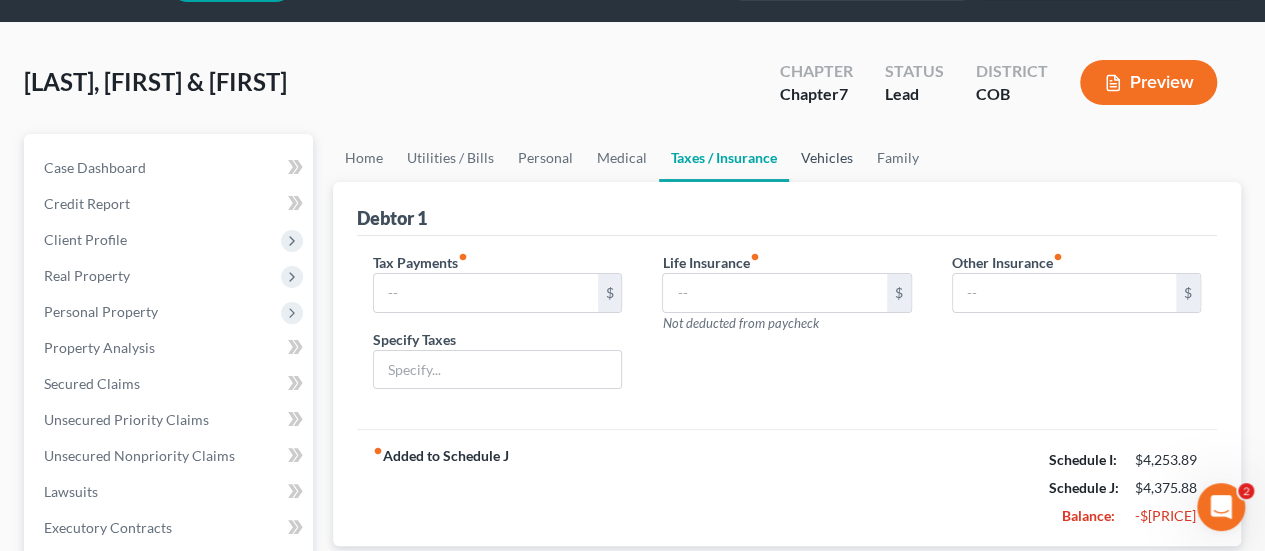 scroll, scrollTop: 100, scrollLeft: 0, axis: vertical 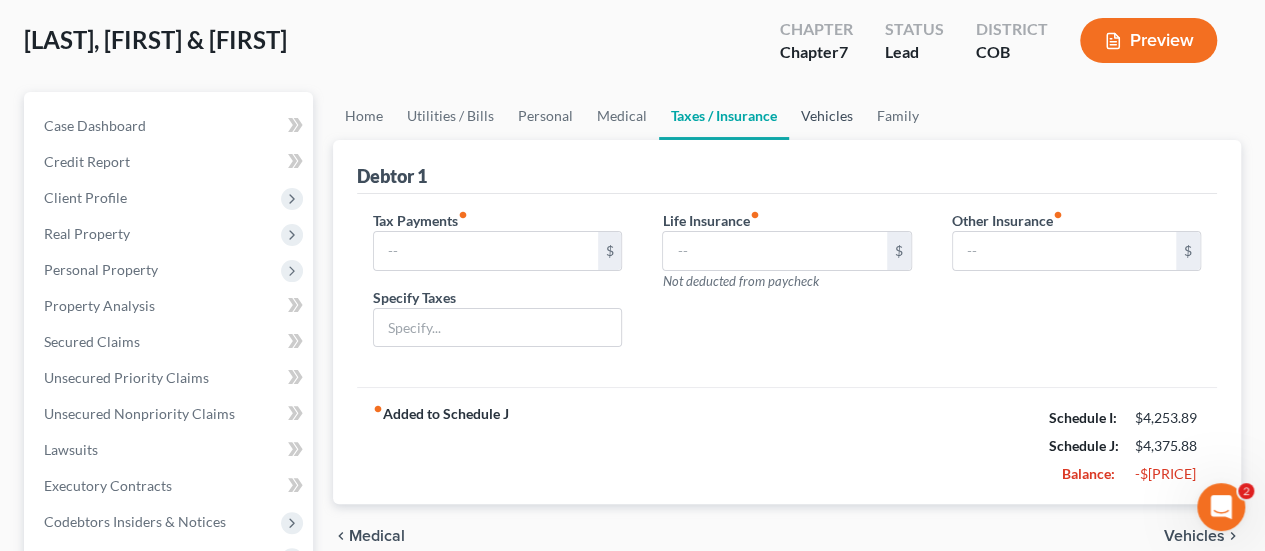 click on "Vehicles" at bounding box center (827, 116) 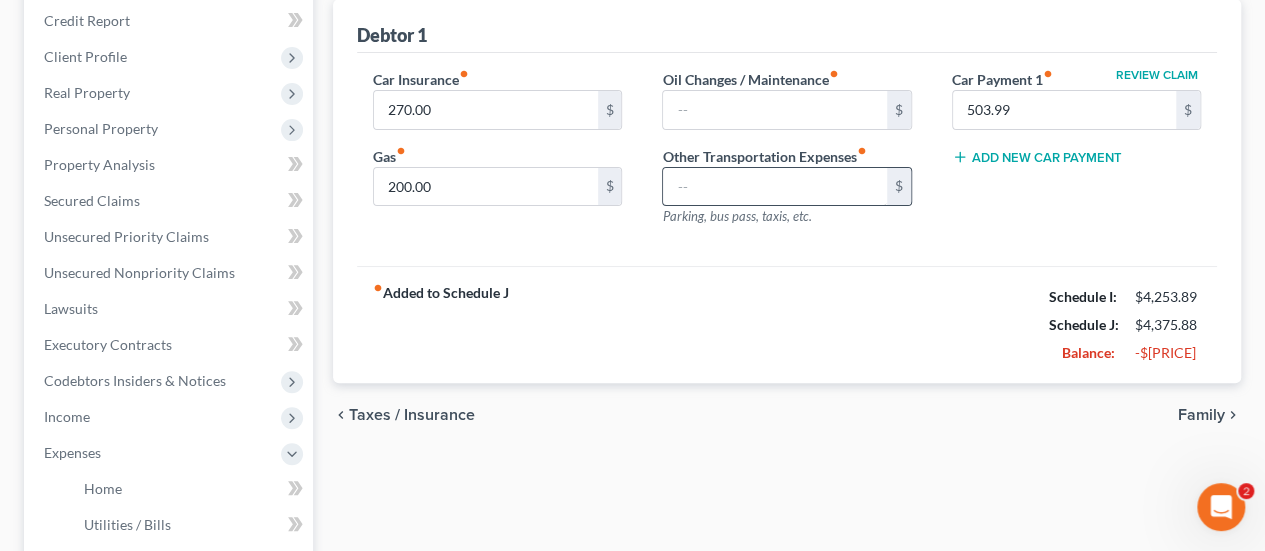 scroll, scrollTop: 200, scrollLeft: 0, axis: vertical 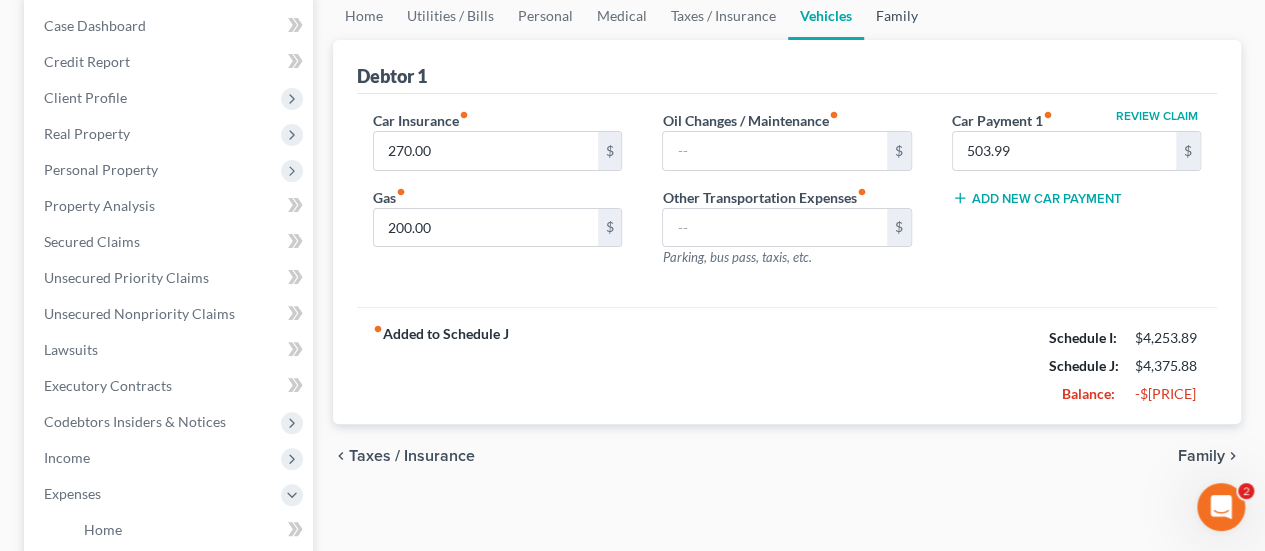 click on "Family" at bounding box center (897, 16) 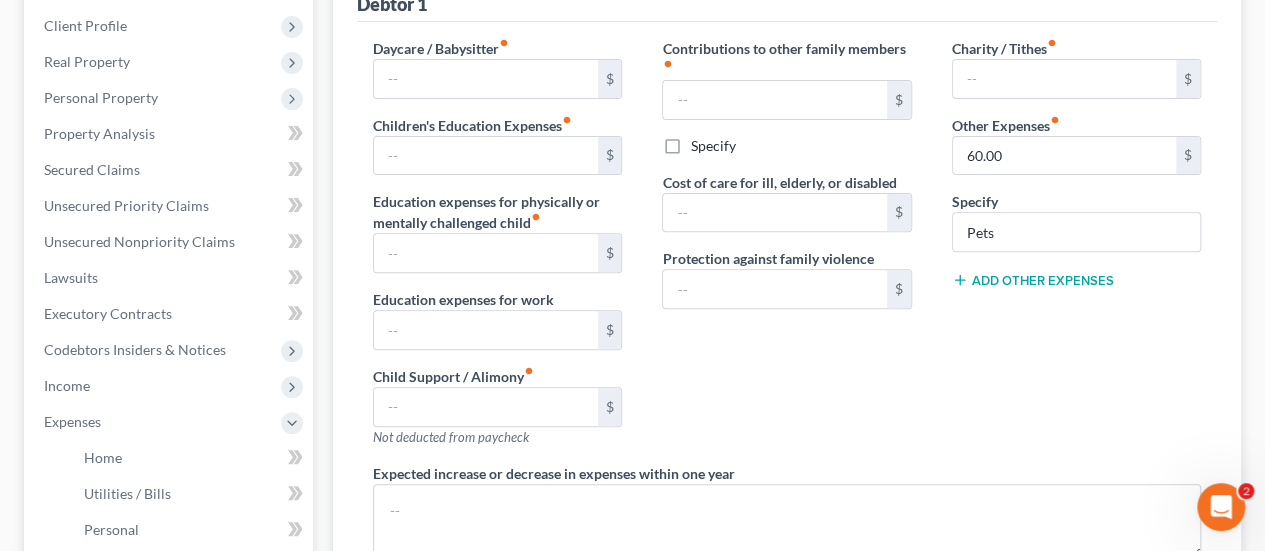 scroll, scrollTop: 300, scrollLeft: 0, axis: vertical 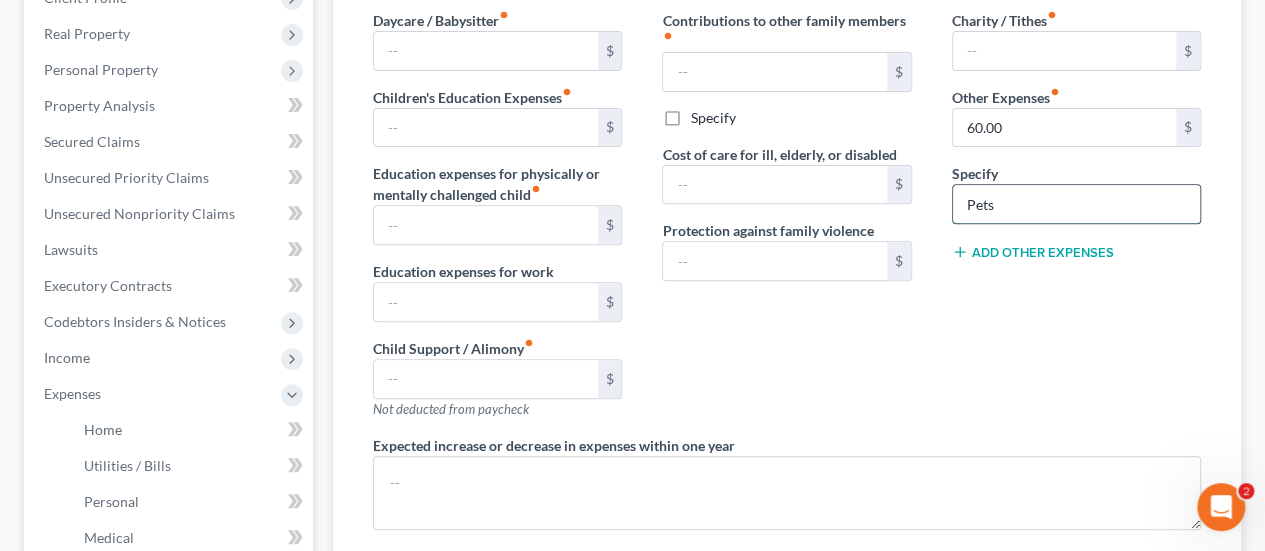 click on "Pets" at bounding box center [1076, 204] 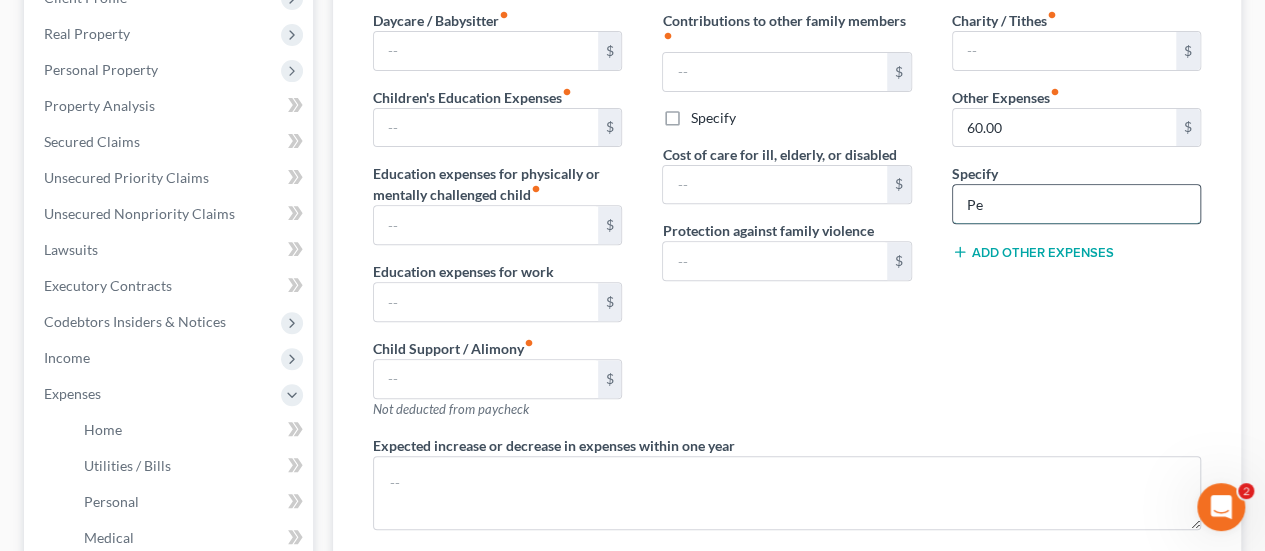 type on "P" 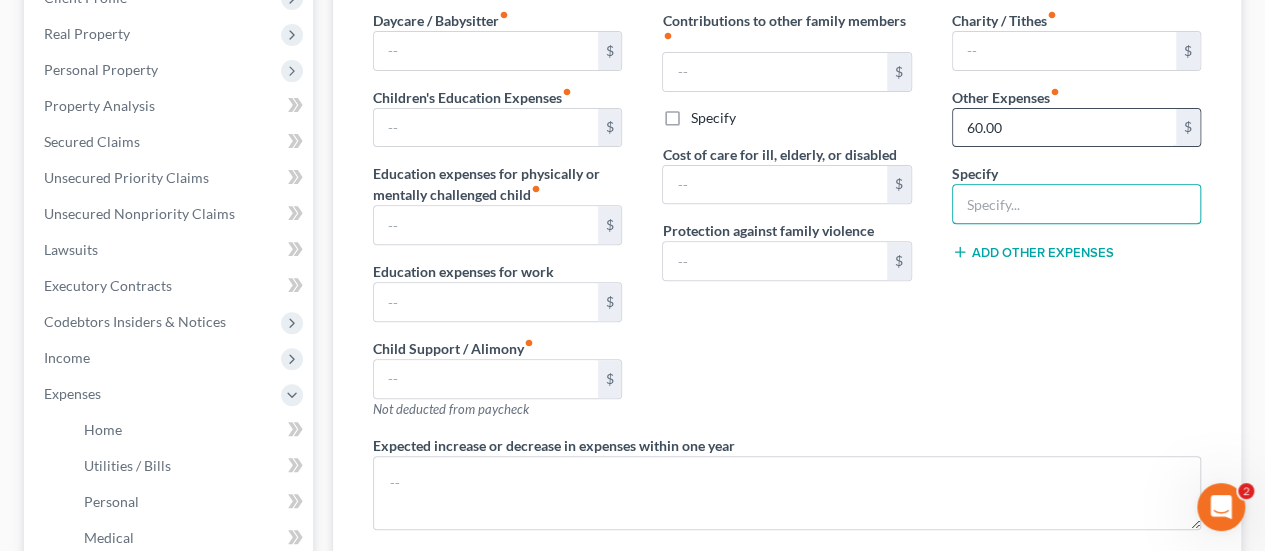 type 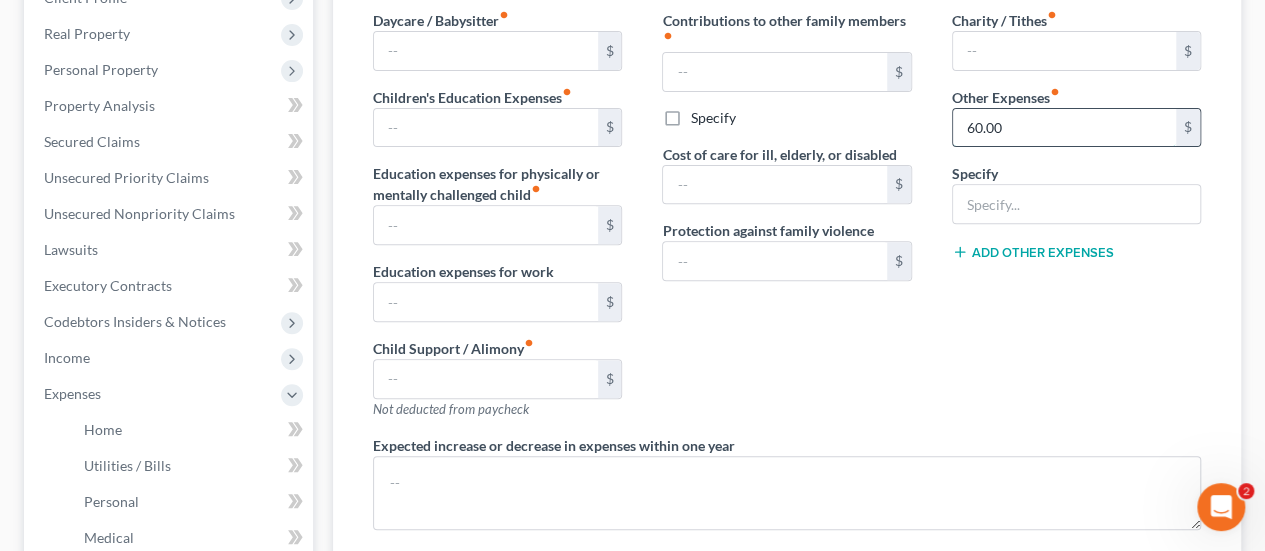 click on "60.00" at bounding box center (1064, 128) 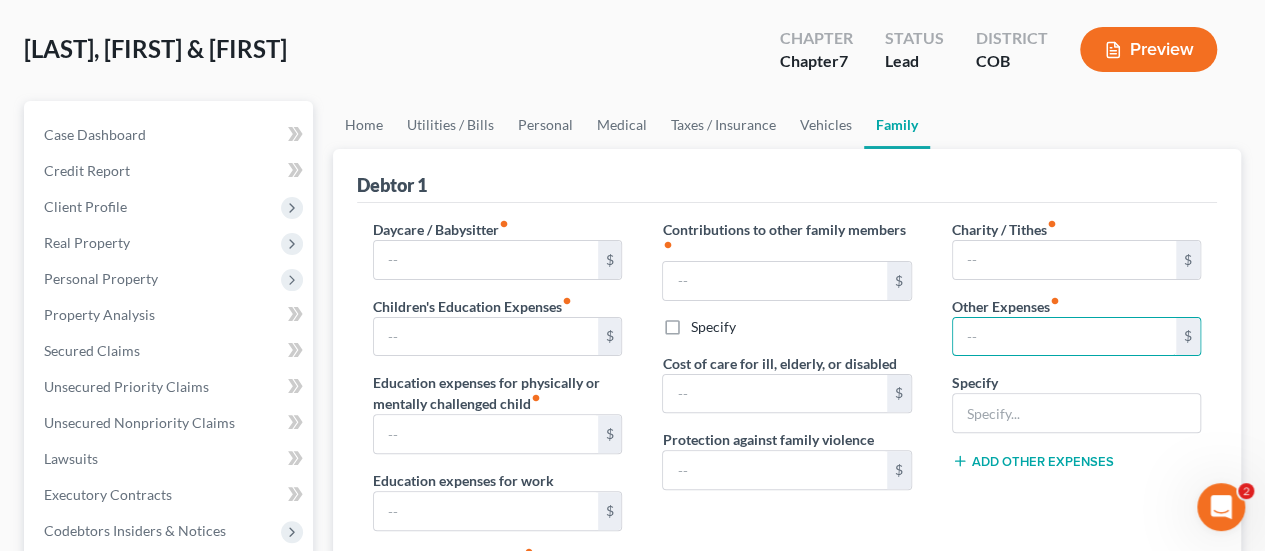scroll, scrollTop: 0, scrollLeft: 0, axis: both 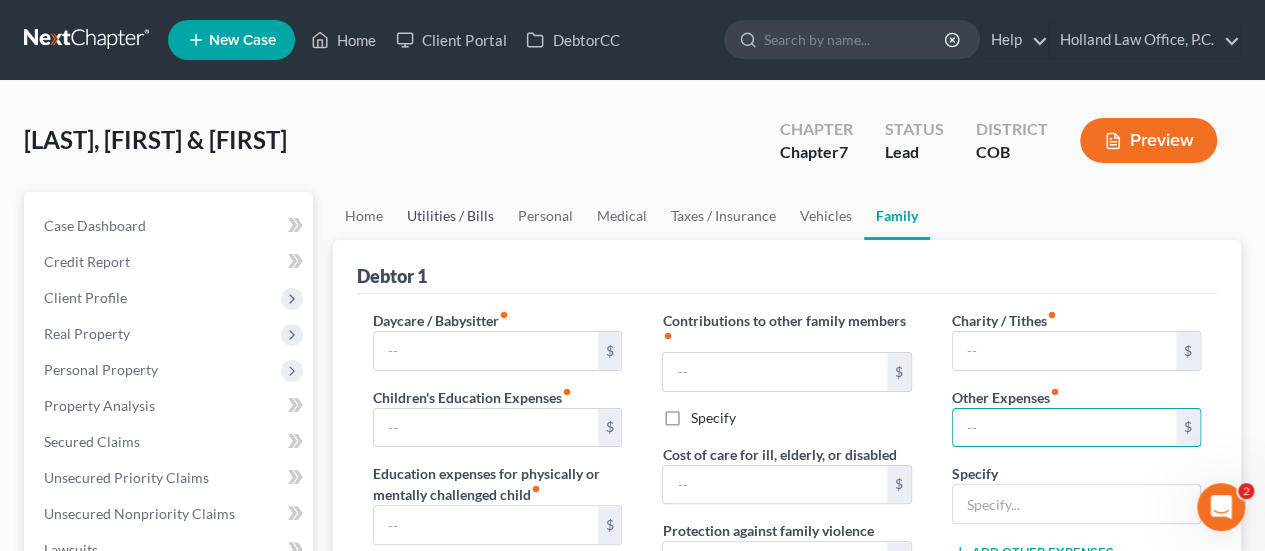 type 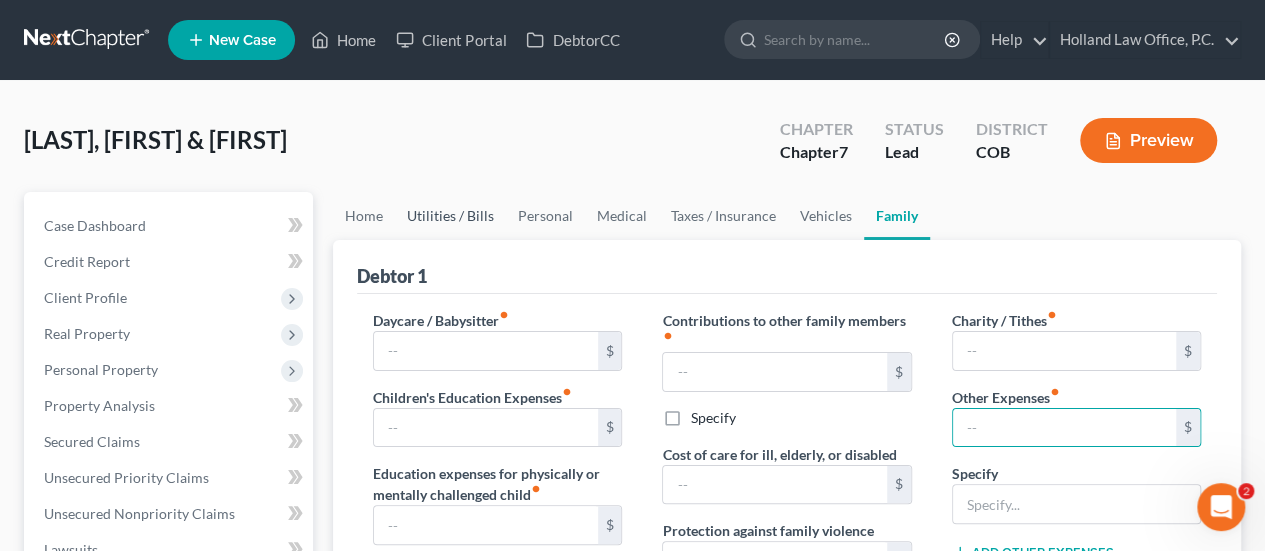 click on "Utilities / Bills" at bounding box center (450, 216) 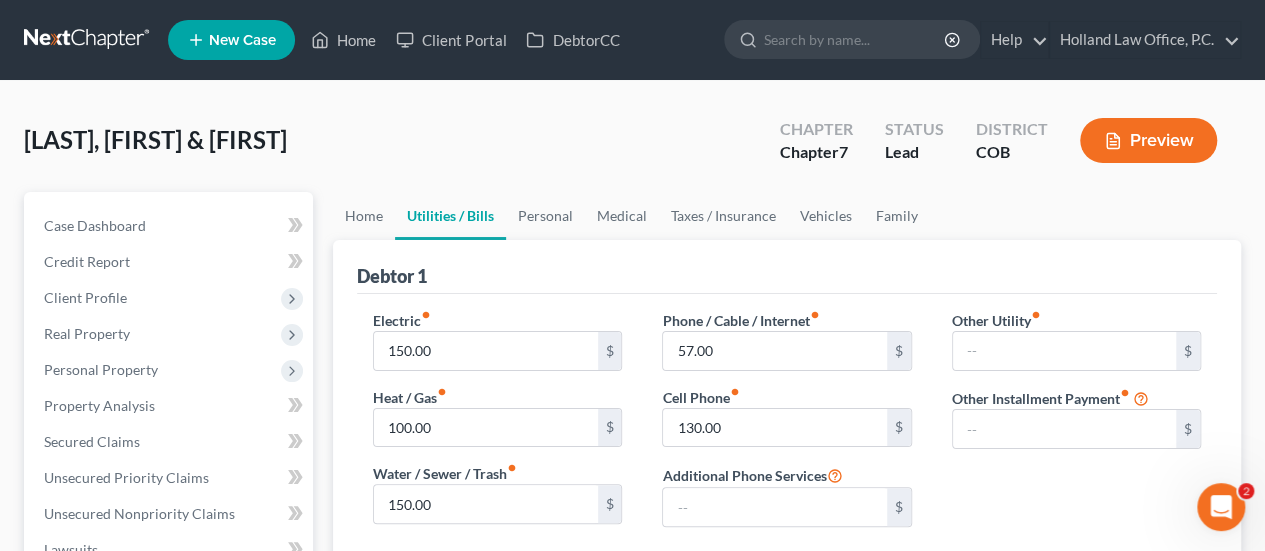 scroll, scrollTop: 200, scrollLeft: 0, axis: vertical 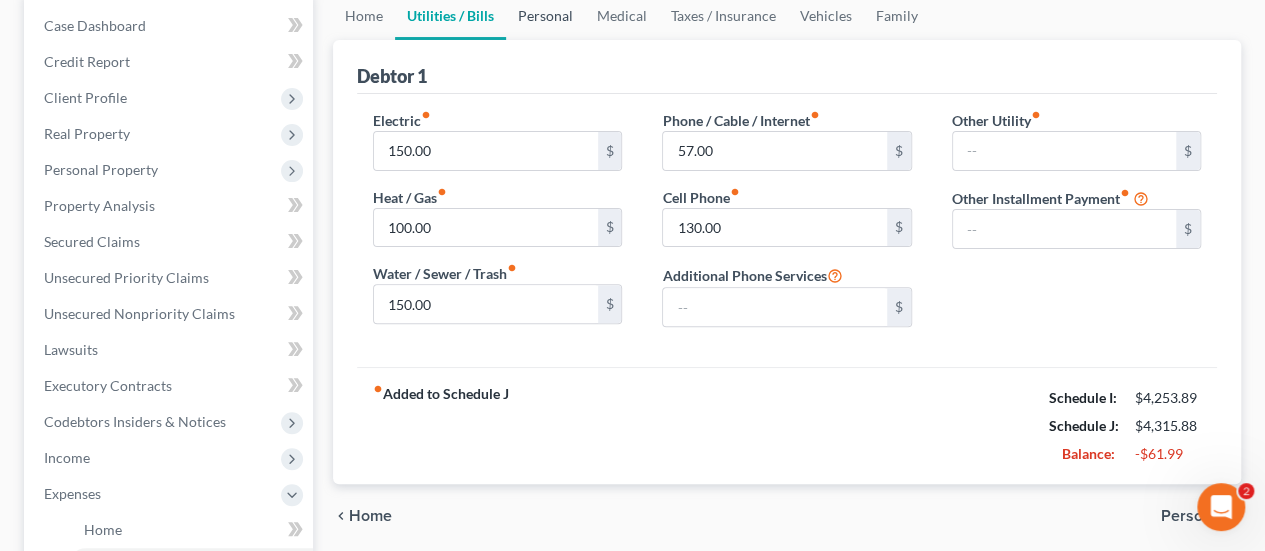 click on "Personal" at bounding box center [545, 16] 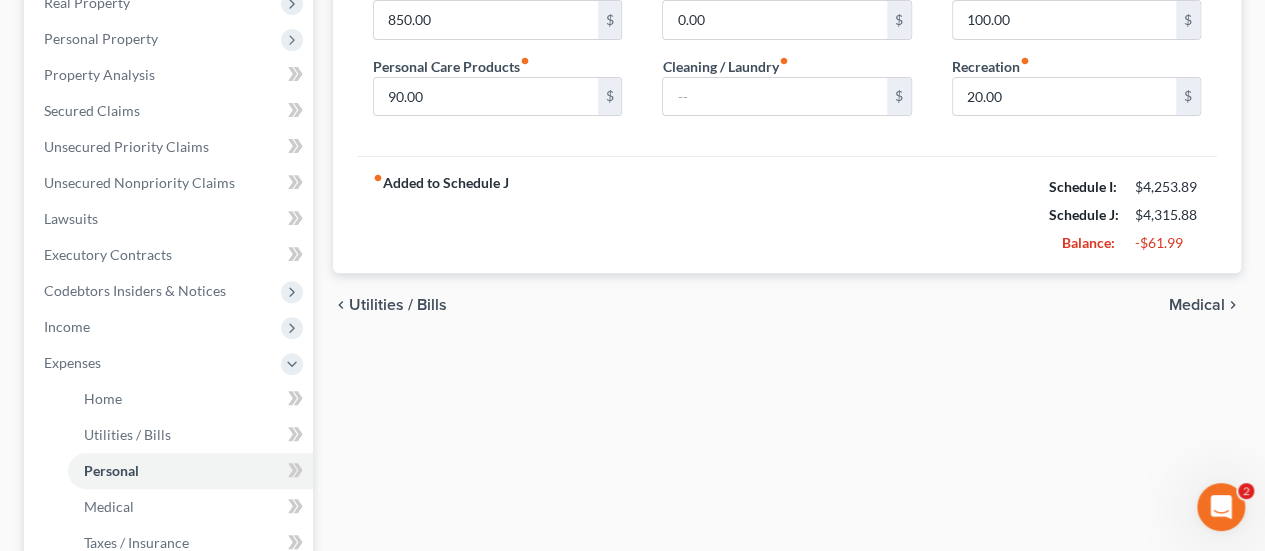 scroll, scrollTop: 300, scrollLeft: 0, axis: vertical 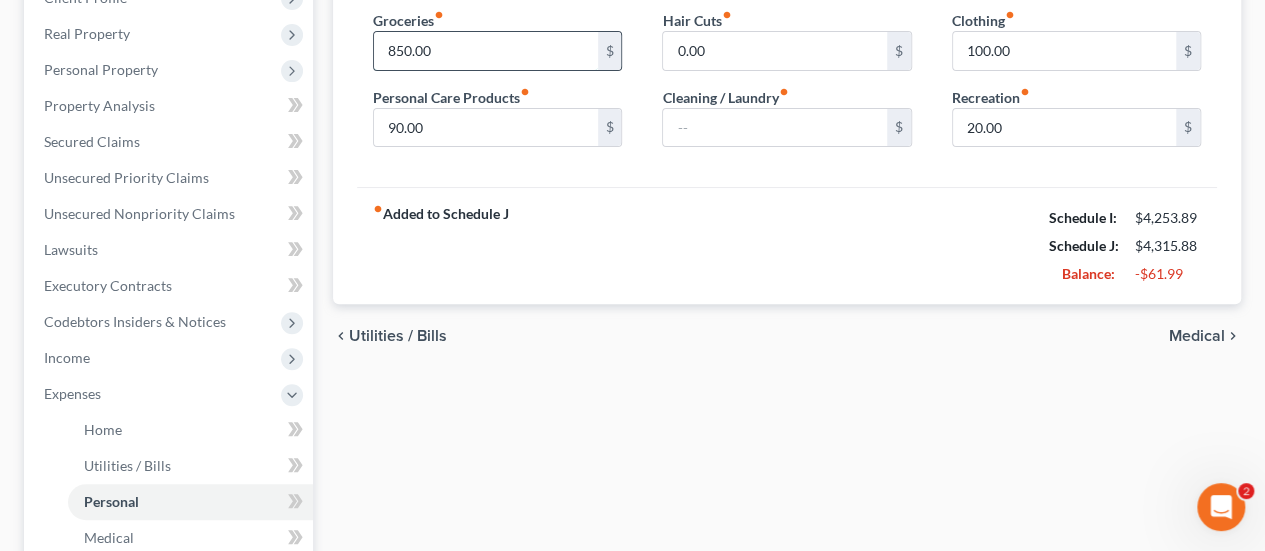 click on "850.00" at bounding box center (485, 51) 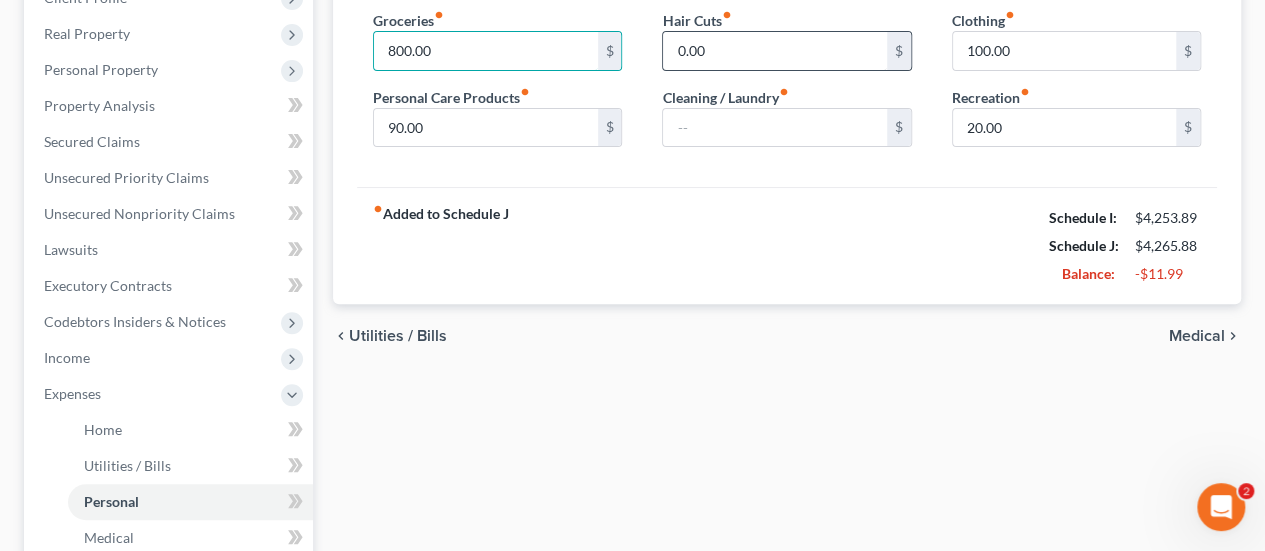 type on "800.00" 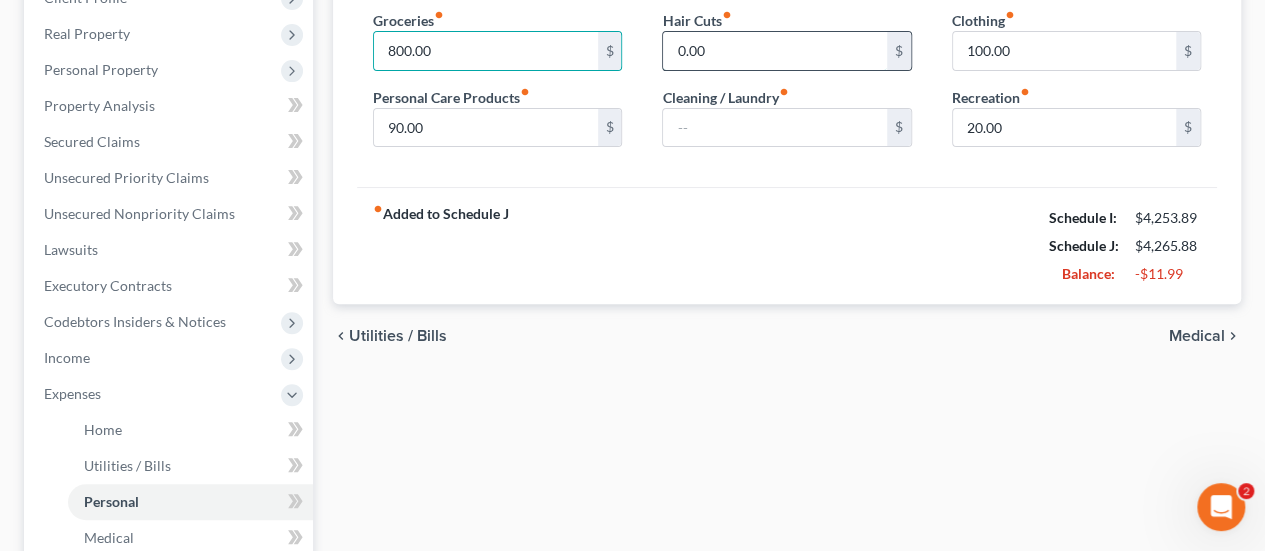 click on "0.00" at bounding box center (774, 51) 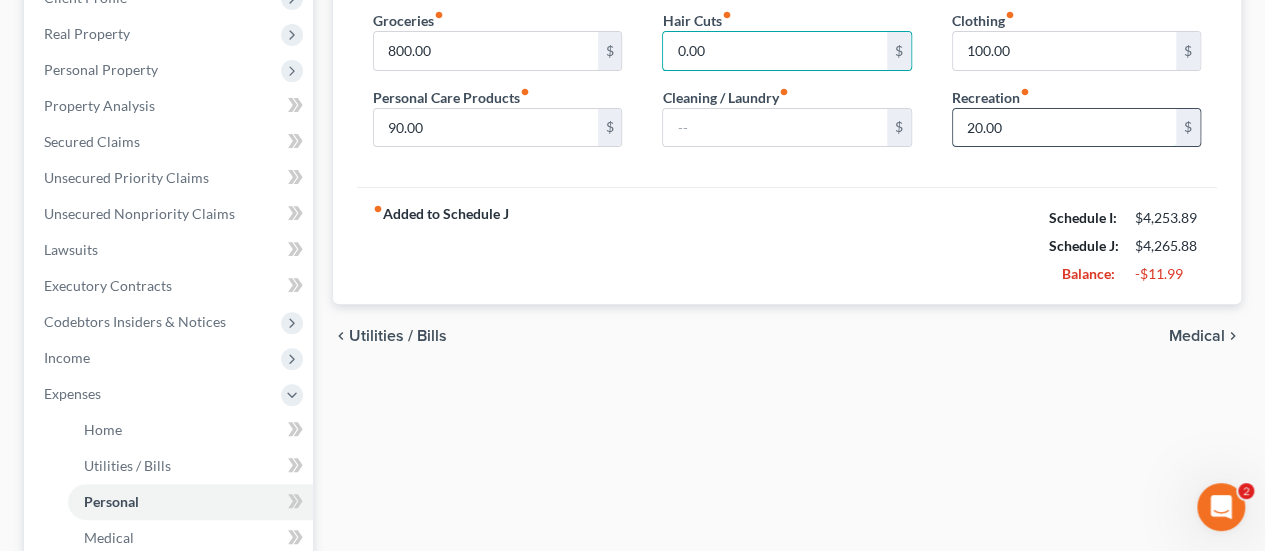 click on "20.00" at bounding box center [1064, 128] 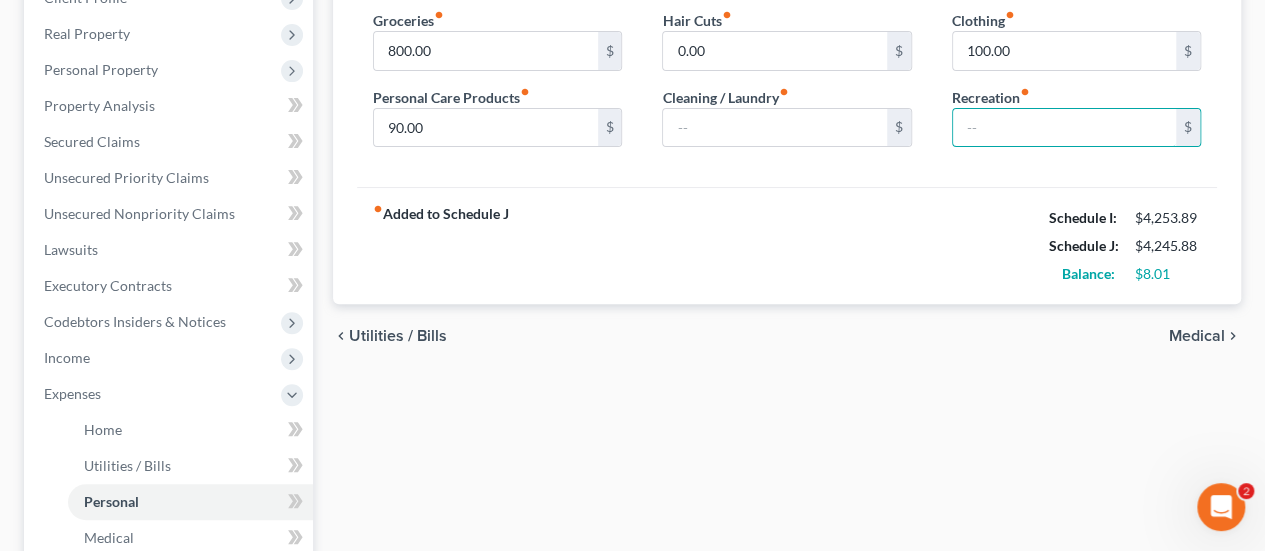 type 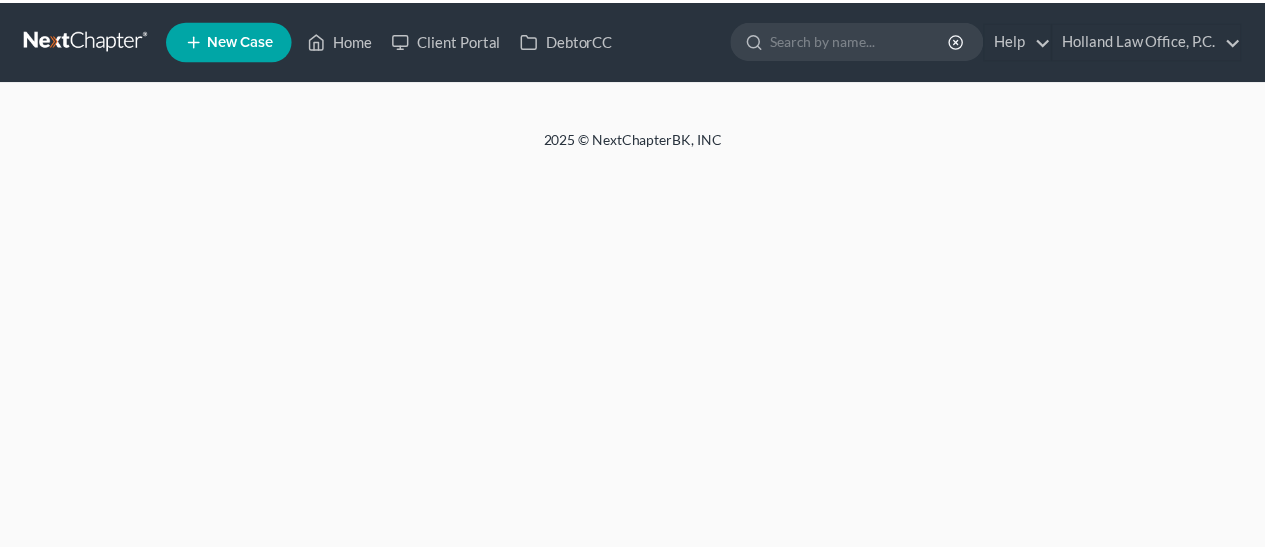 scroll, scrollTop: 0, scrollLeft: 0, axis: both 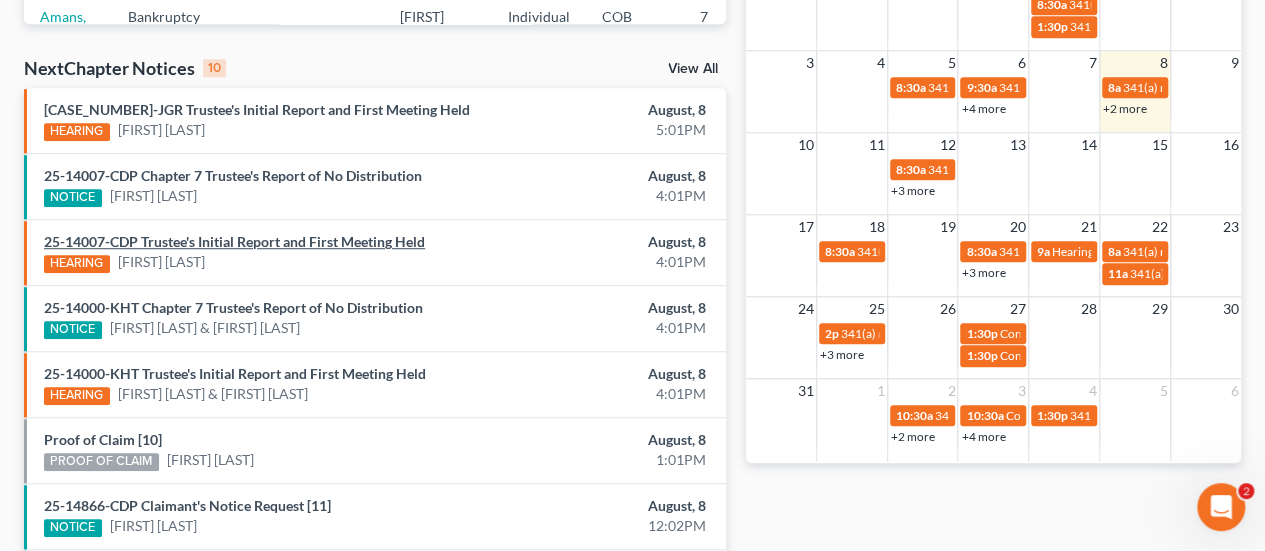 click on "25-14007-CDP Trustee's Initial Report and First Meeting Held" at bounding box center [234, 241] 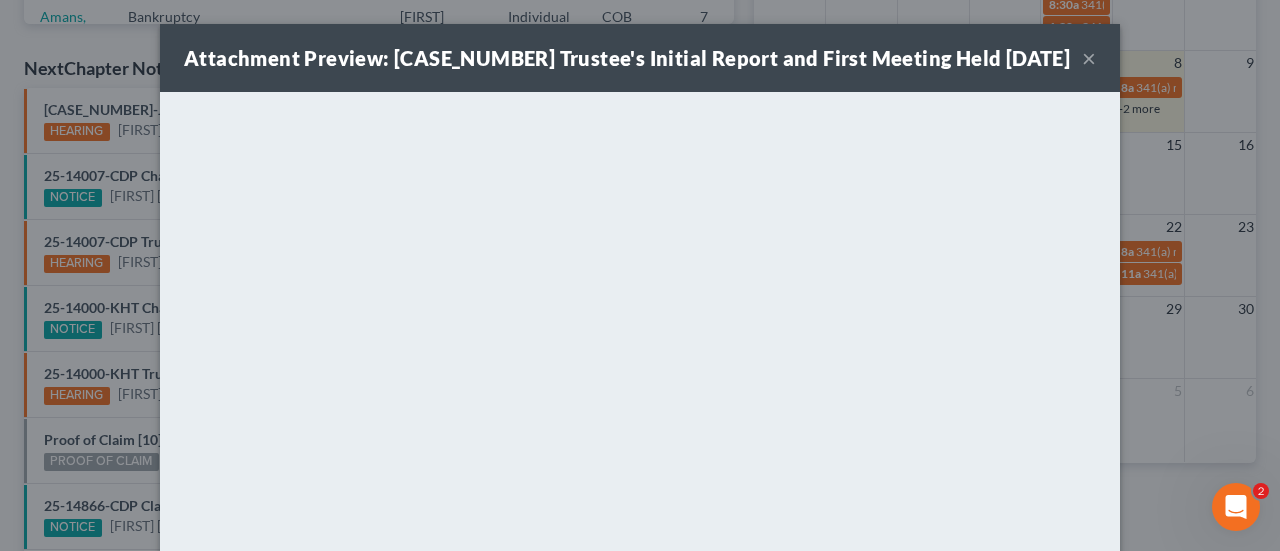 click on "×" at bounding box center [1089, 58] 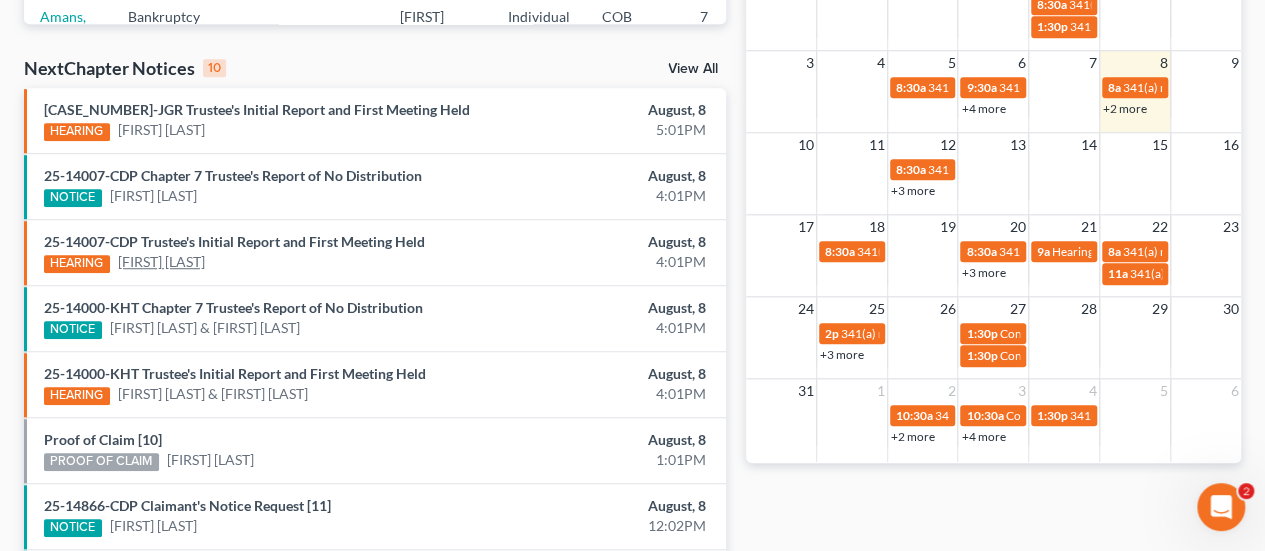 click on "[FIRST] [LAST]" at bounding box center [161, 262] 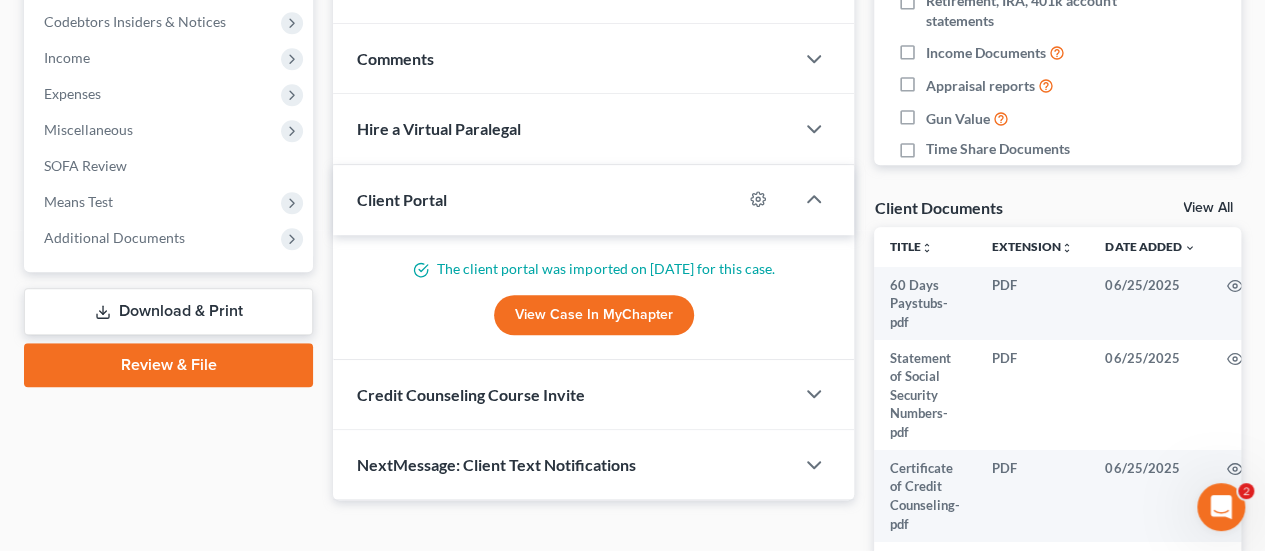scroll, scrollTop: 603, scrollLeft: 0, axis: vertical 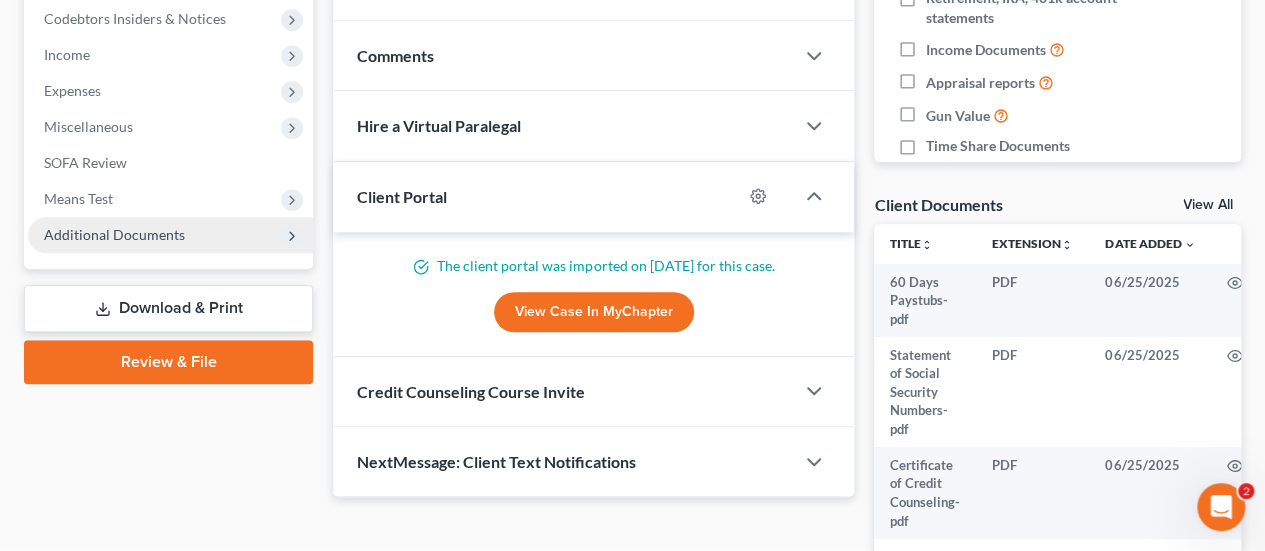click on "Additional Documents" at bounding box center (114, 234) 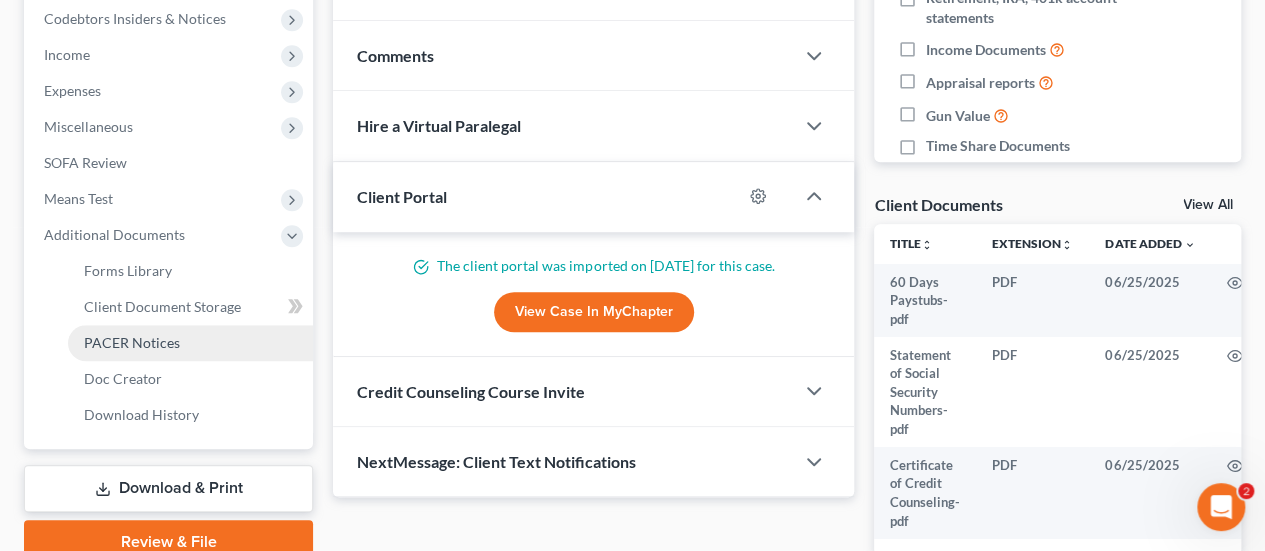 click on "PACER Notices" at bounding box center [132, 342] 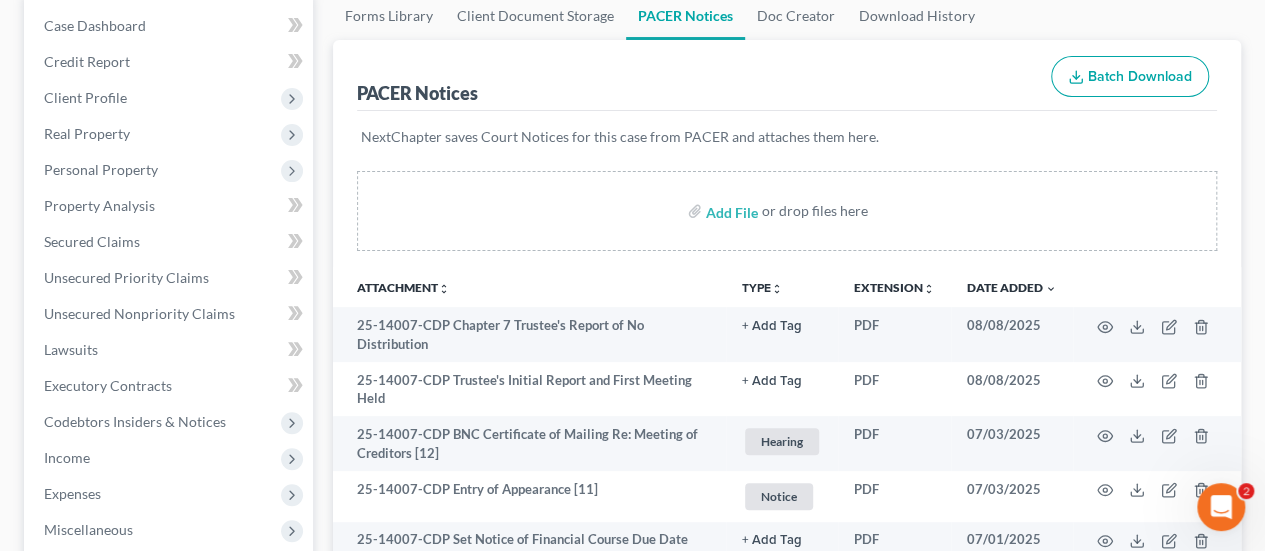 scroll, scrollTop: 300, scrollLeft: 0, axis: vertical 